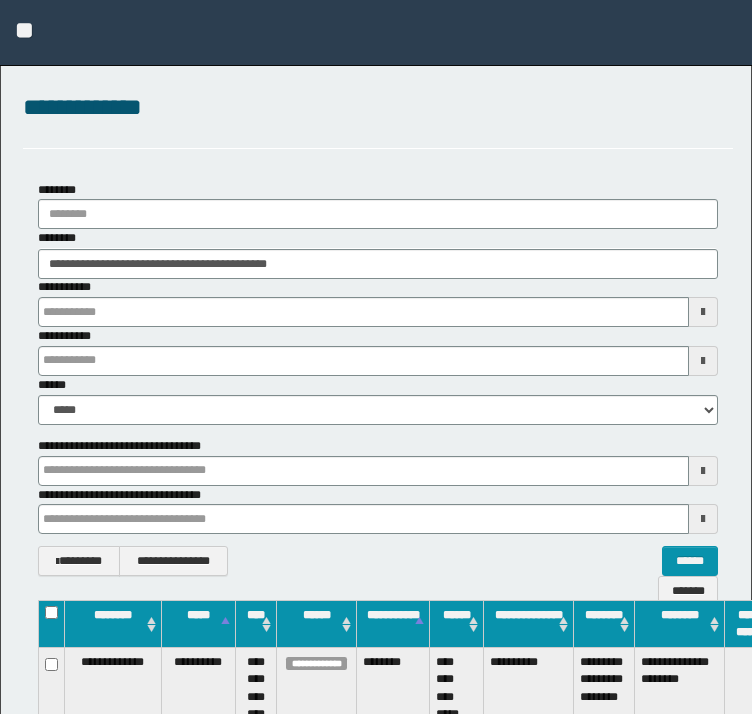 scroll, scrollTop: 0, scrollLeft: 37, axis: horizontal 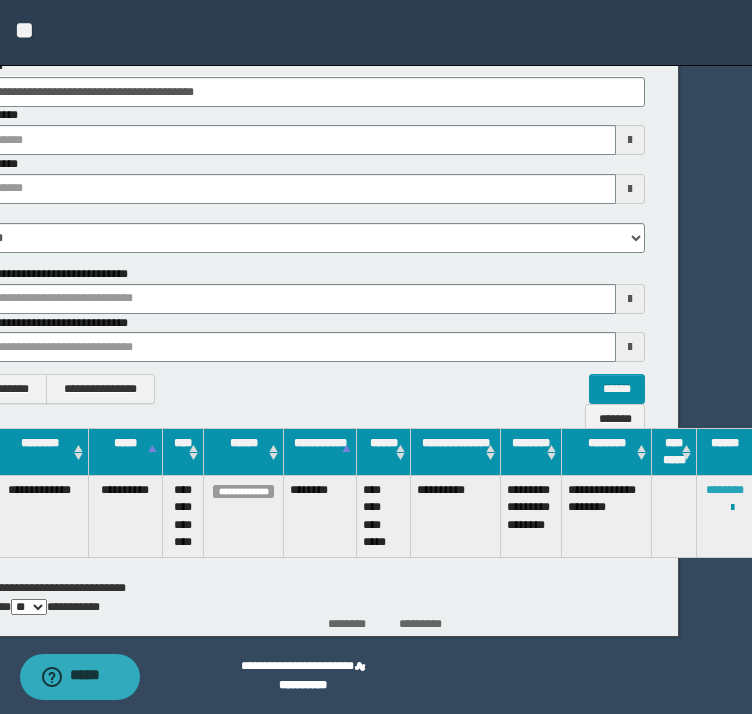 click on "********" at bounding box center [725, 490] 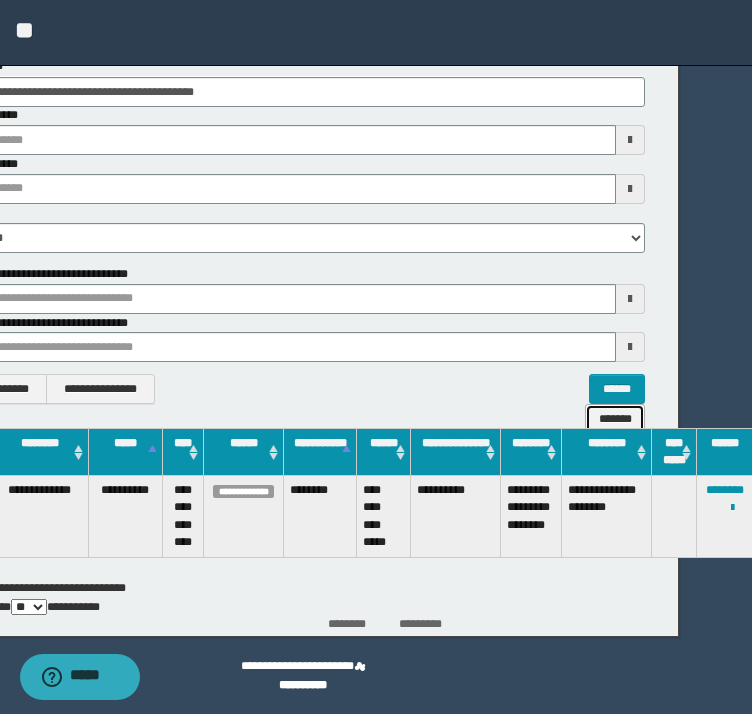 click on "*******" at bounding box center [615, 419] 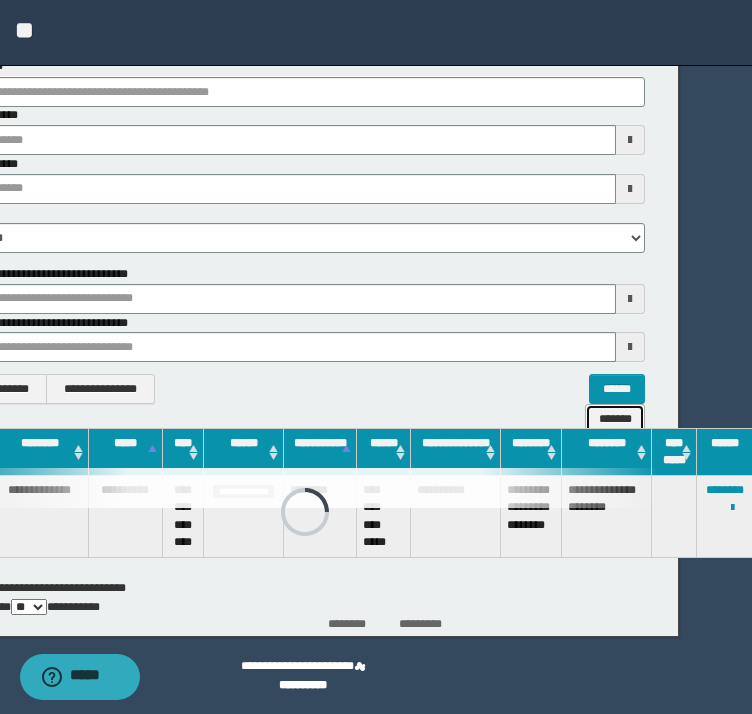 type 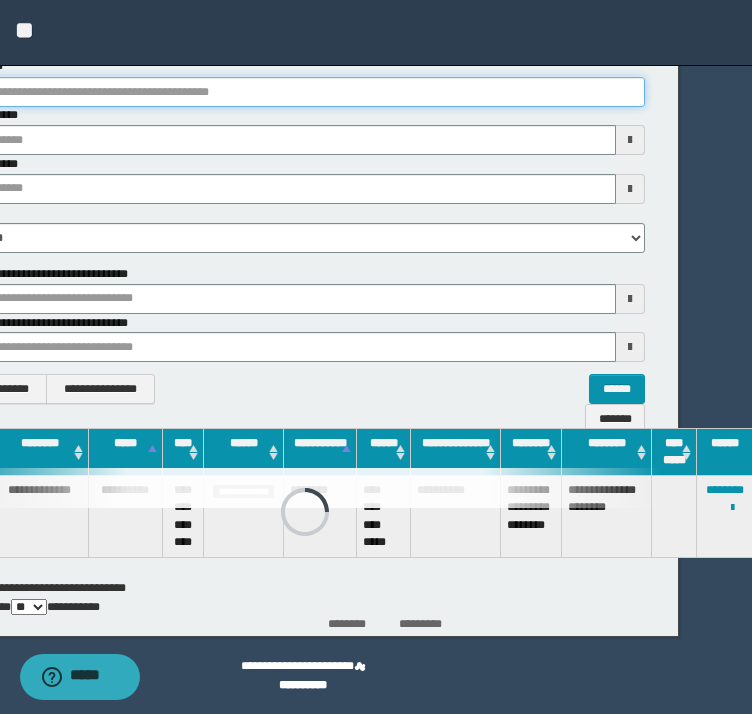 click on "********" at bounding box center [305, 92] 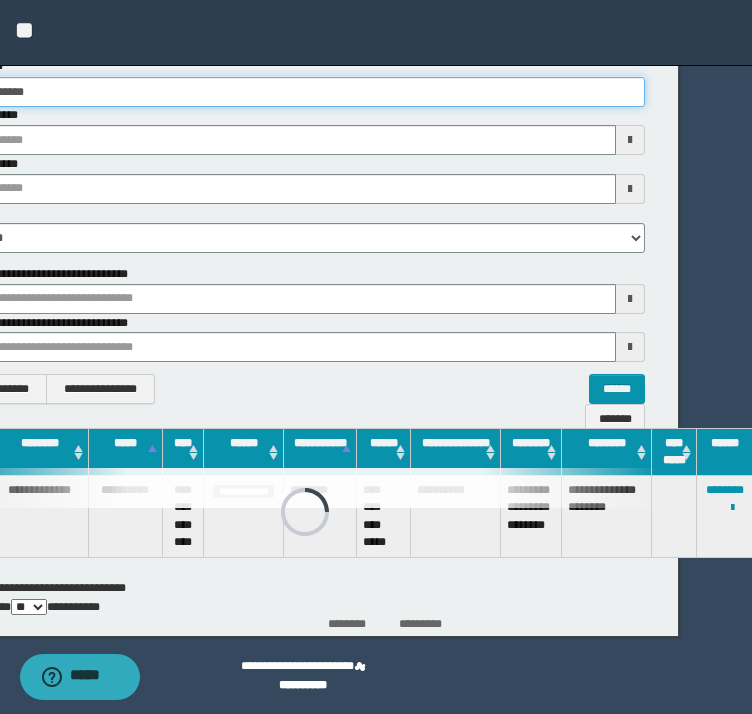 type on "**********" 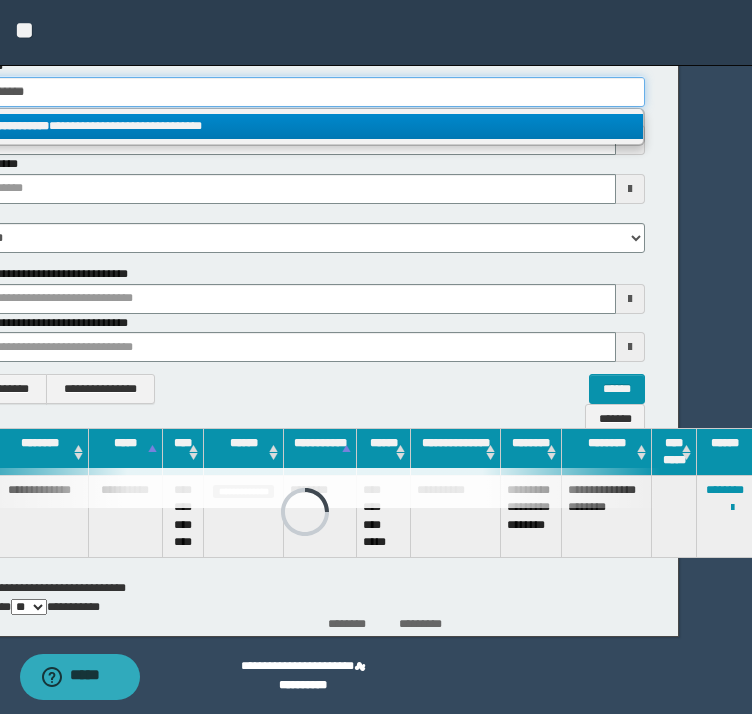 type on "**********" 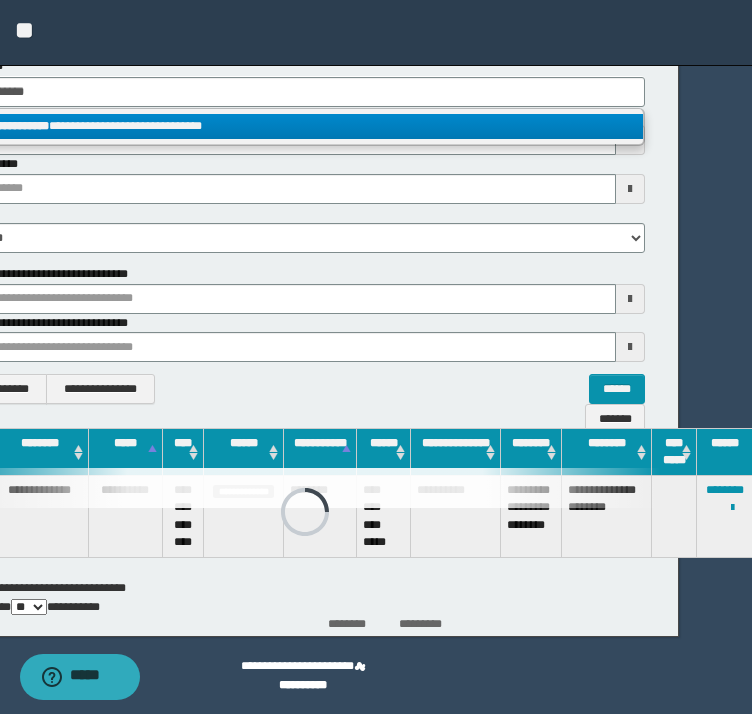 click on "**********" at bounding box center [305, 126] 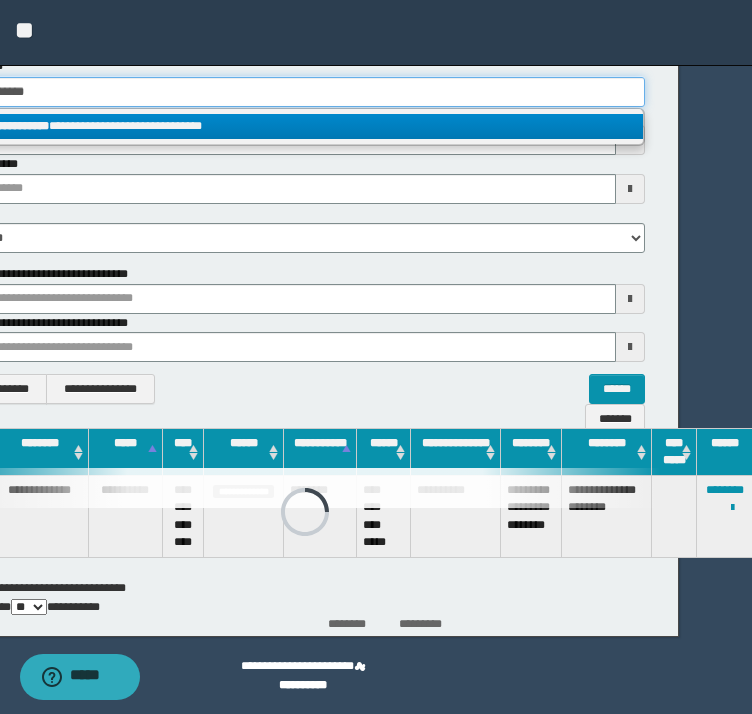 type 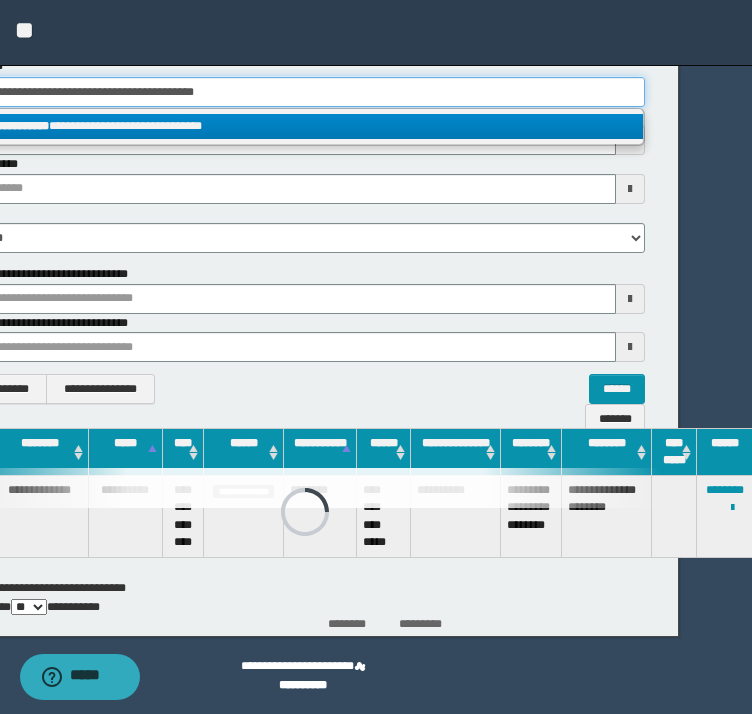 scroll, scrollTop: 172, scrollLeft: 37, axis: both 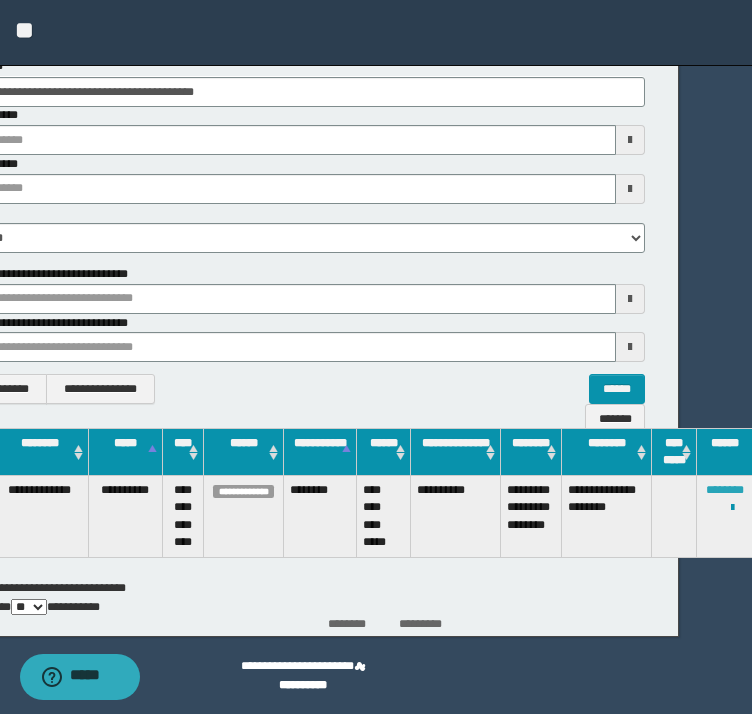 click on "********" at bounding box center [725, 490] 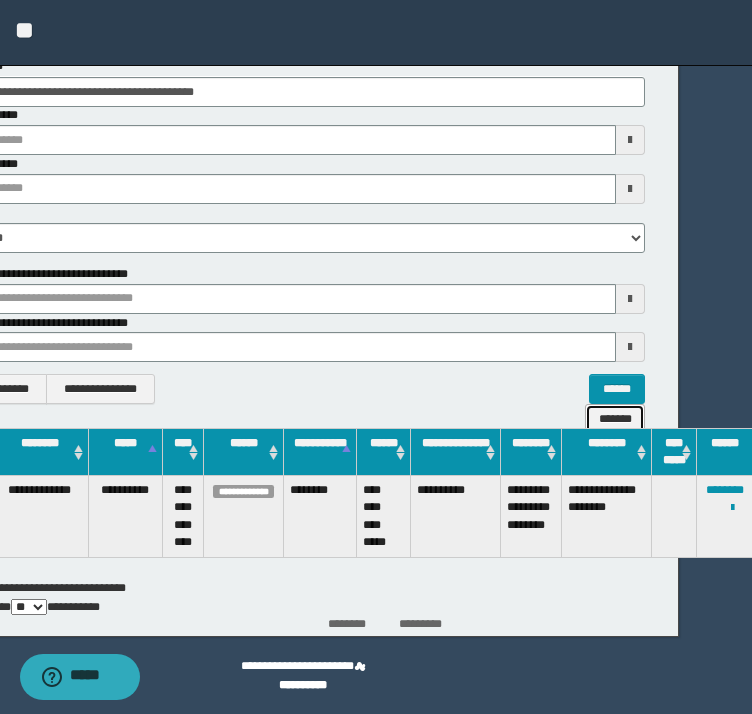click on "*******" at bounding box center (615, 419) 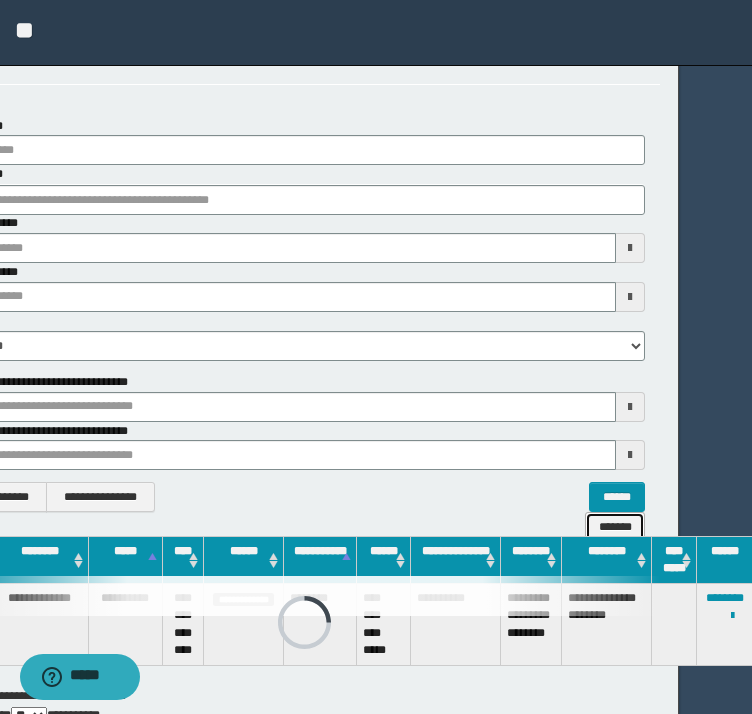 scroll, scrollTop: 0, scrollLeft: 73, axis: horizontal 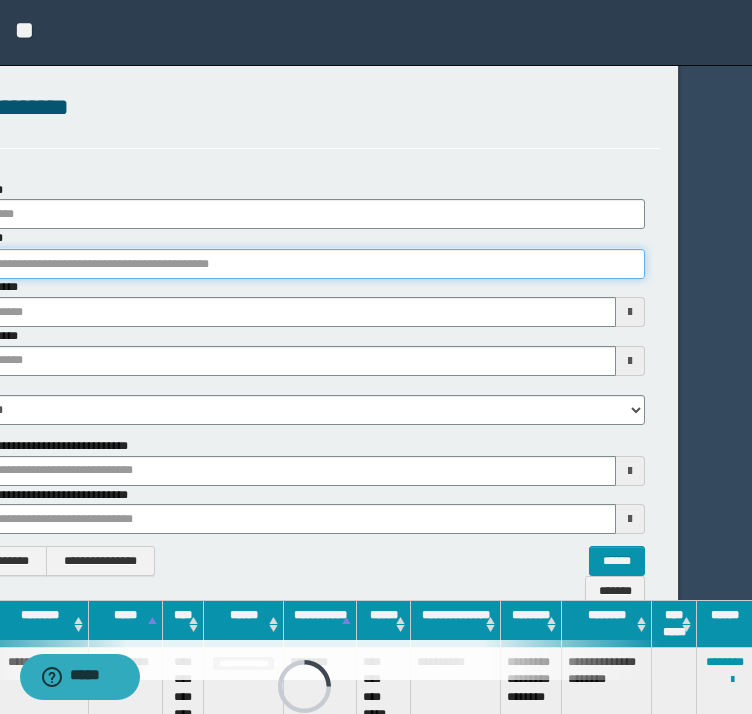 click on "********" at bounding box center (305, 264) 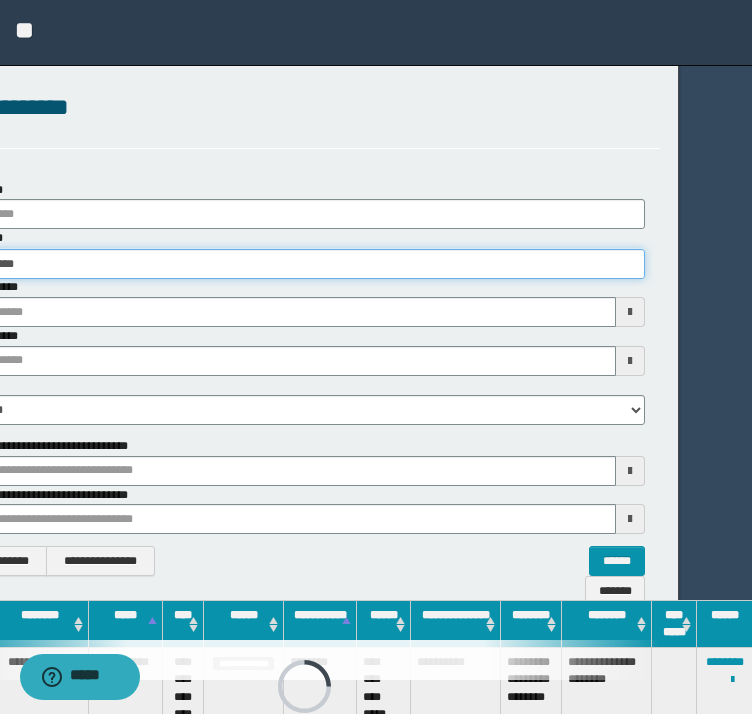 type on "********" 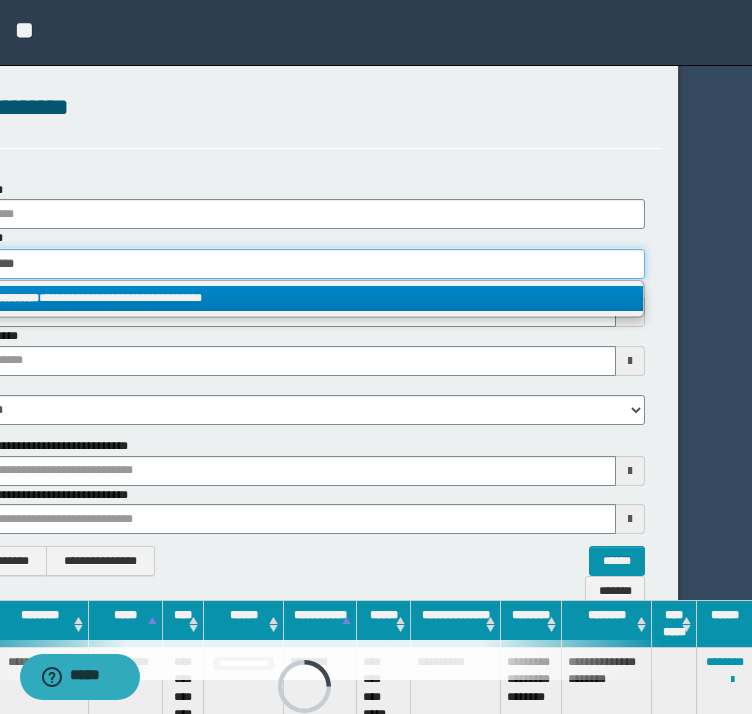 type on "********" 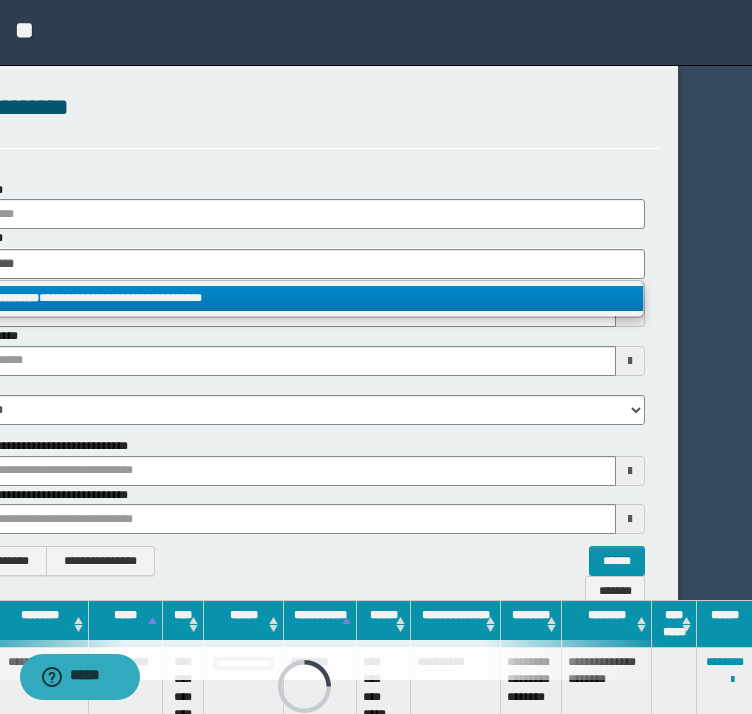 click on "**********" at bounding box center [305, 298] 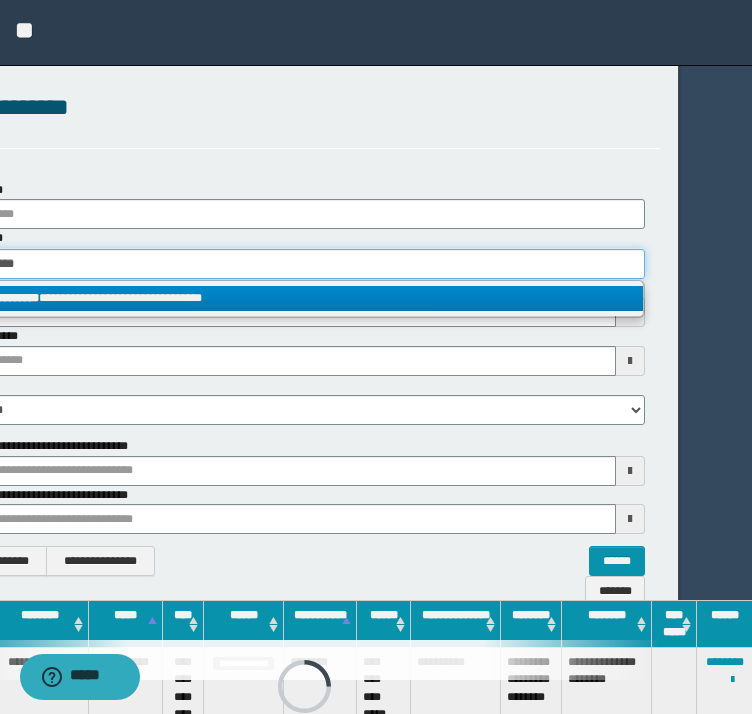 type 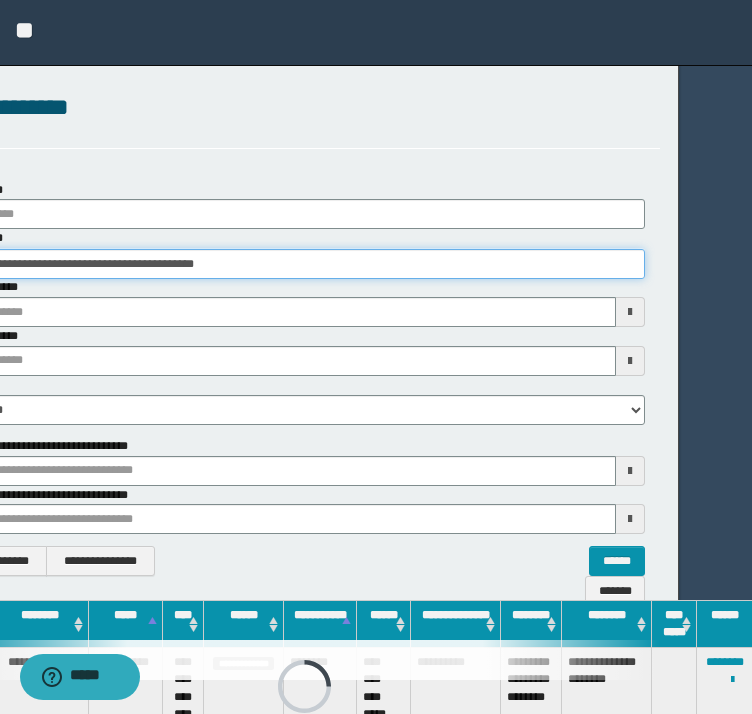 scroll, scrollTop: 0, scrollLeft: 37, axis: horizontal 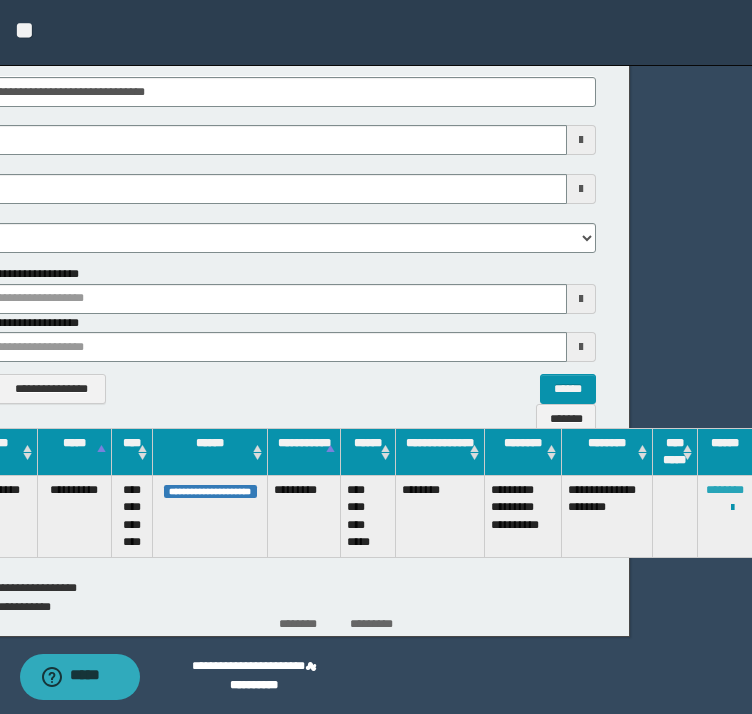 click on "********" at bounding box center (725, 490) 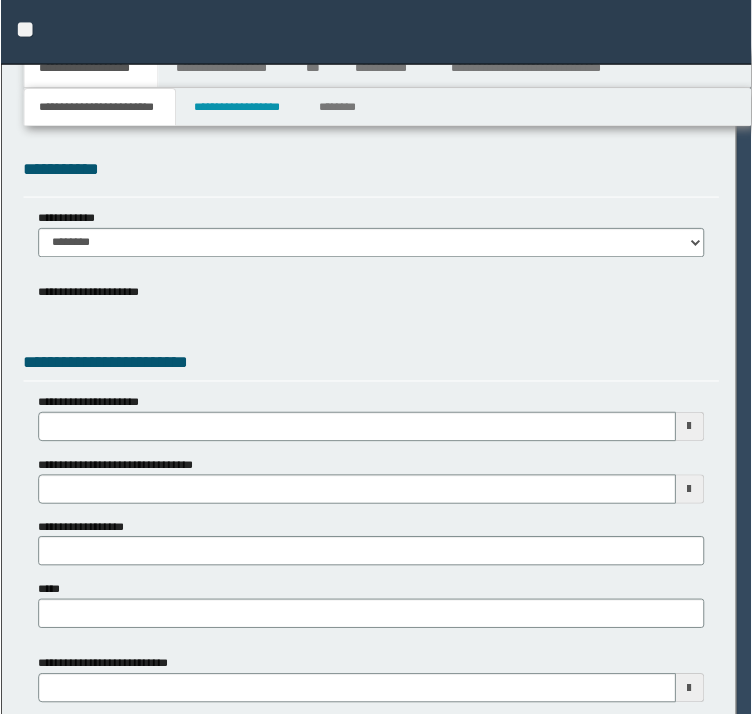 scroll, scrollTop: 0, scrollLeft: 0, axis: both 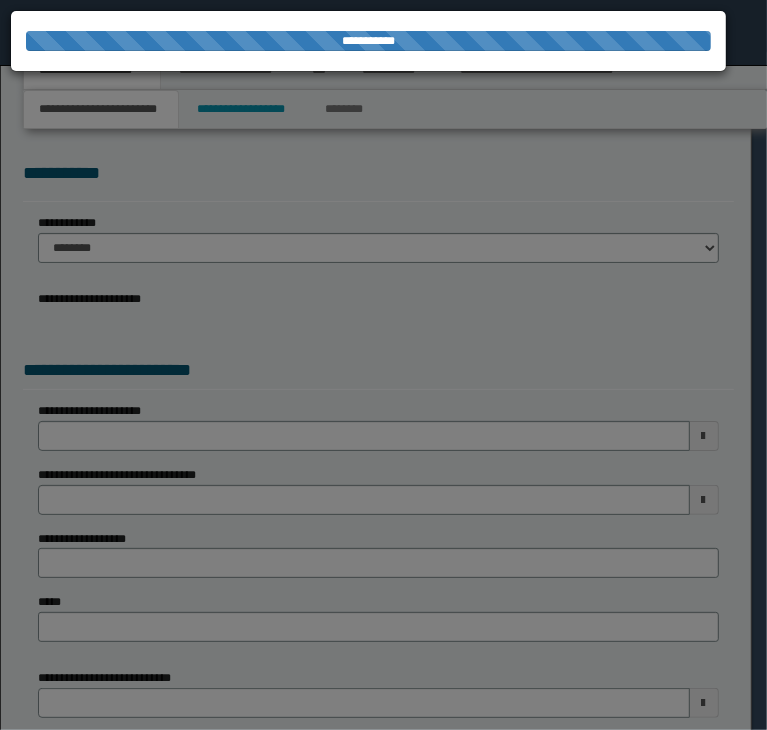 select on "*" 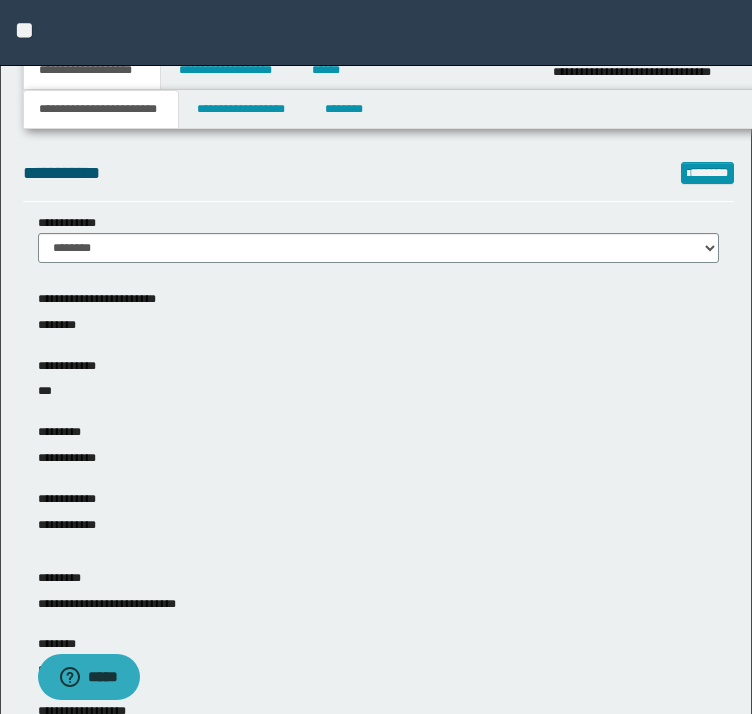 scroll, scrollTop: 0, scrollLeft: 0, axis: both 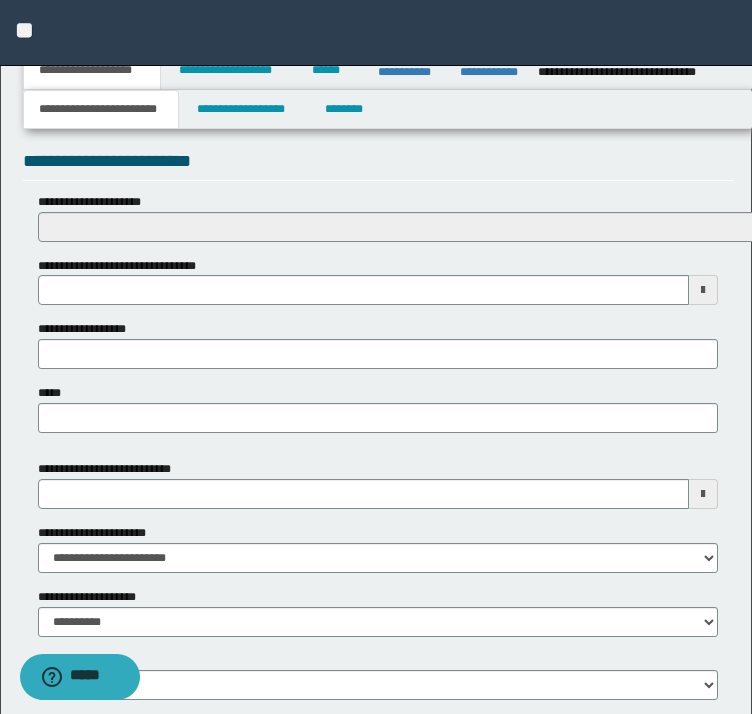 click on "**********" at bounding box center [376, -343] 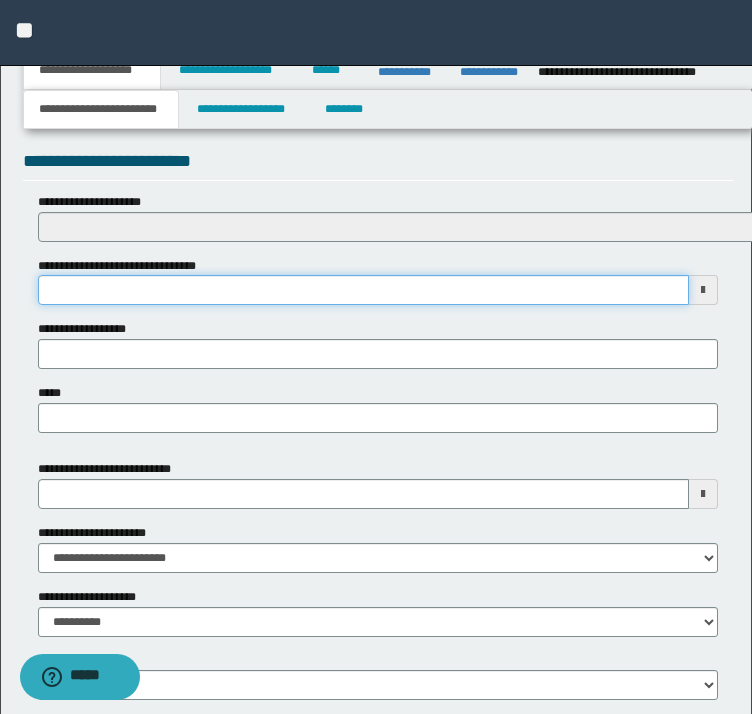 click on "**********" at bounding box center [364, 290] 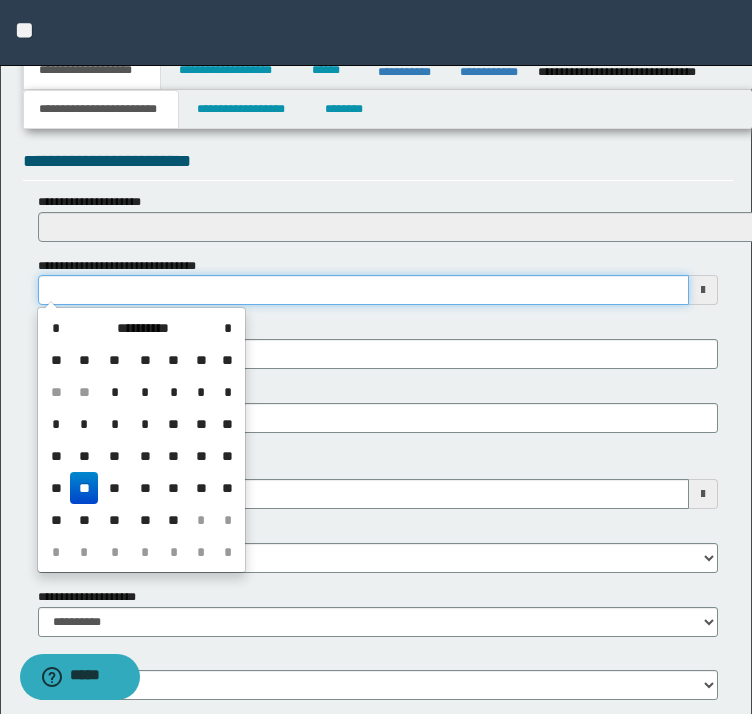 type on "**********" 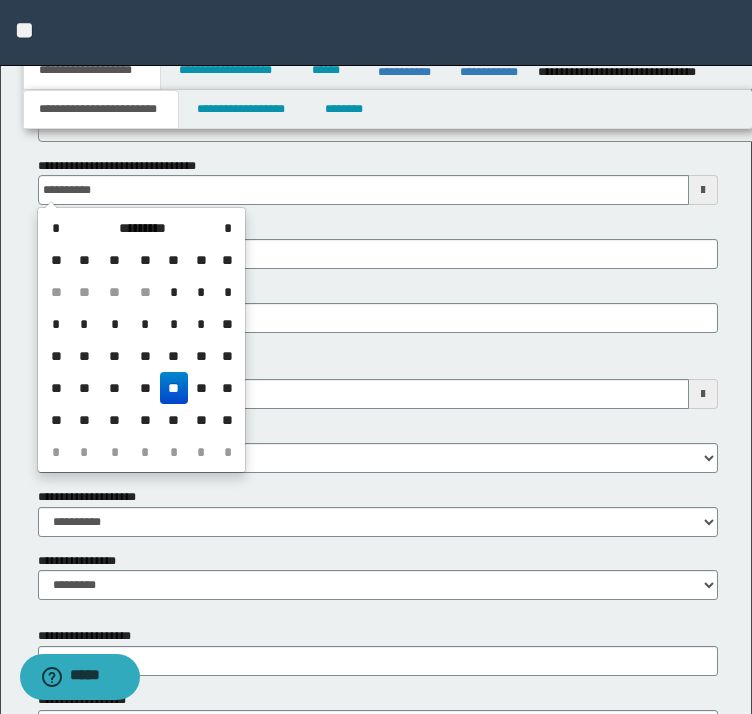 click on "**********" at bounding box center (378, 384) 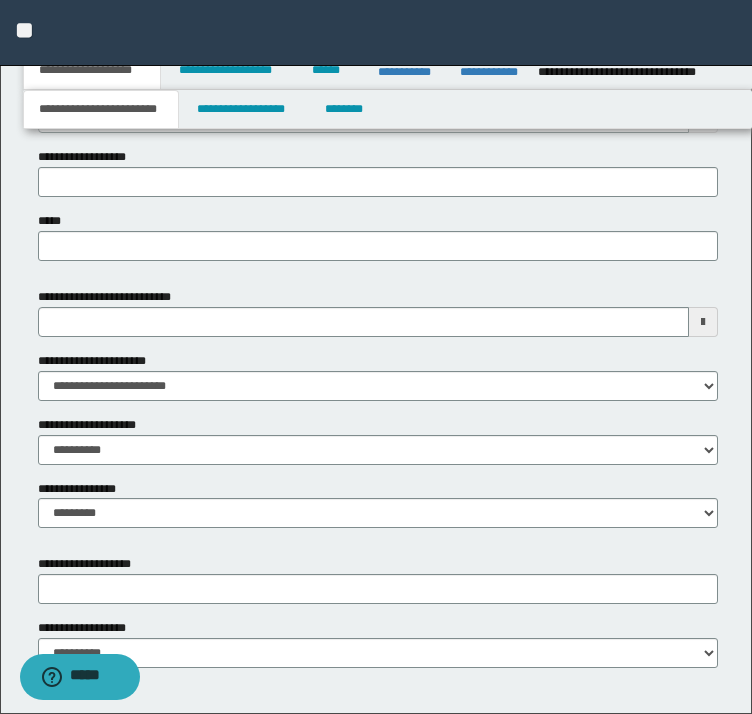 scroll, scrollTop: 948, scrollLeft: 0, axis: vertical 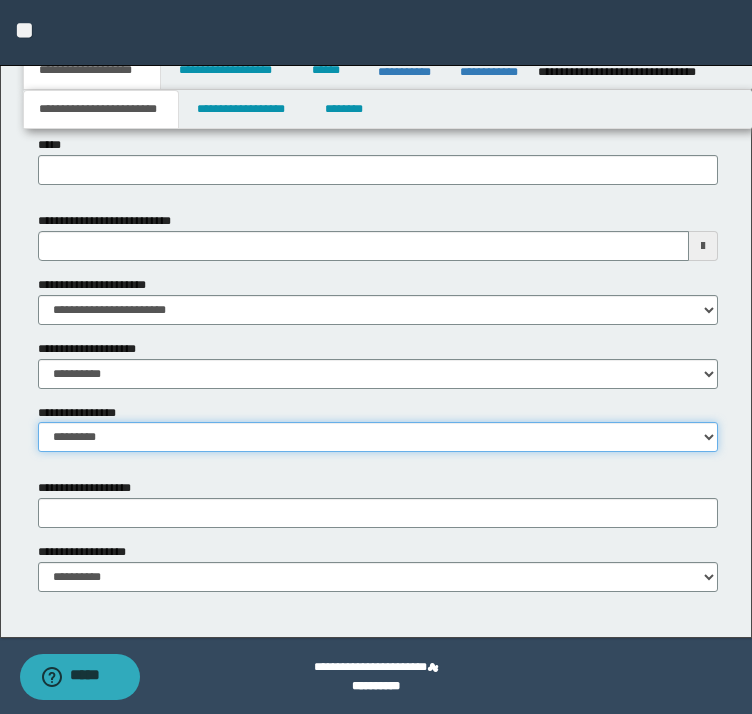 click on "**********" at bounding box center [378, 437] 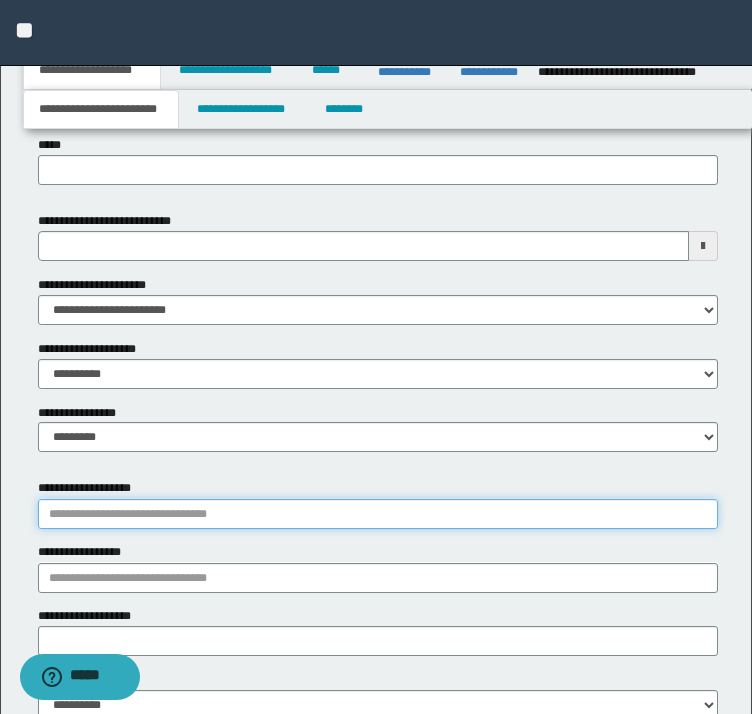 click on "**********" at bounding box center (378, 514) 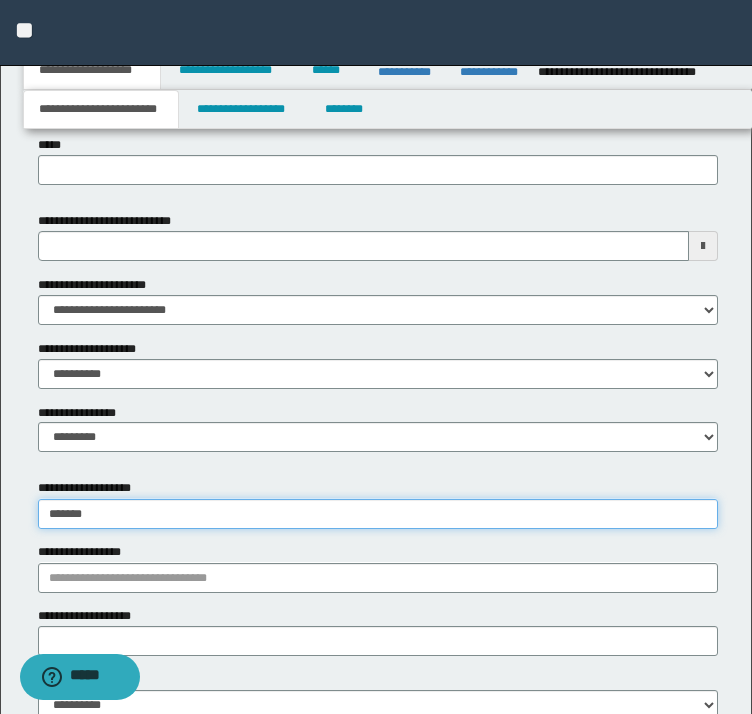type on "********" 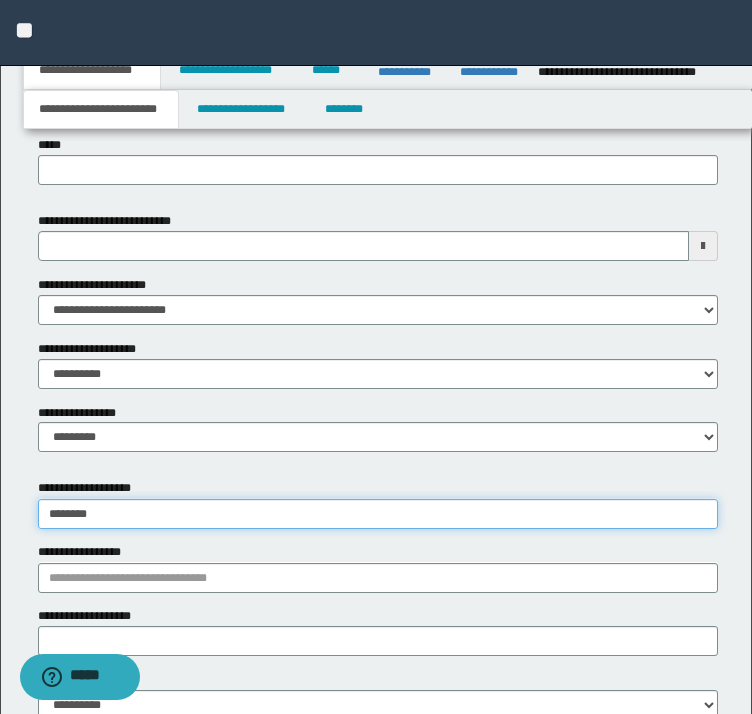 type on "********" 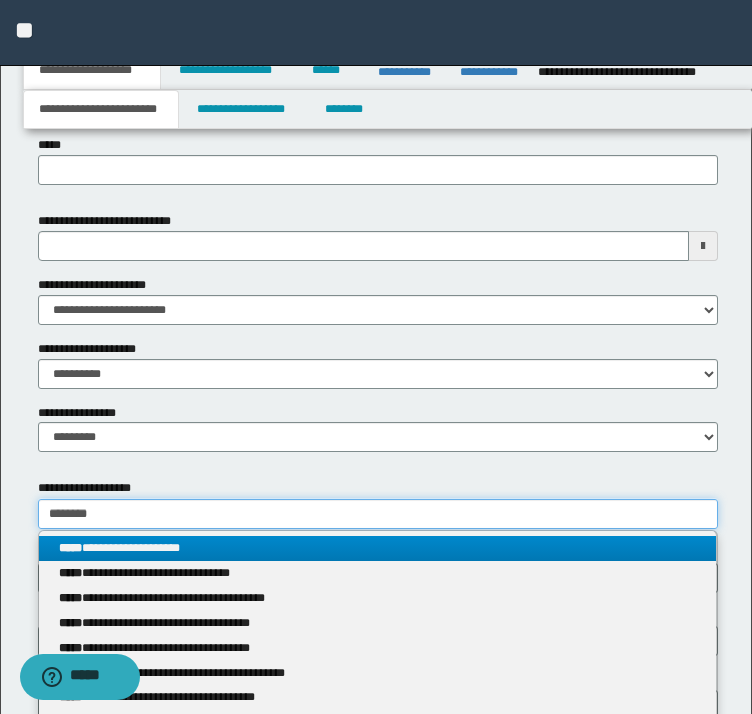 type on "********" 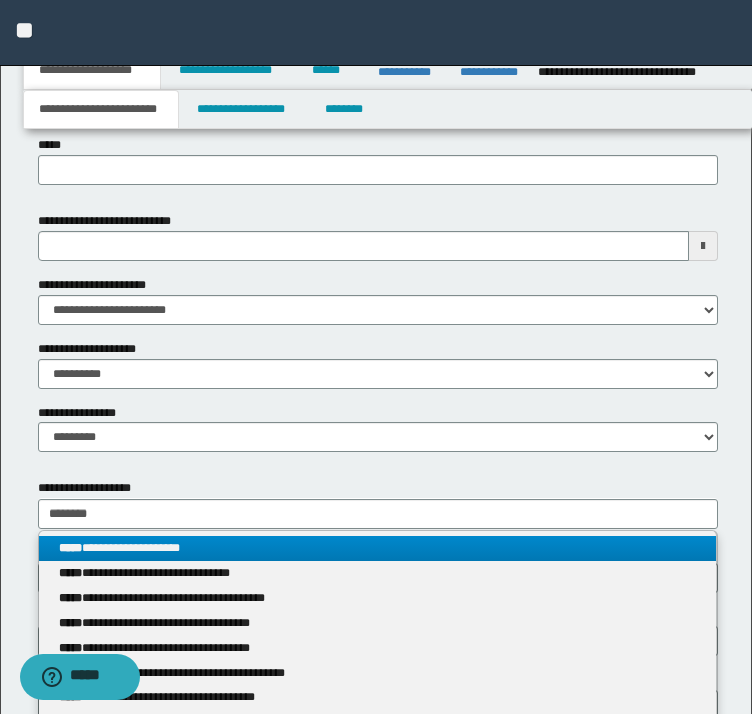click on "**********" at bounding box center [378, 548] 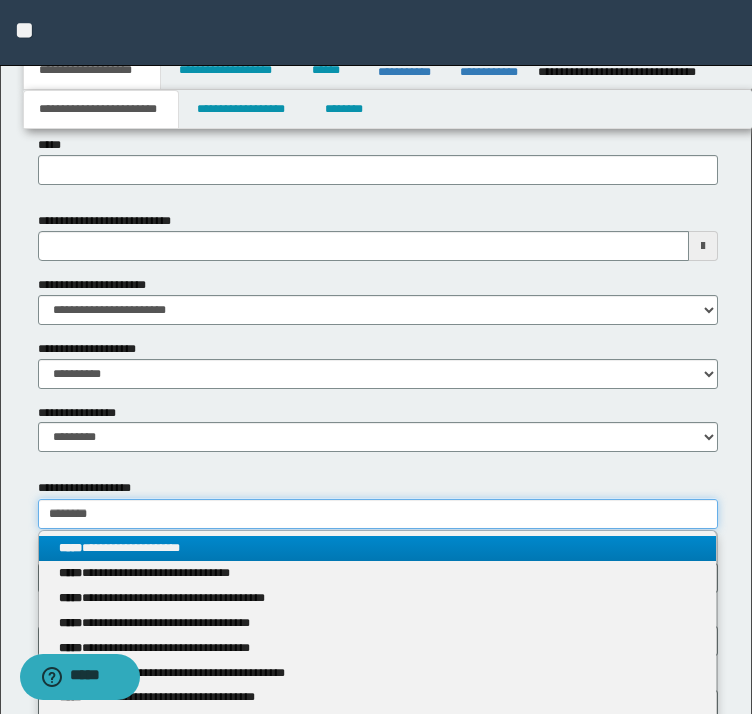 type 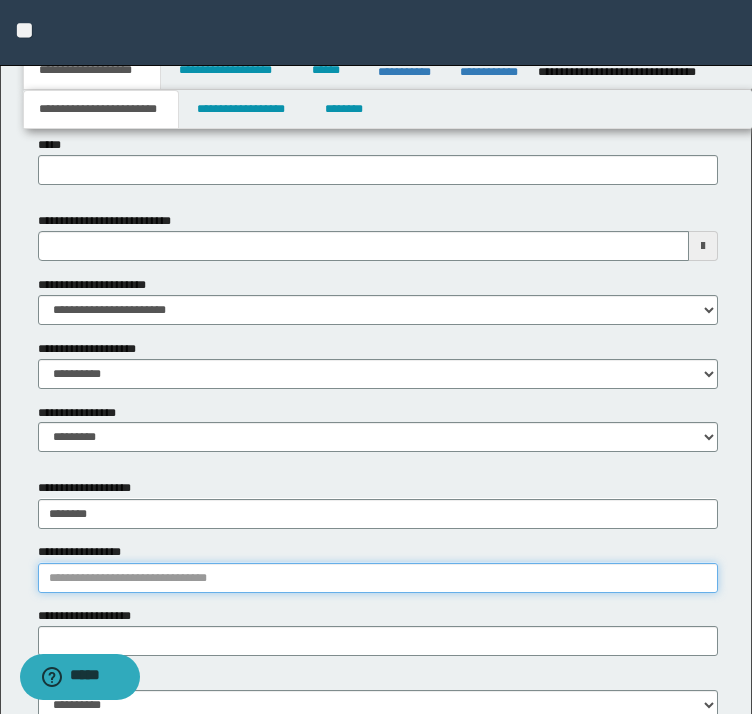 click on "**********" at bounding box center [378, 578] 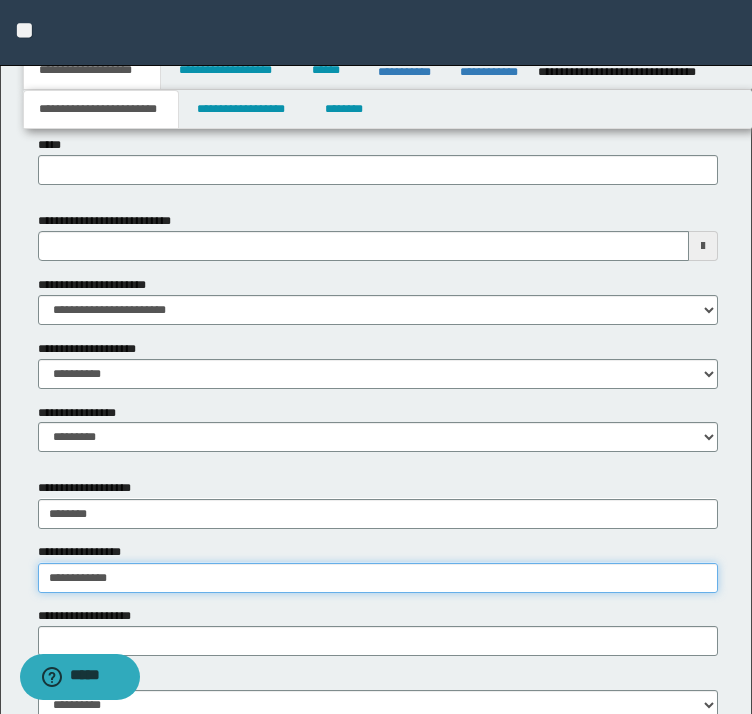type on "**********" 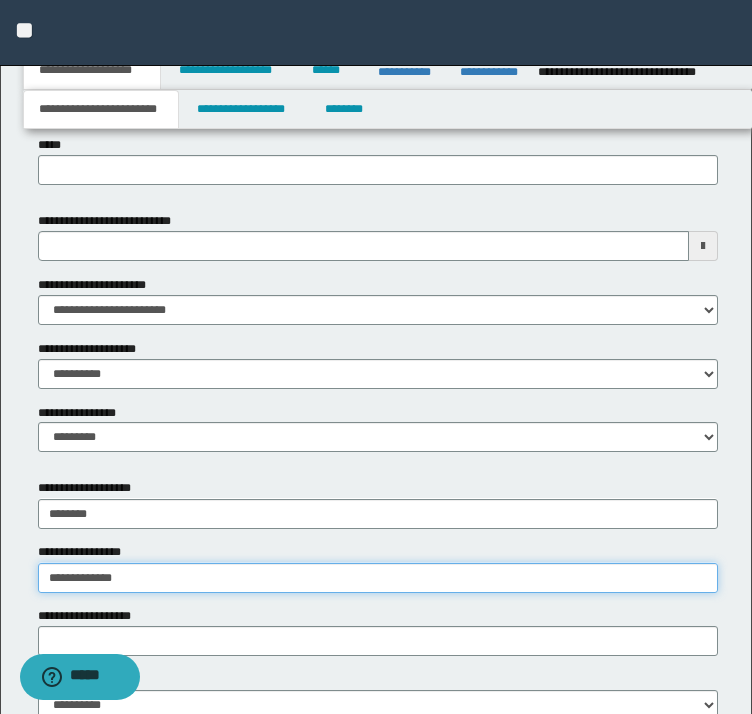 type on "**********" 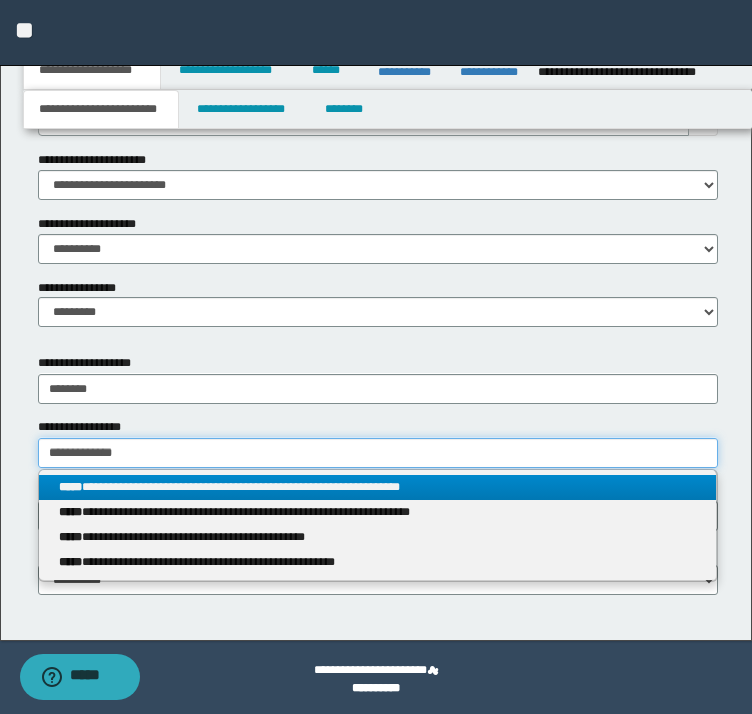 scroll, scrollTop: 1076, scrollLeft: 0, axis: vertical 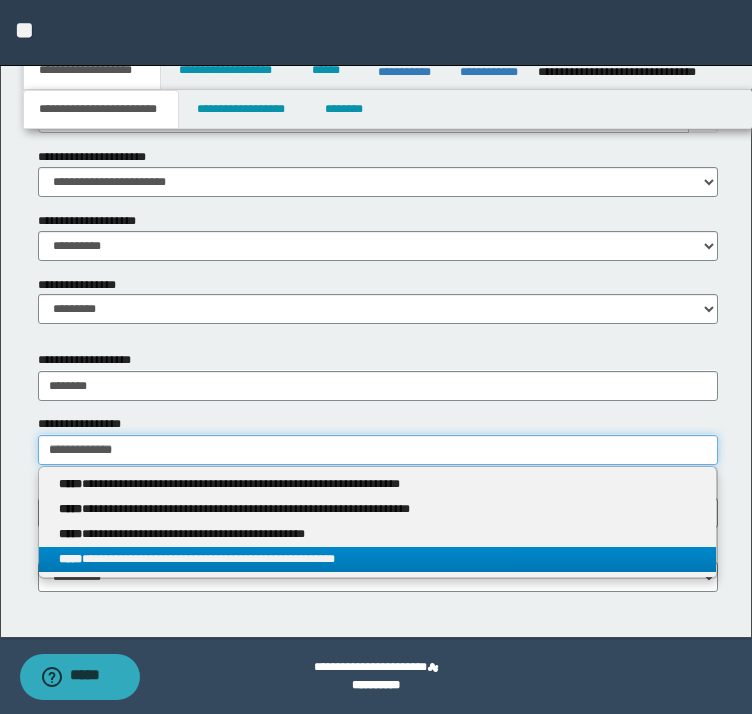 type on "**********" 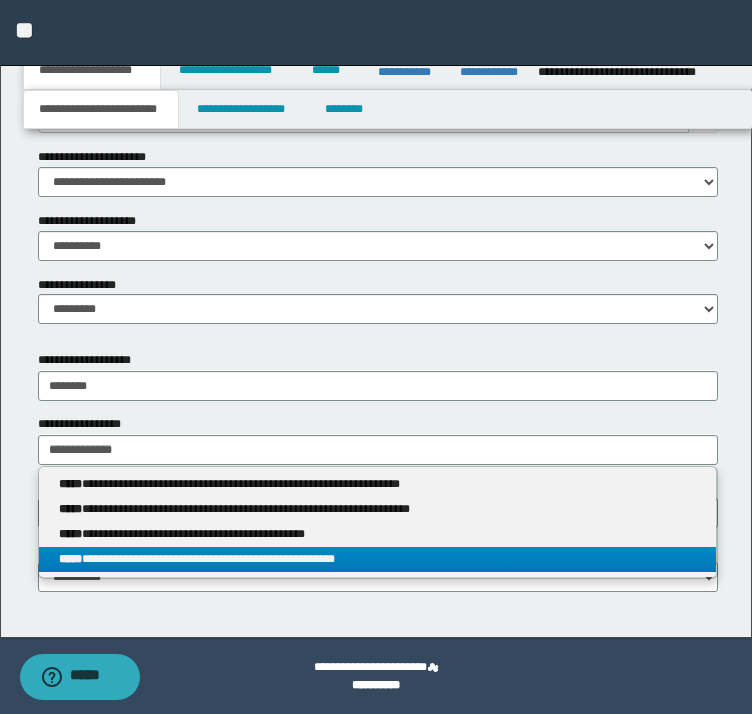 click on "**********" at bounding box center [378, 559] 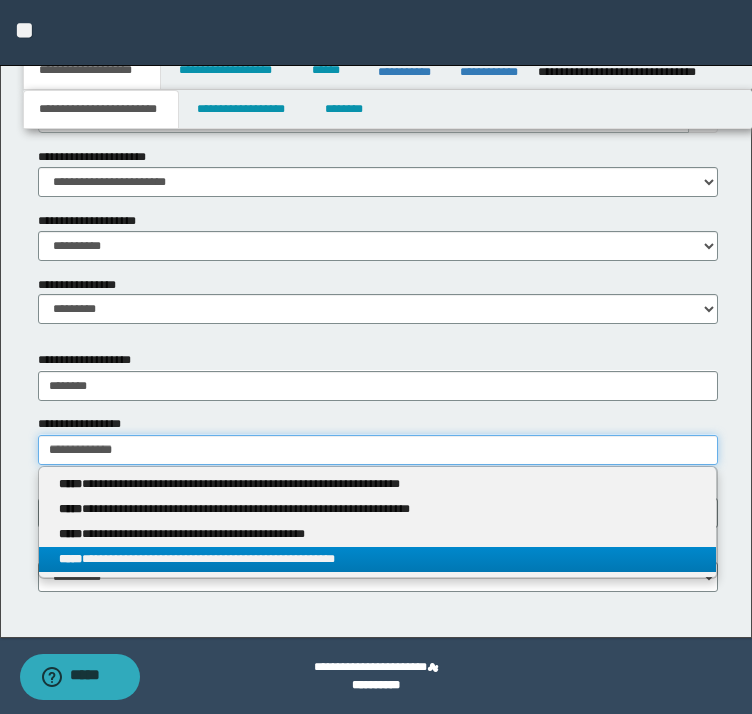 type 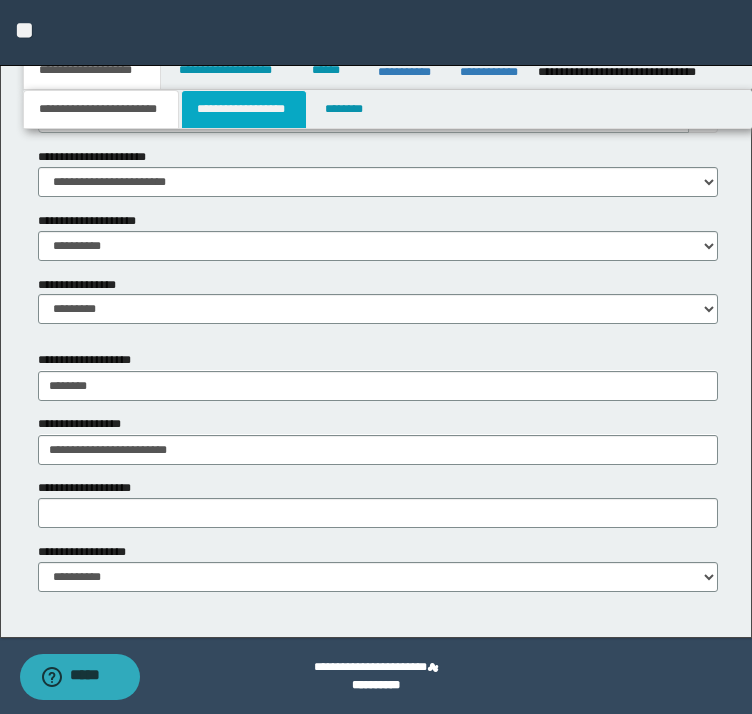 click on "**********" at bounding box center (244, 109) 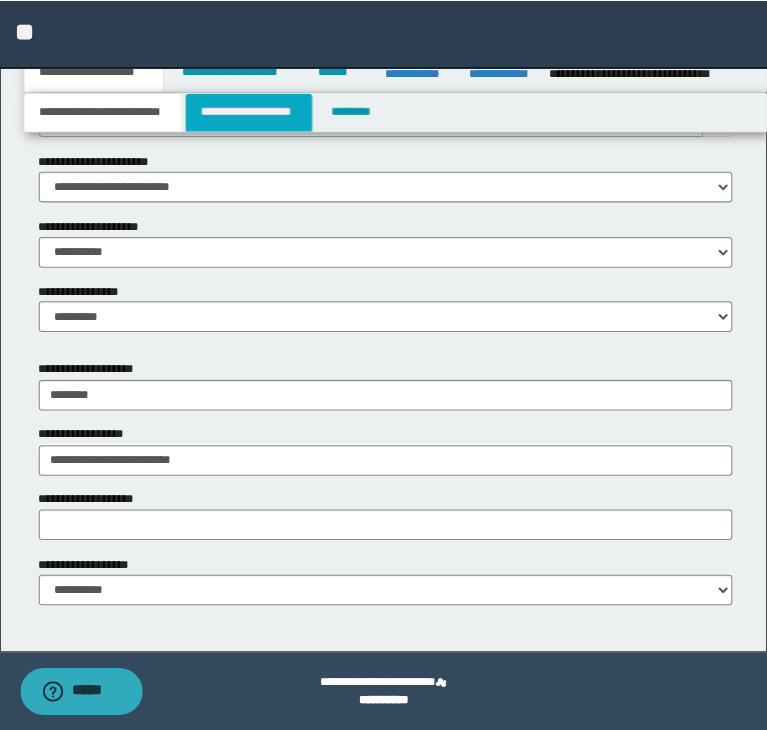 scroll, scrollTop: 0, scrollLeft: 0, axis: both 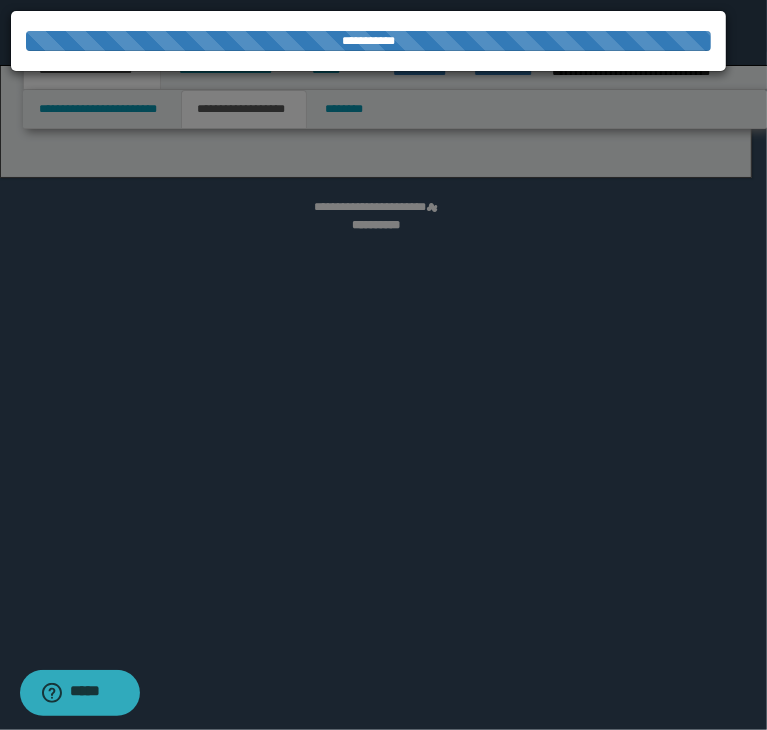 select on "*" 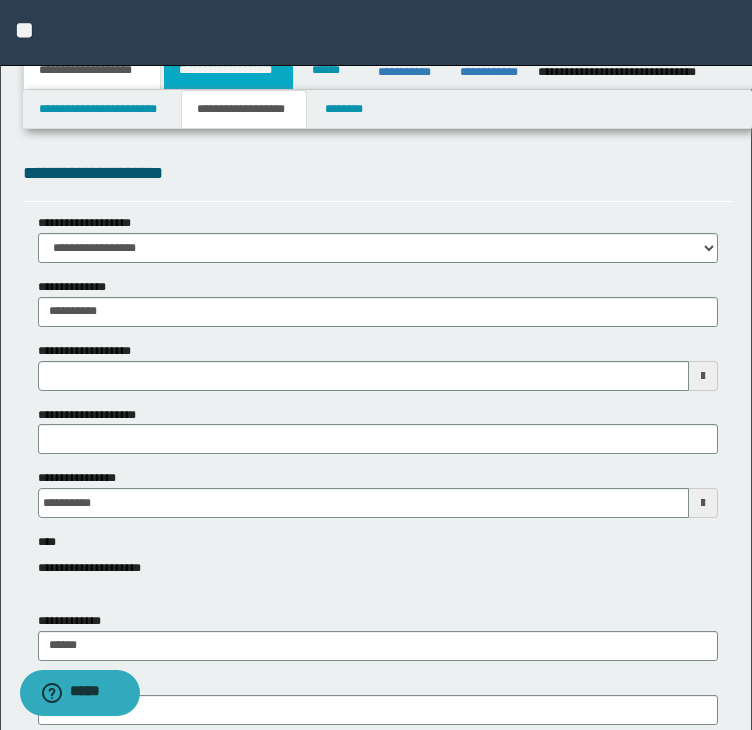 click on "**********" at bounding box center (228, 70) 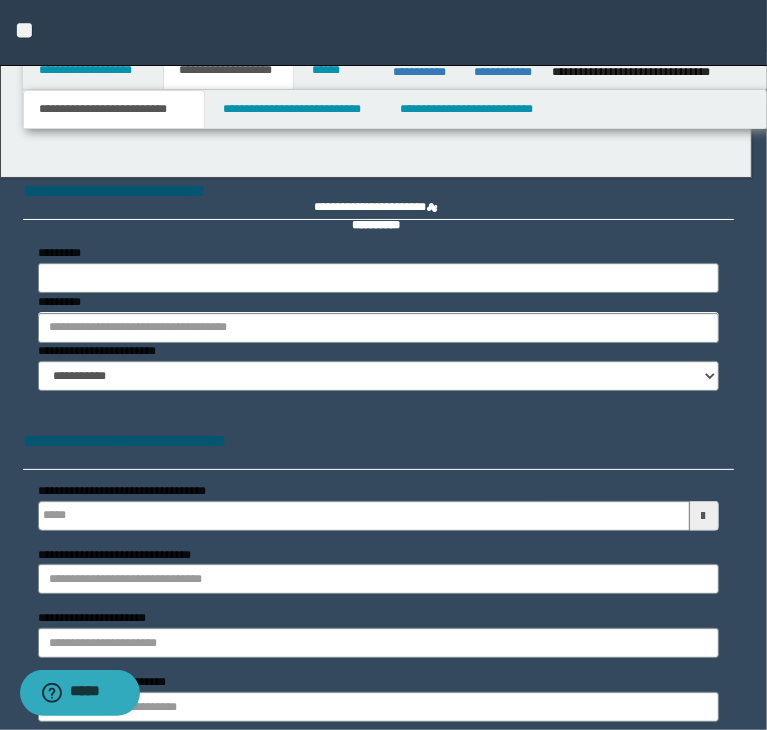 select on "*" 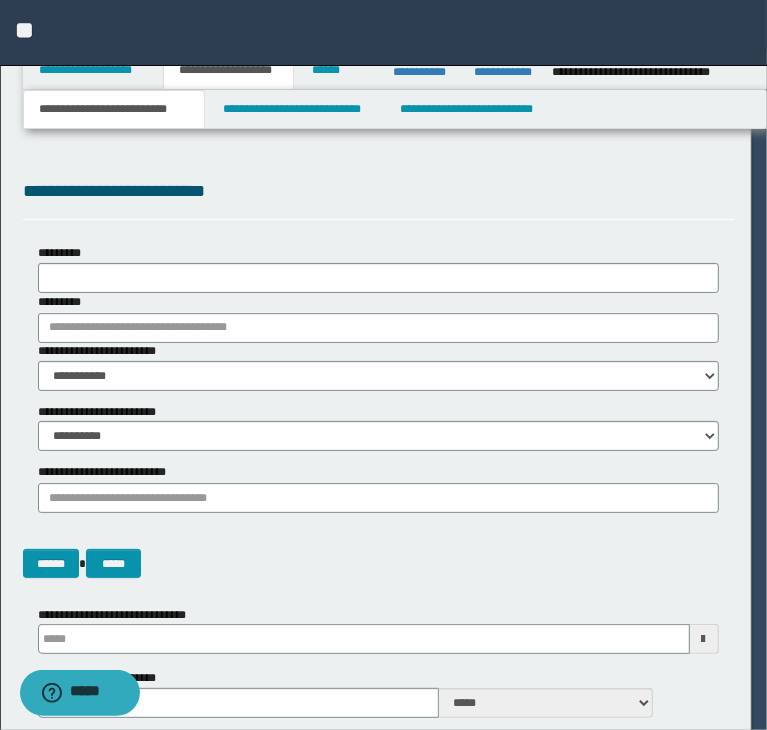 type 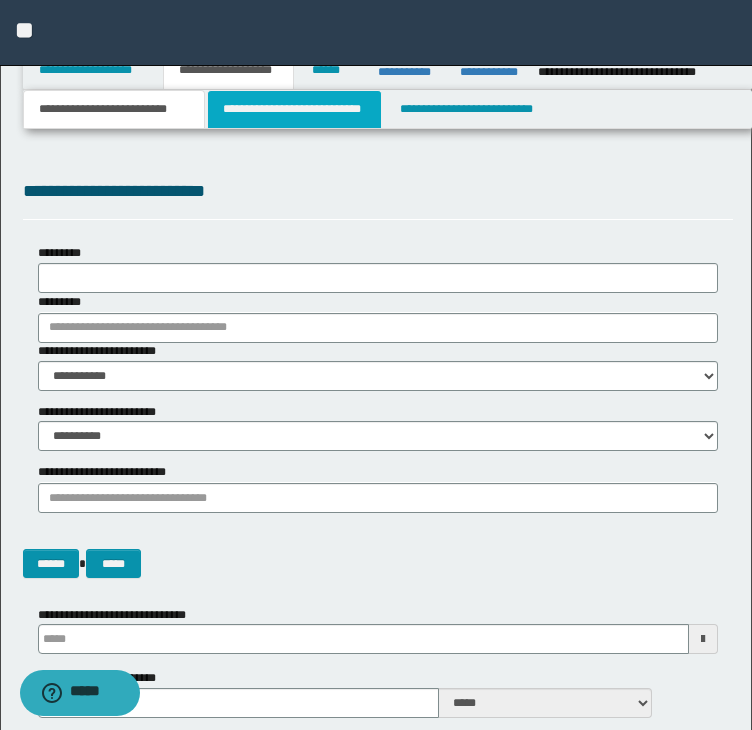 click on "**********" at bounding box center [294, 109] 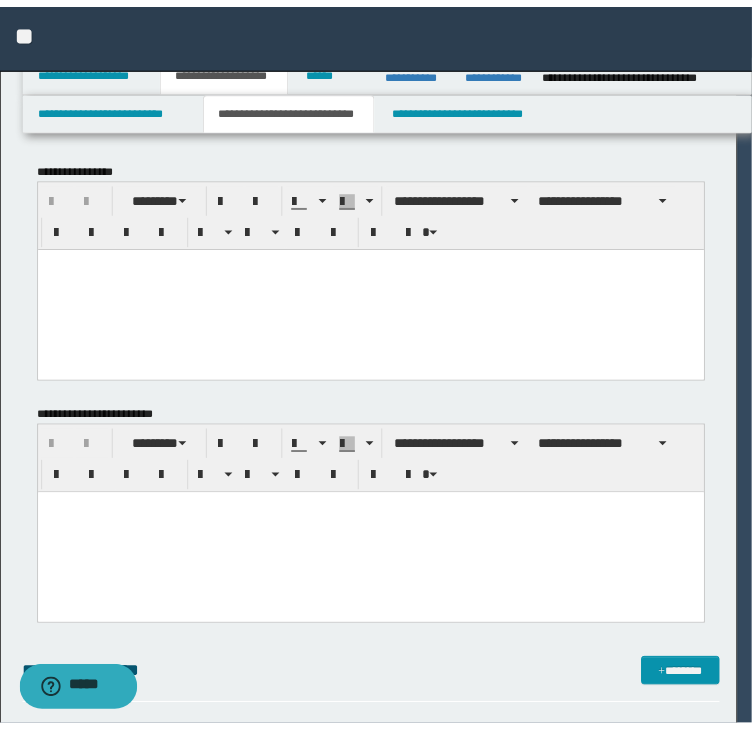 scroll, scrollTop: 0, scrollLeft: 0, axis: both 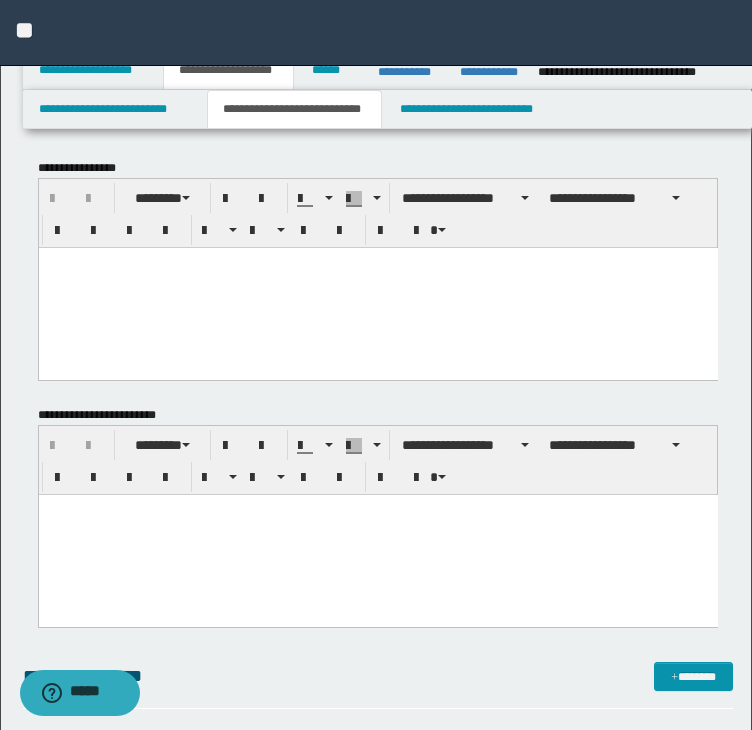 click at bounding box center [377, 287] 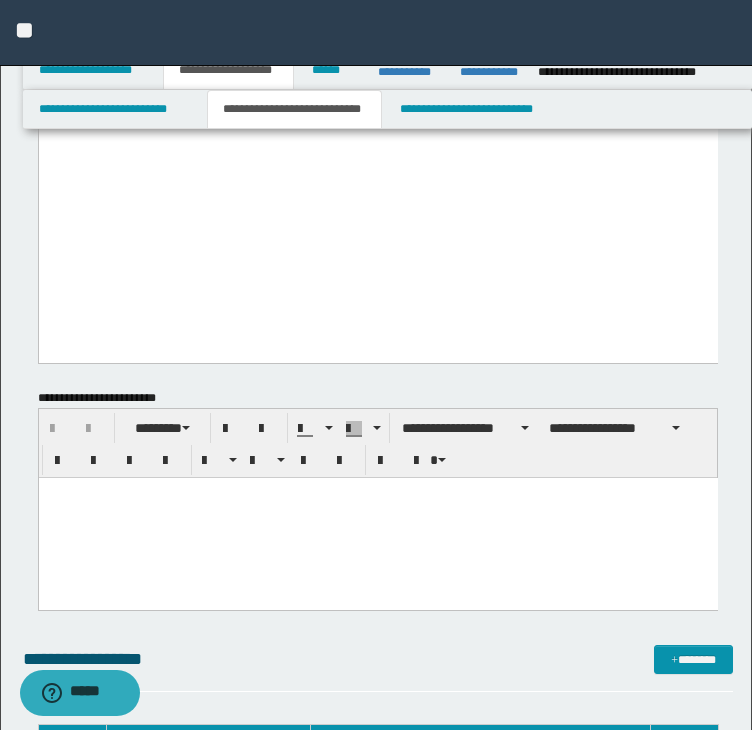 drag, startPoint x: 49, startPoint y: -1438, endPoint x: 289, endPoint y: 325, distance: 1779.2607 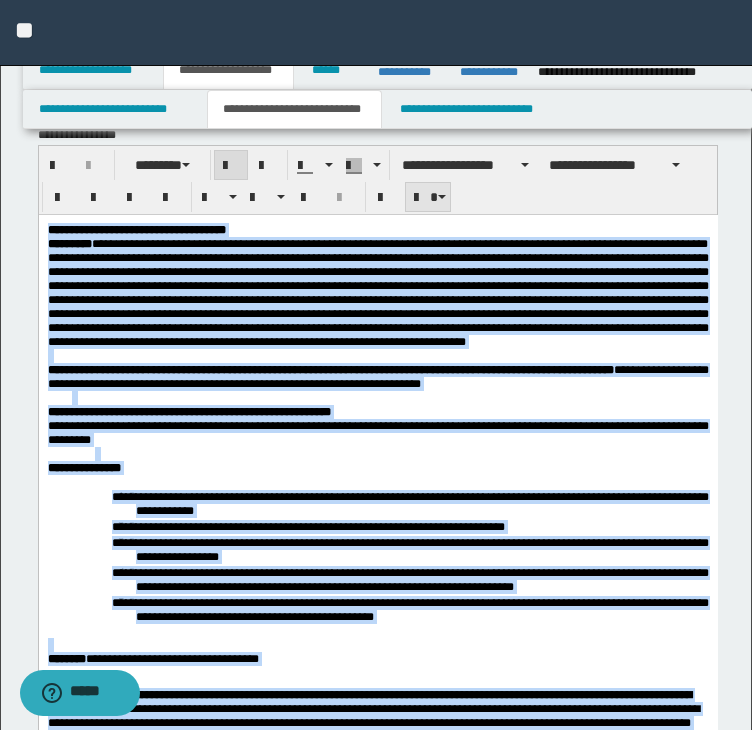scroll, scrollTop: 0, scrollLeft: 0, axis: both 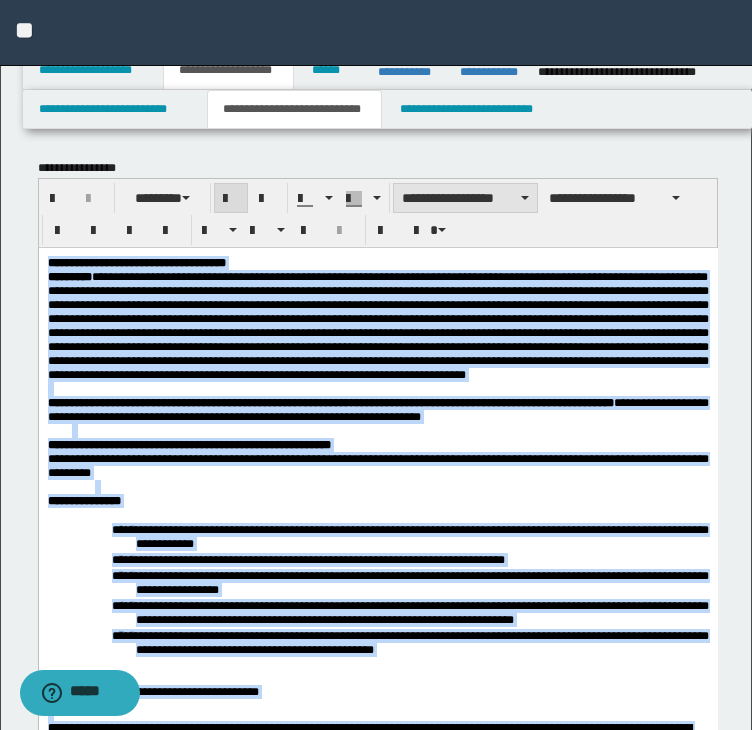 click on "**********" at bounding box center [465, 198] 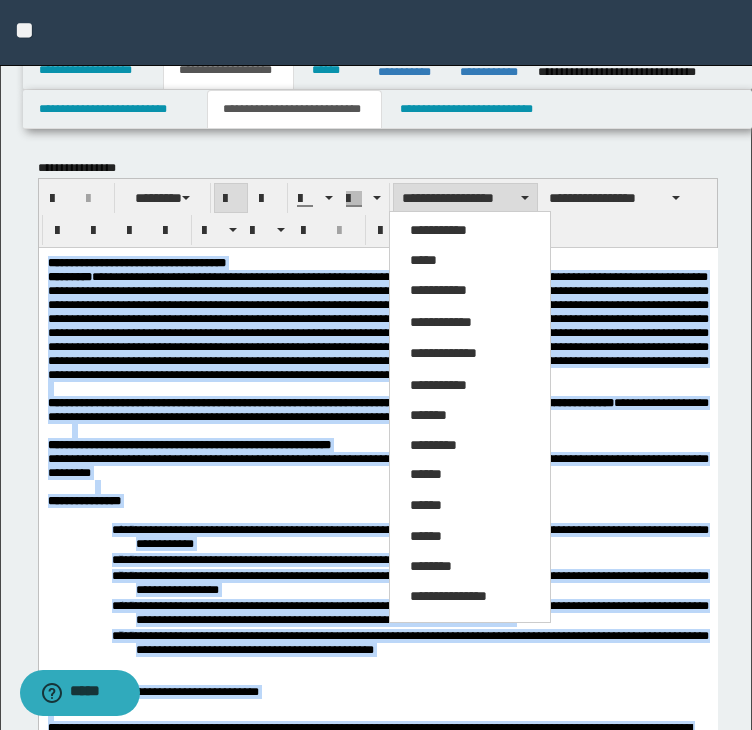 drag, startPoint x: 452, startPoint y: 253, endPoint x: 488, endPoint y: 241, distance: 37.94733 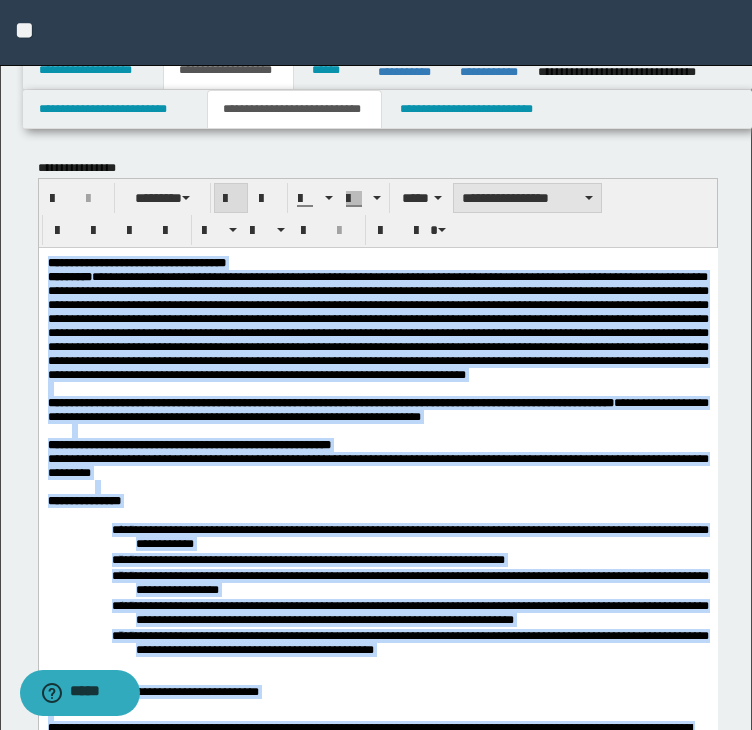 click on "**********" at bounding box center [527, 198] 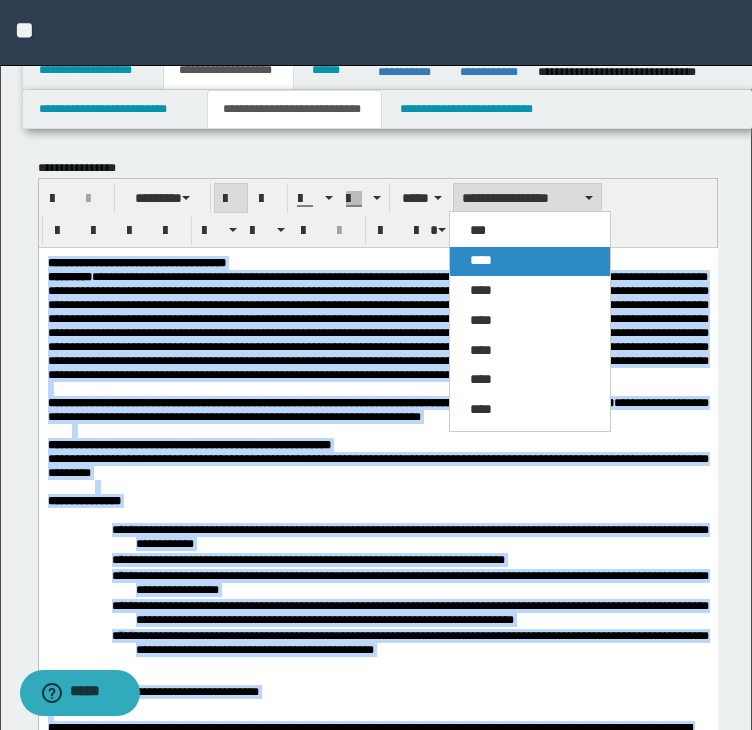 click on "****" at bounding box center [530, 261] 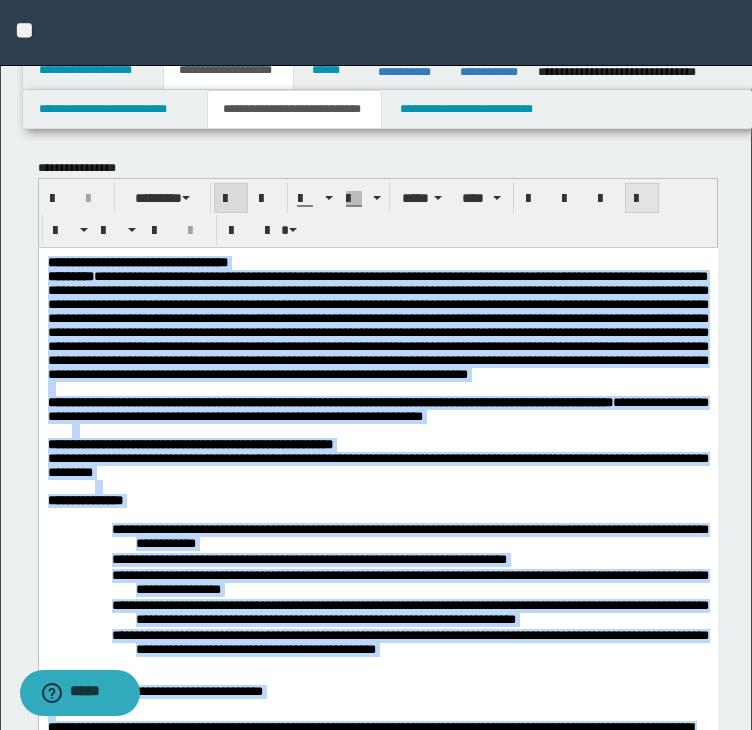 click at bounding box center [642, 198] 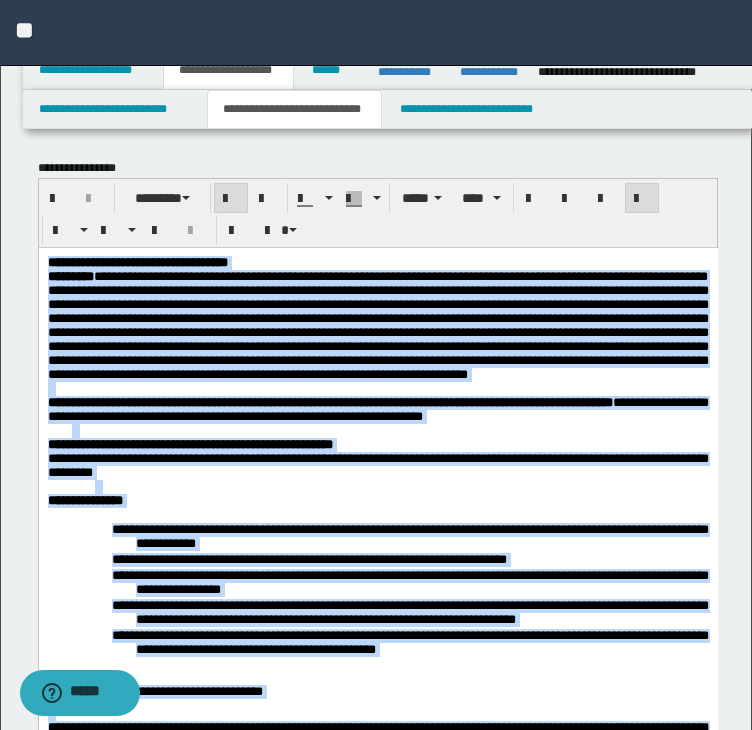 click at bounding box center (642, 199) 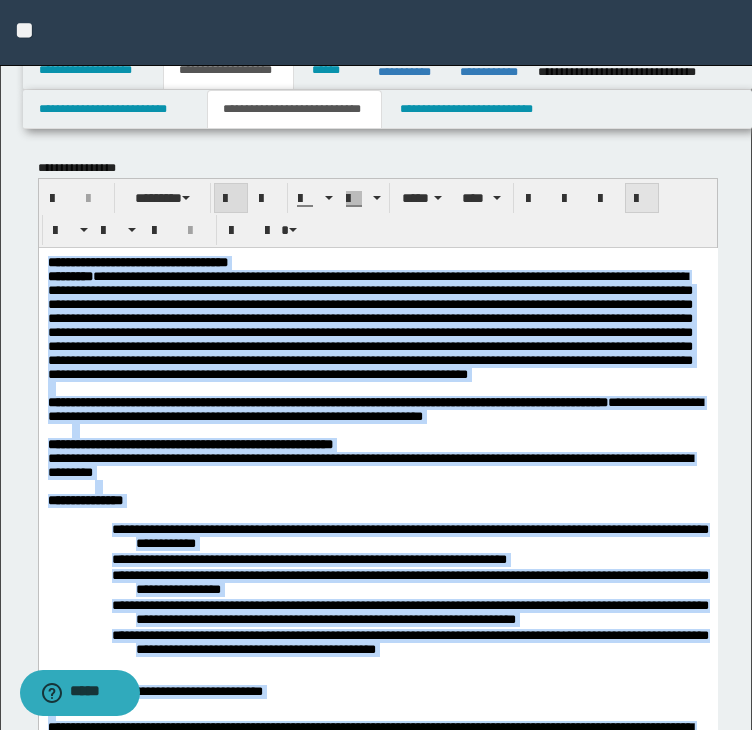 drag, startPoint x: 642, startPoint y: 191, endPoint x: 636, endPoint y: 204, distance: 14.3178215 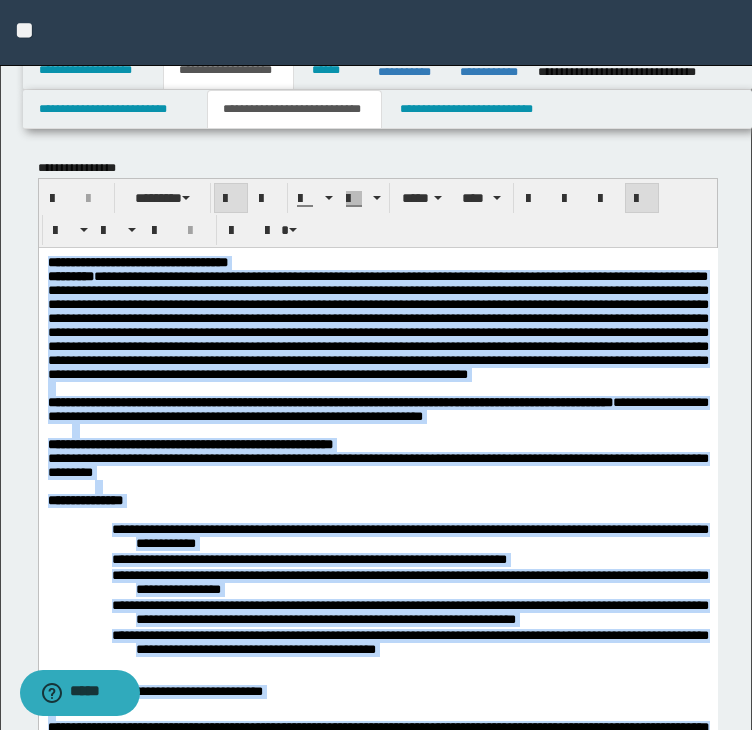 click on "**********" at bounding box center [377, 324] 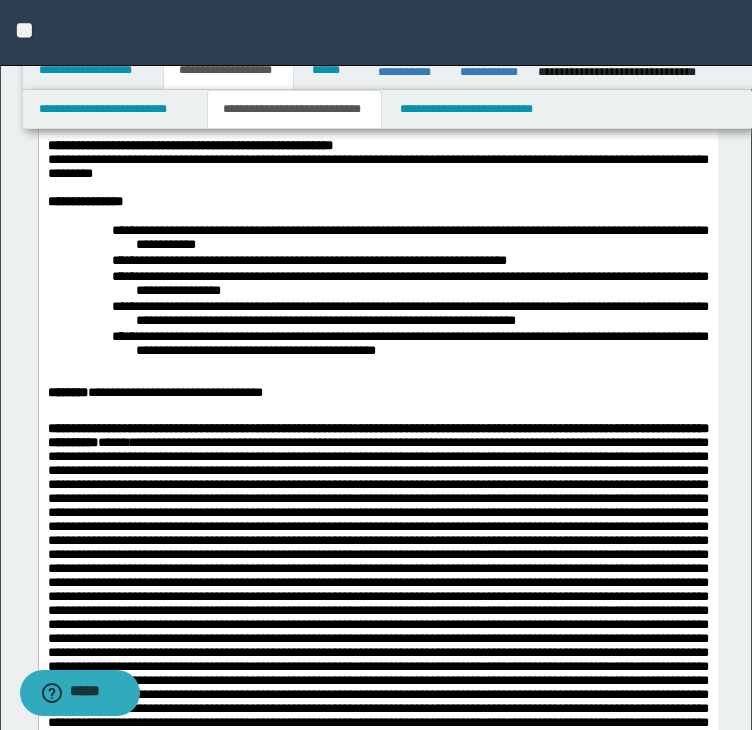 scroll, scrollTop: 300, scrollLeft: 0, axis: vertical 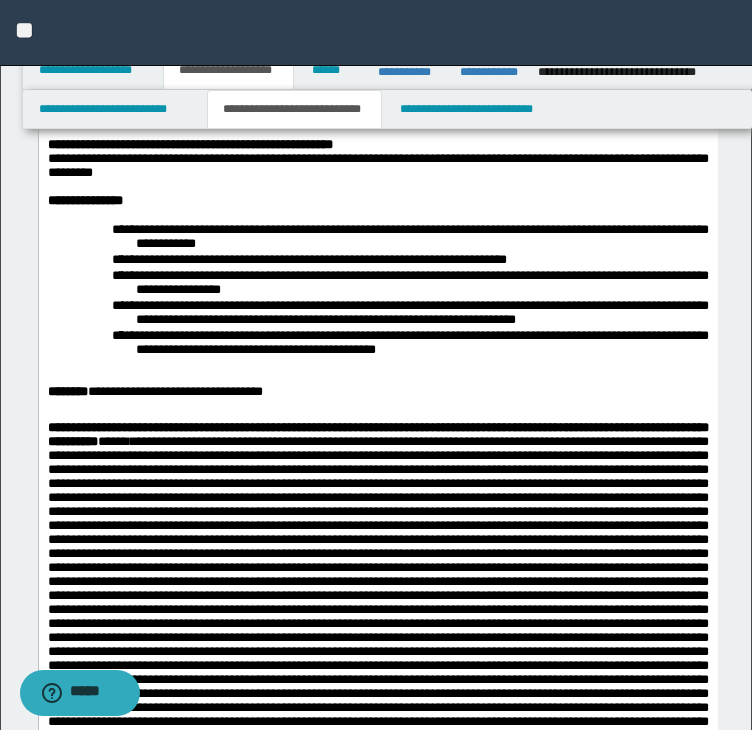 click on "**********" at bounding box center [409, 312] 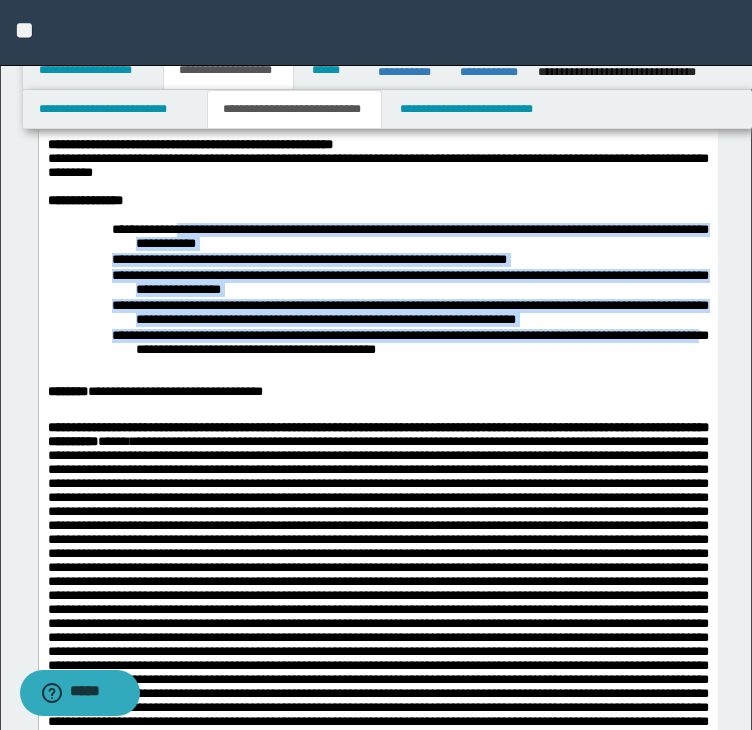 drag, startPoint x: 272, startPoint y: 425, endPoint x: 186, endPoint y: 296, distance: 155.03871 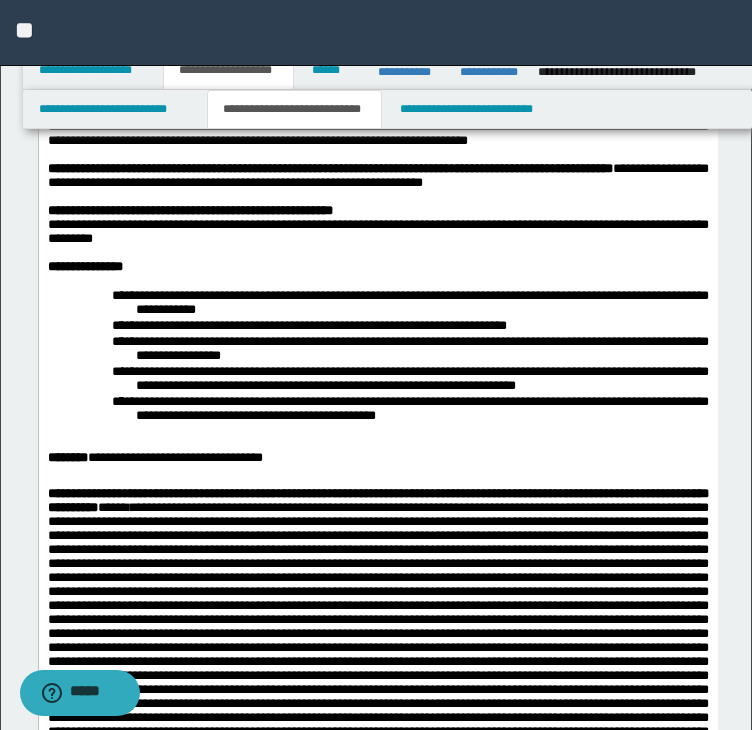 scroll, scrollTop: 200, scrollLeft: 0, axis: vertical 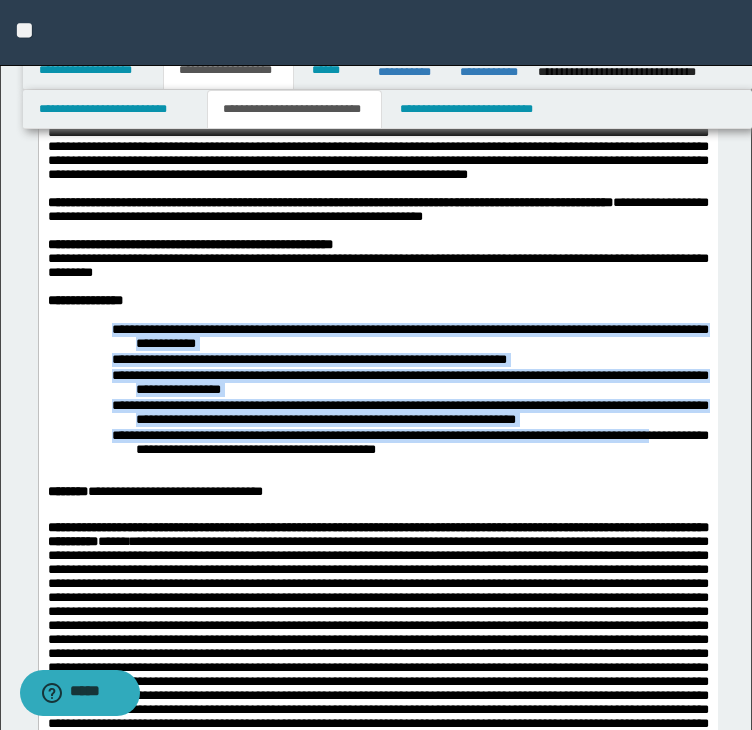 drag, startPoint x: 107, startPoint y: 393, endPoint x: 216, endPoint y: 529, distance: 174.29 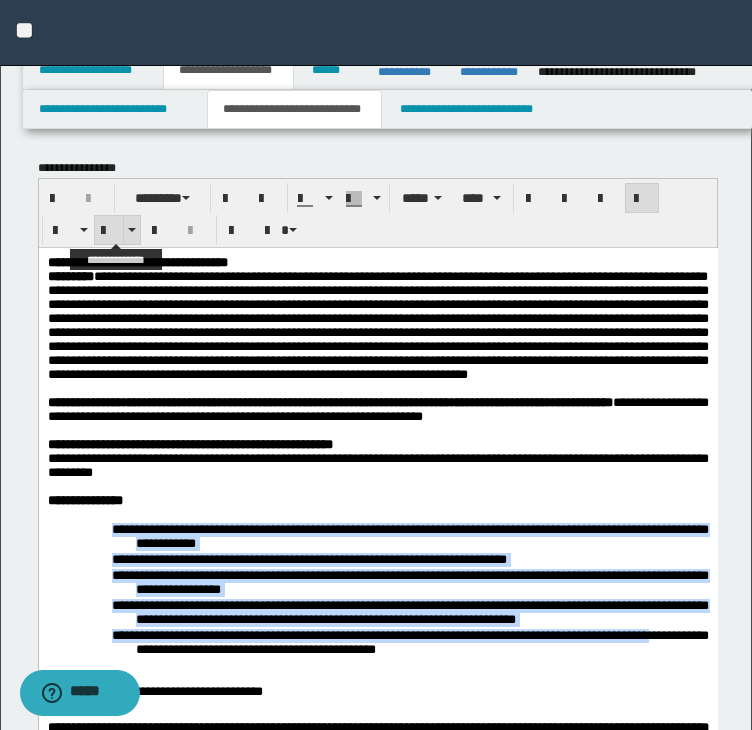 click at bounding box center [109, 231] 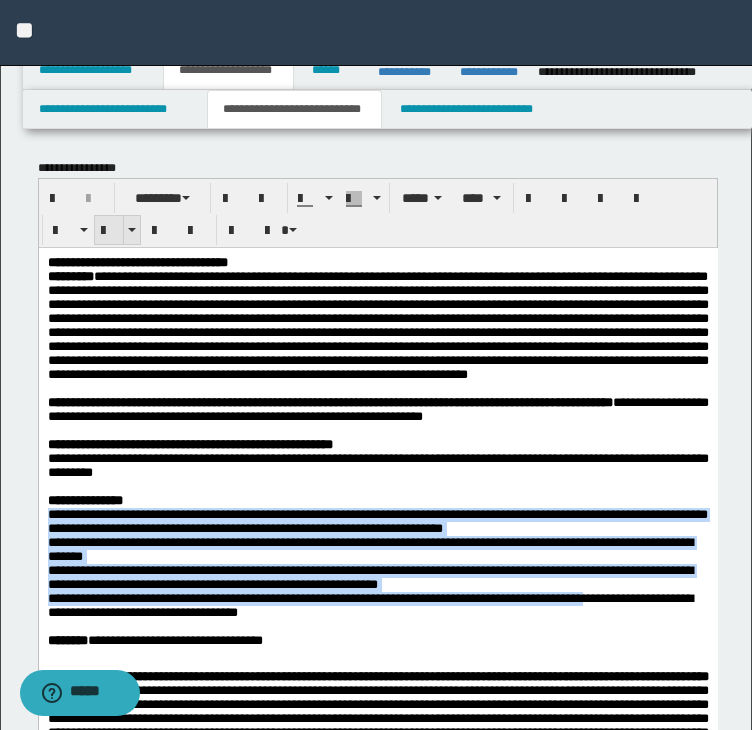 click at bounding box center (109, 231) 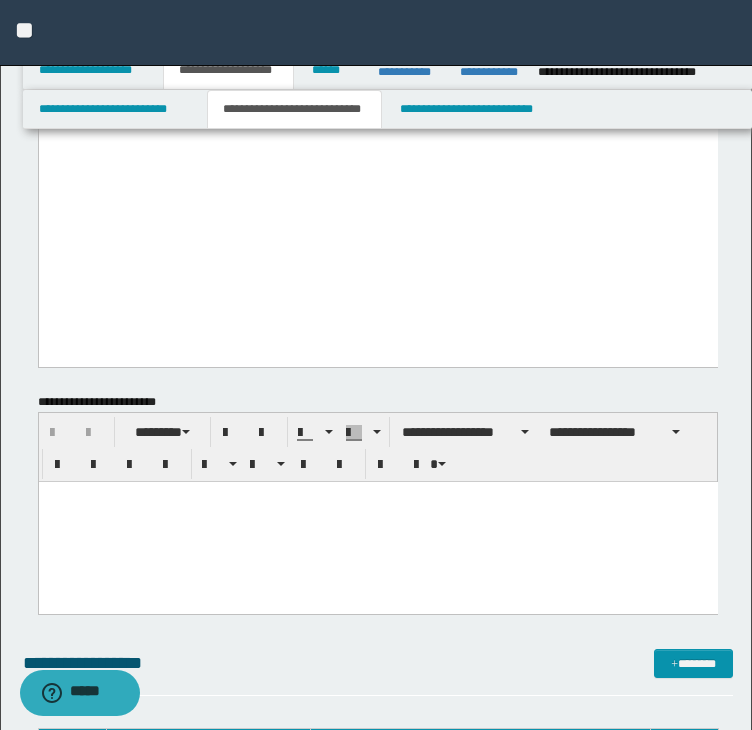 scroll, scrollTop: 2100, scrollLeft: 0, axis: vertical 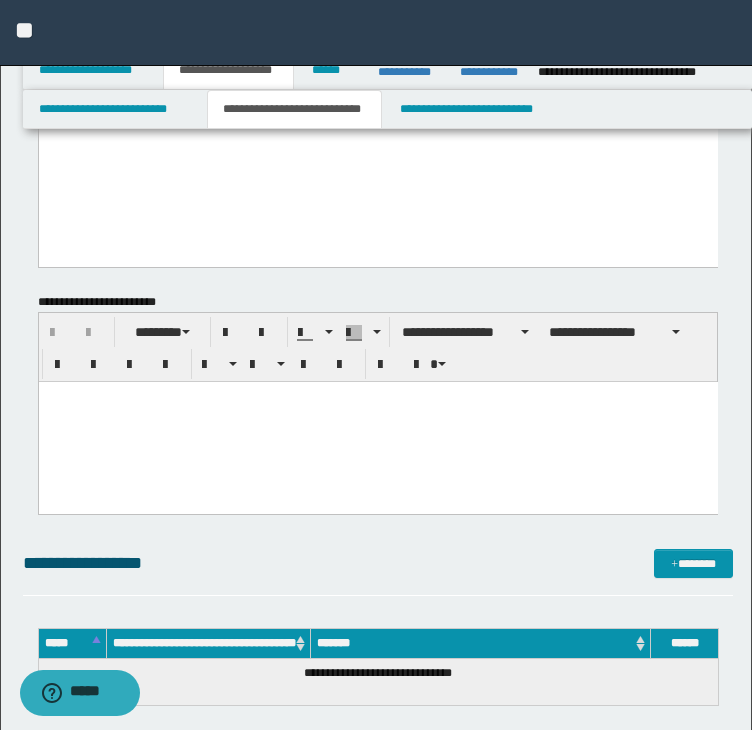 click at bounding box center (377, 422) 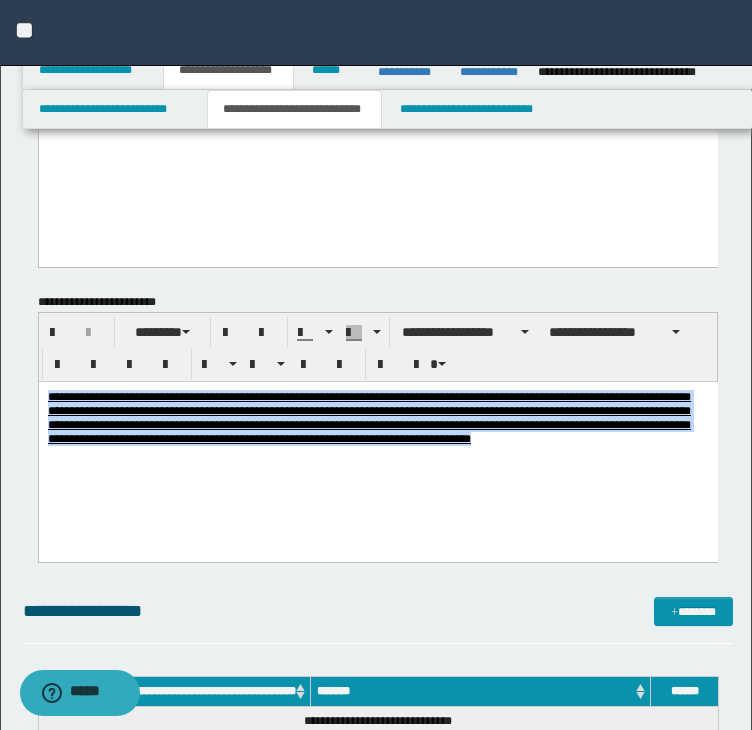 drag, startPoint x: 419, startPoint y: 453, endPoint x: 1, endPoint y: 363, distance: 427.57922 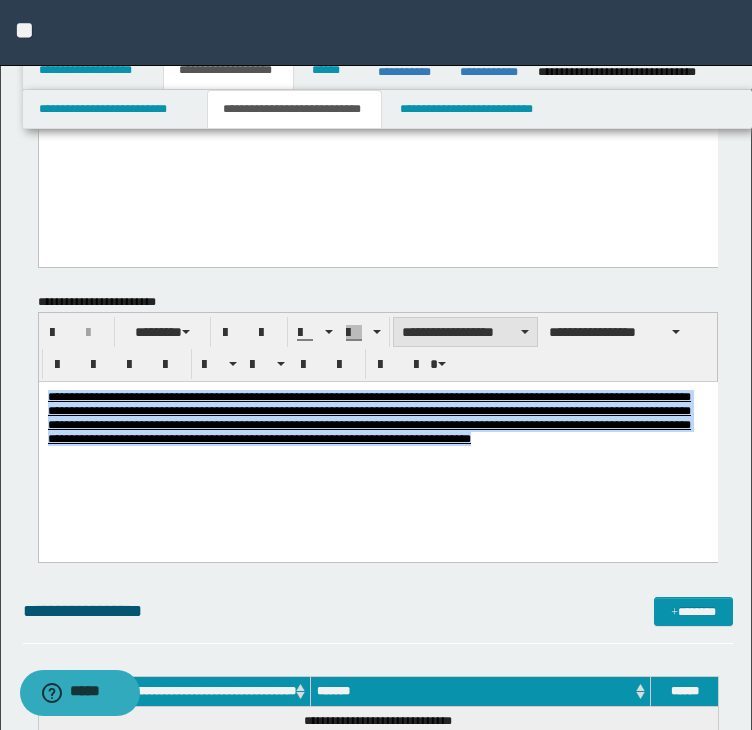 click on "**********" at bounding box center (465, 332) 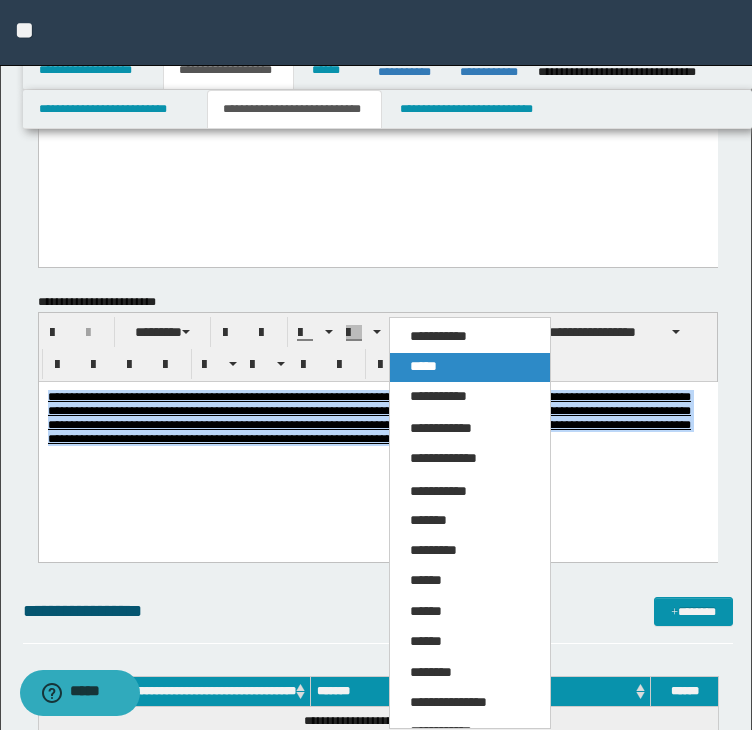 click on "*****" at bounding box center [470, 367] 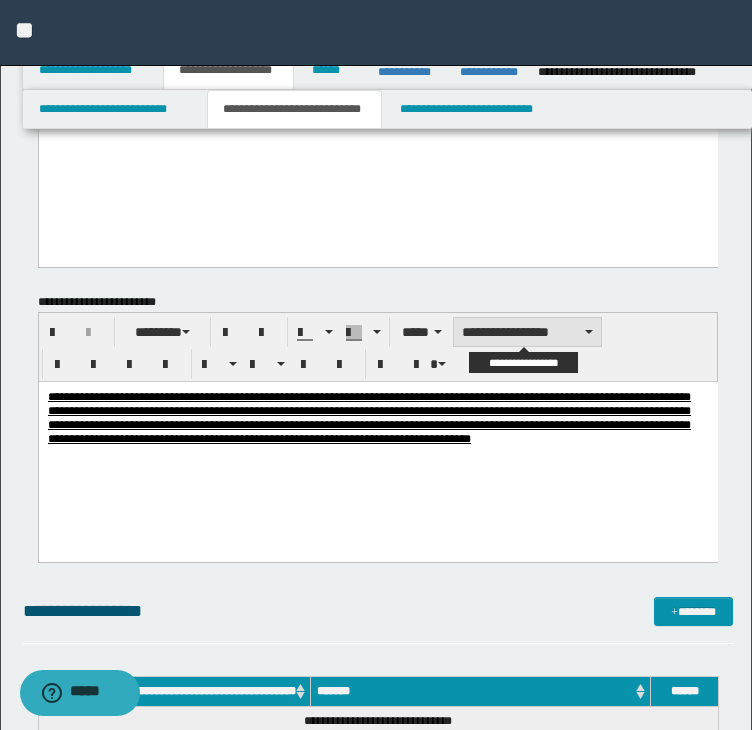 click on "**********" at bounding box center (527, 332) 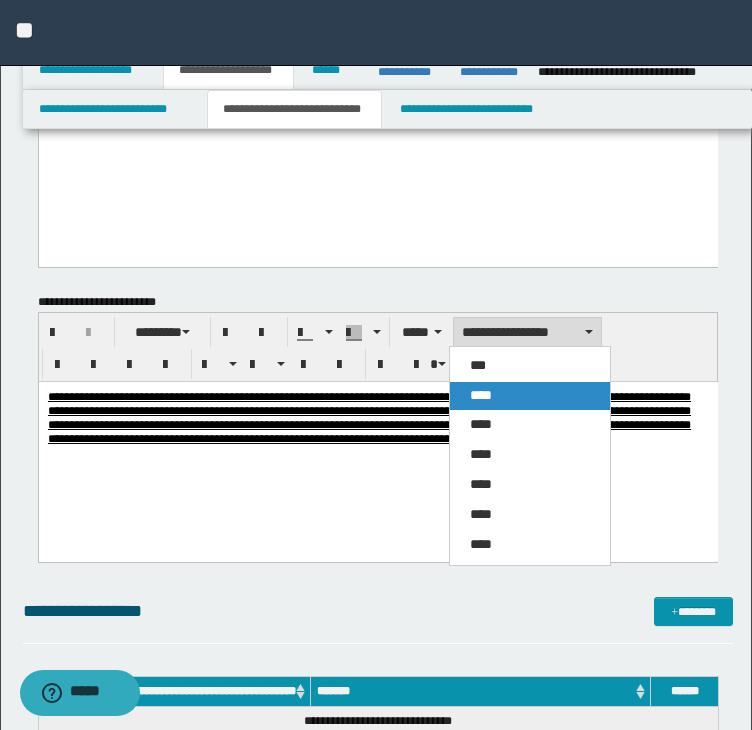 click on "****" at bounding box center (481, 395) 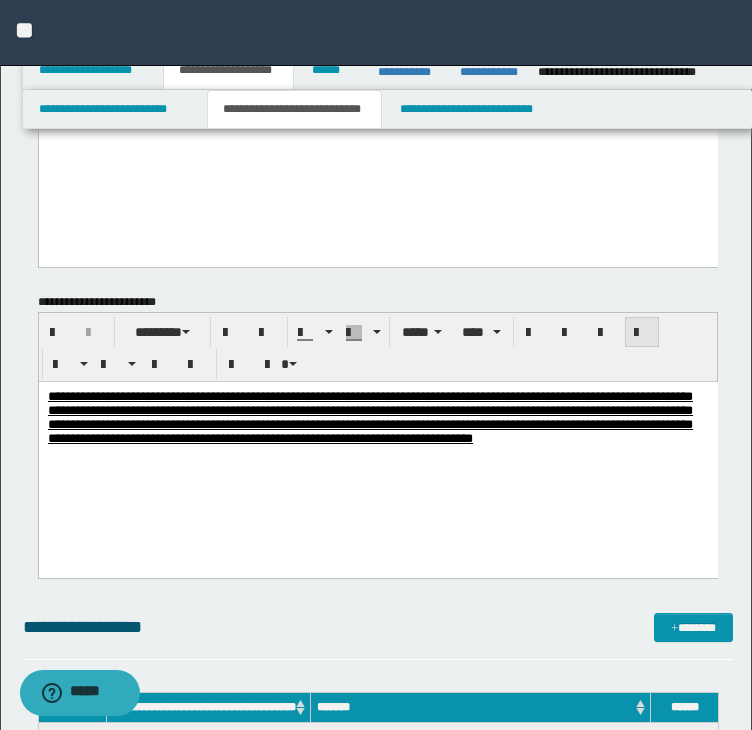 click at bounding box center [642, 333] 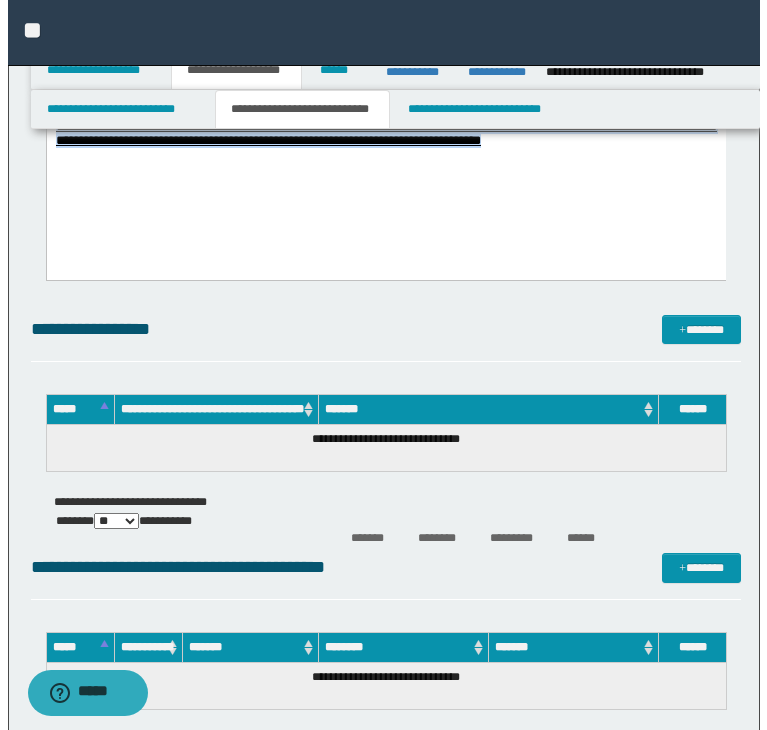 scroll, scrollTop: 2400, scrollLeft: 0, axis: vertical 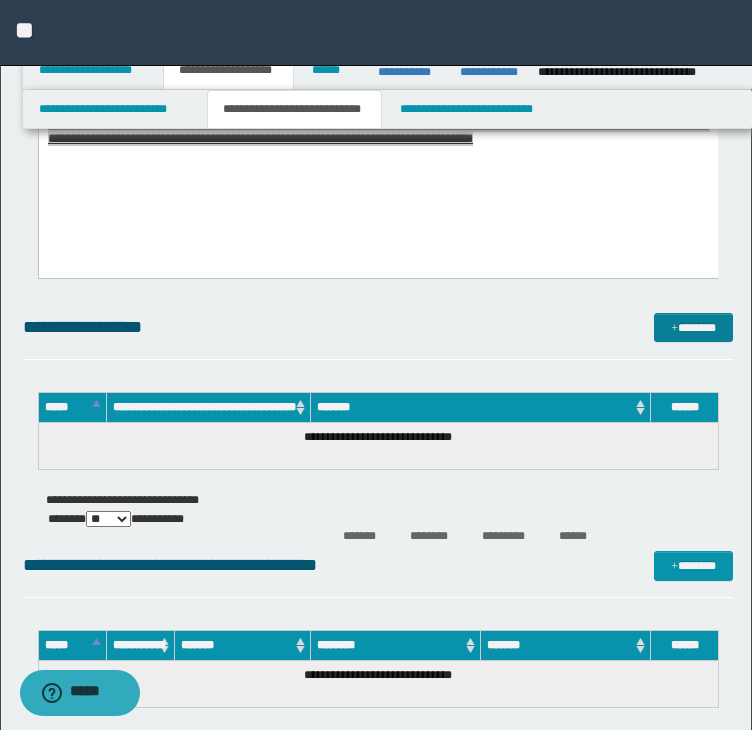 click on "*******" at bounding box center (693, 328) 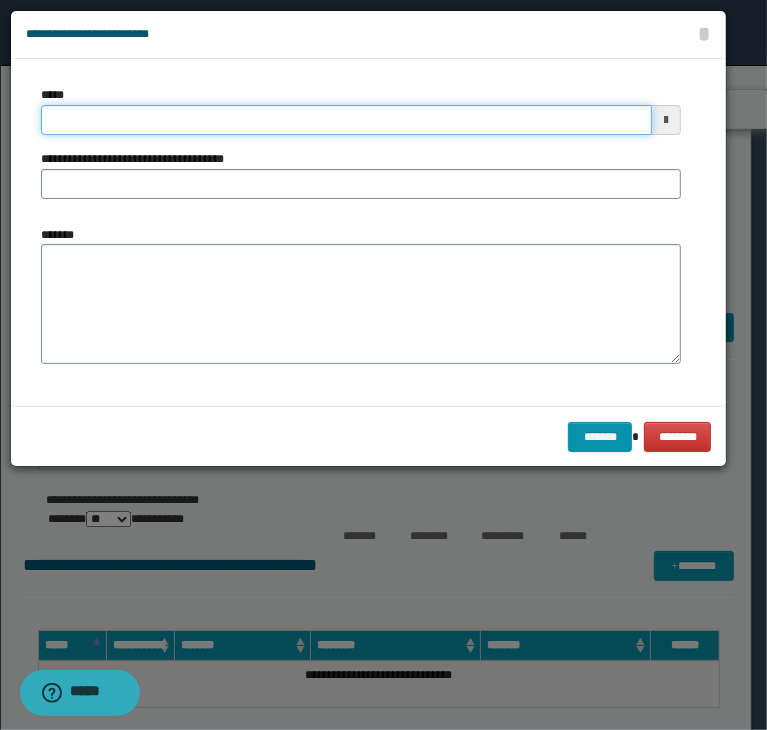 click on "*****" at bounding box center (346, 120) 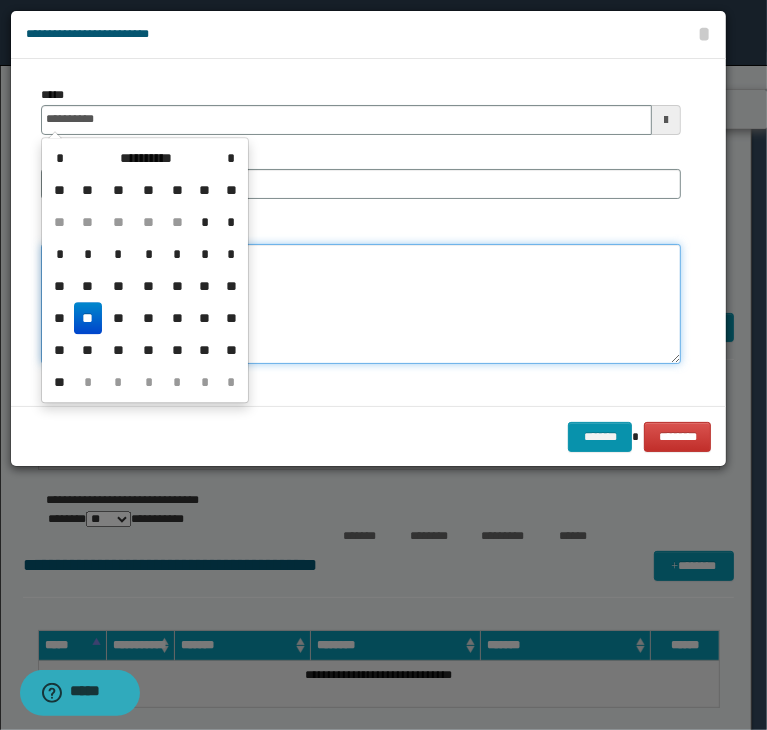 type on "**********" 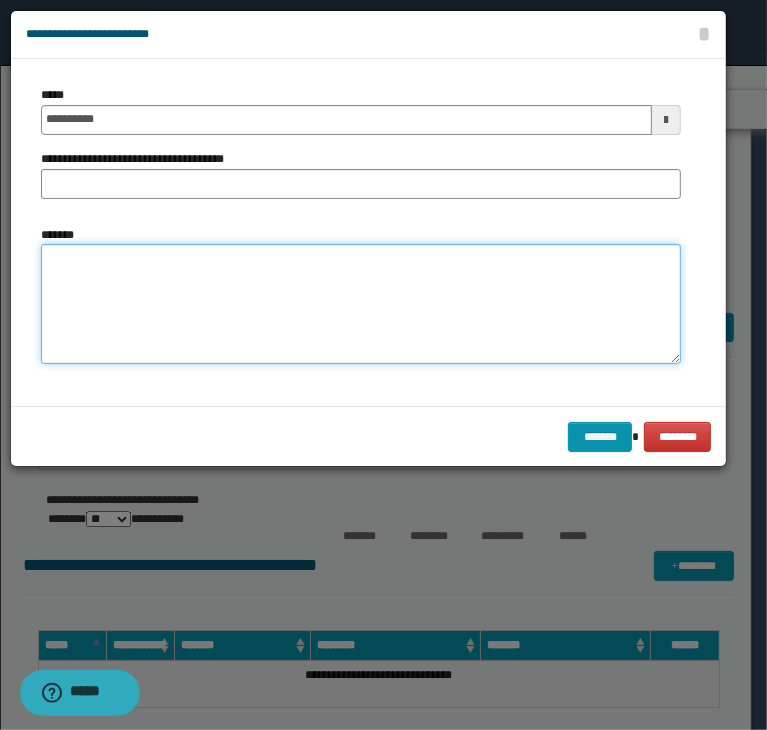 paste on "**********" 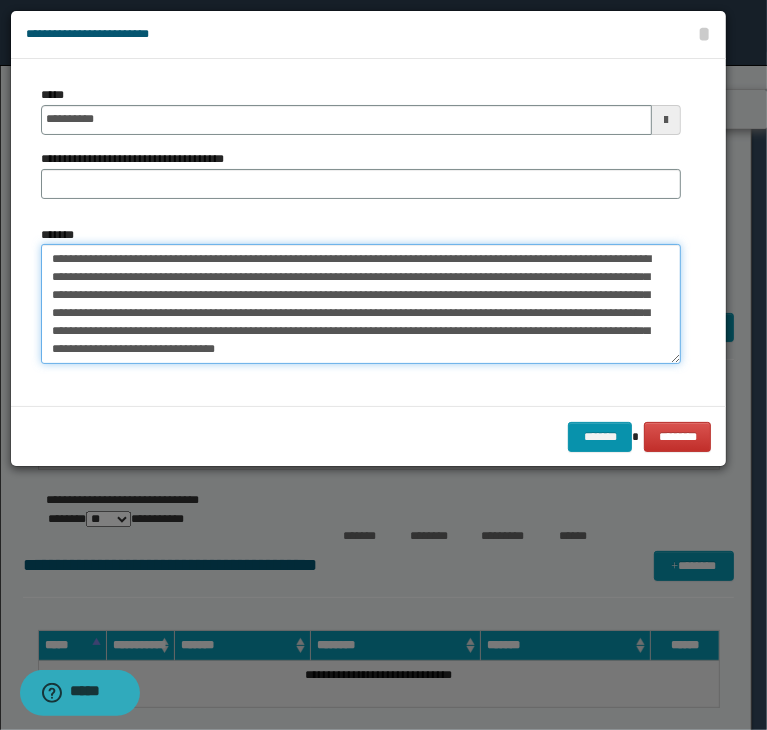 scroll, scrollTop: 0, scrollLeft: 0, axis: both 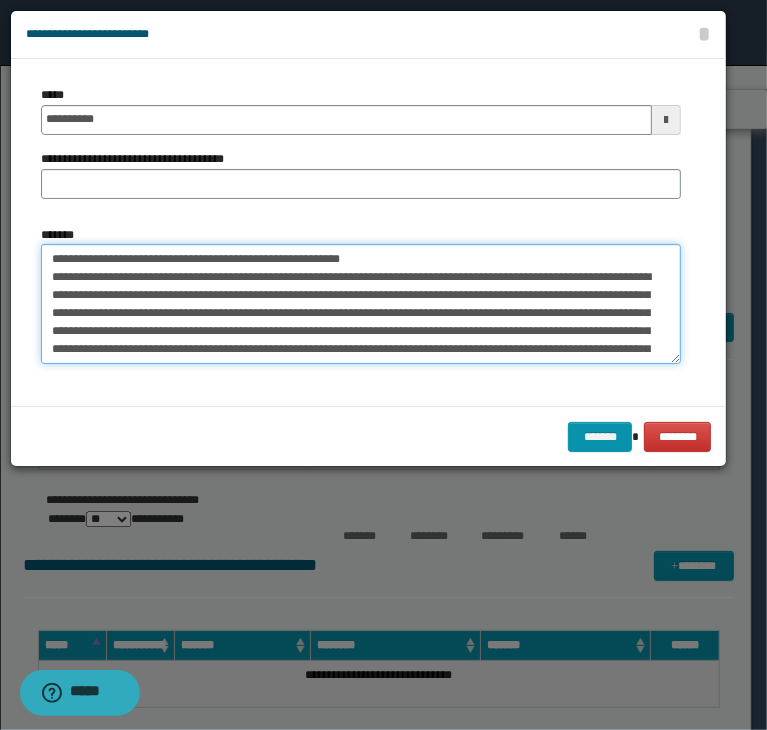 drag, startPoint x: 385, startPoint y: 254, endPoint x: 28, endPoint y: 245, distance: 357.11343 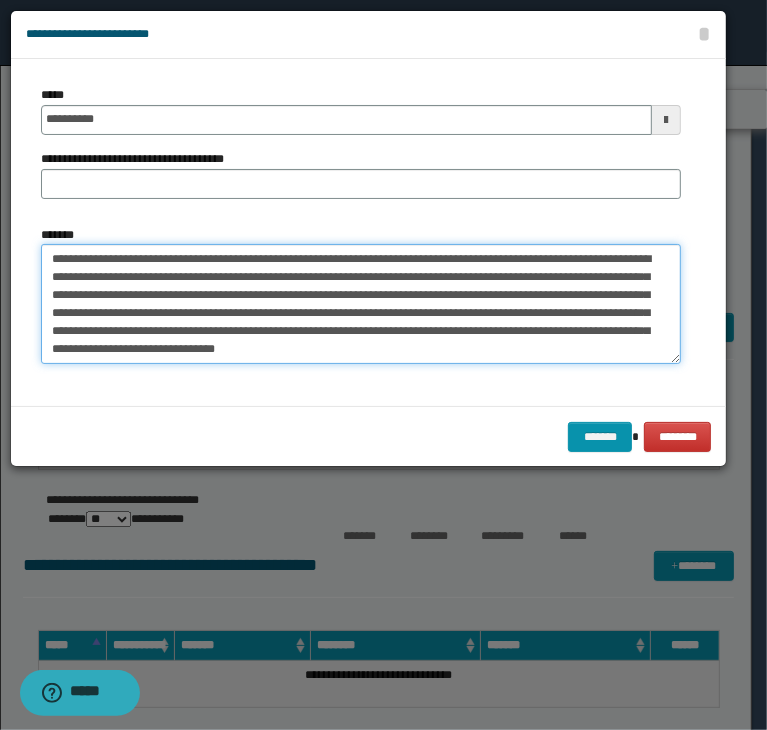 type on "**********" 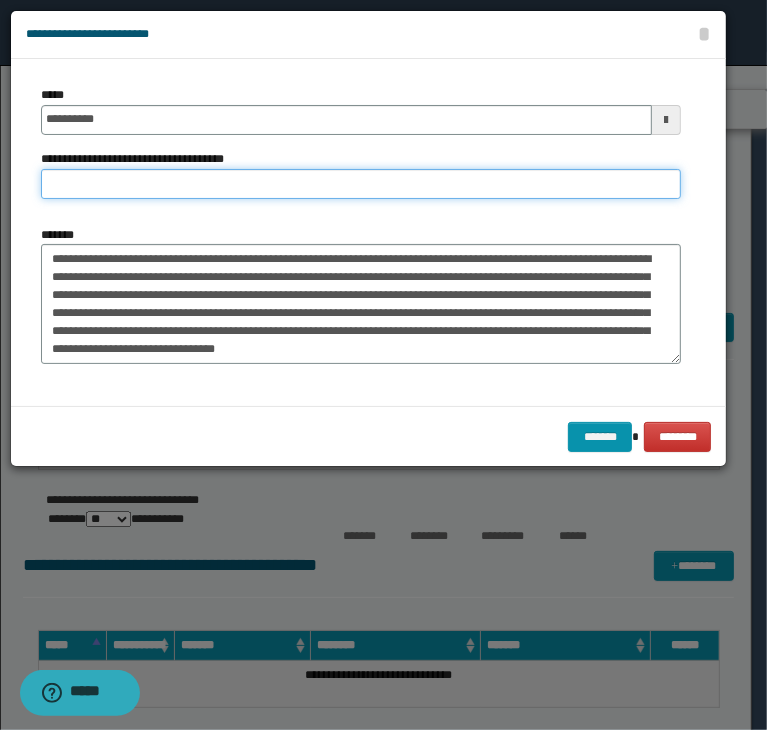 click on "**********" at bounding box center (361, 184) 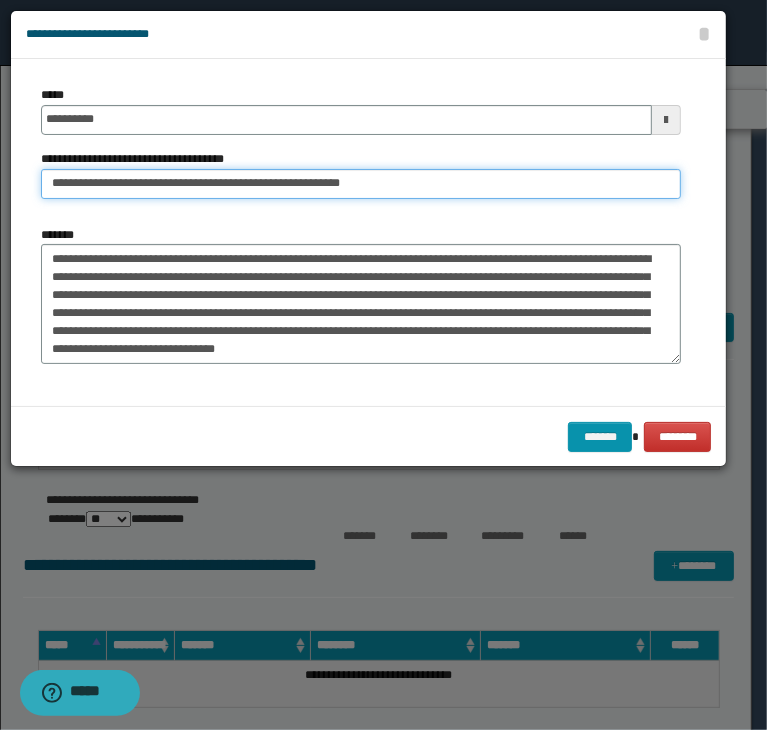drag, startPoint x: 115, startPoint y: 177, endPoint x: 4, endPoint y: 181, distance: 111.07205 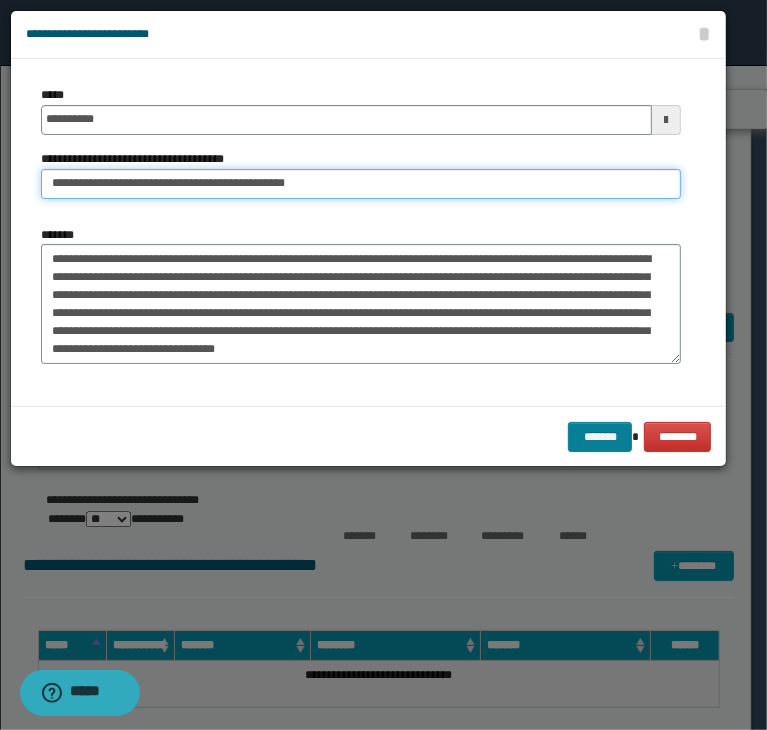 type on "**********" 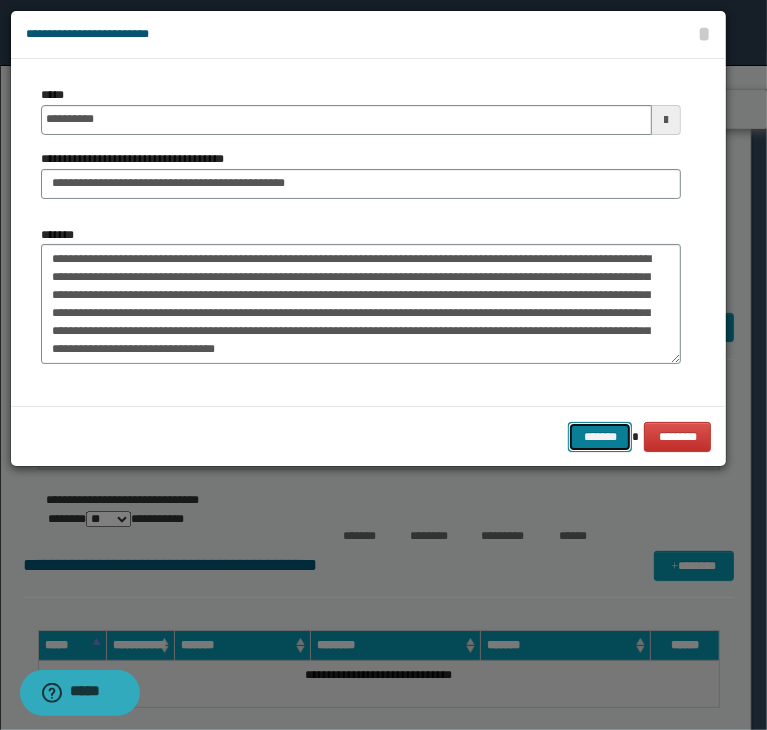 click on "*******" at bounding box center [600, 437] 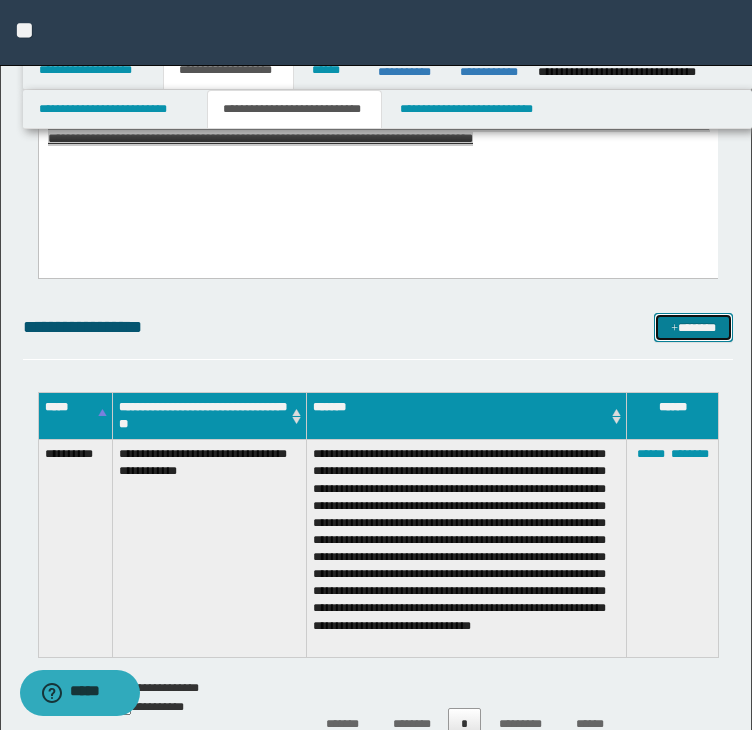 click on "*******" at bounding box center (693, 328) 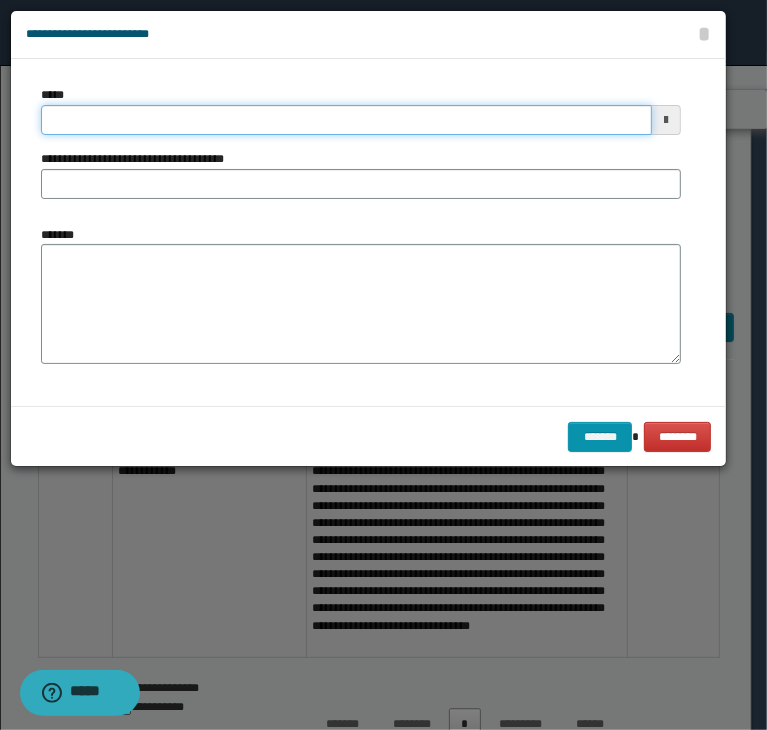 click on "*****" at bounding box center [346, 120] 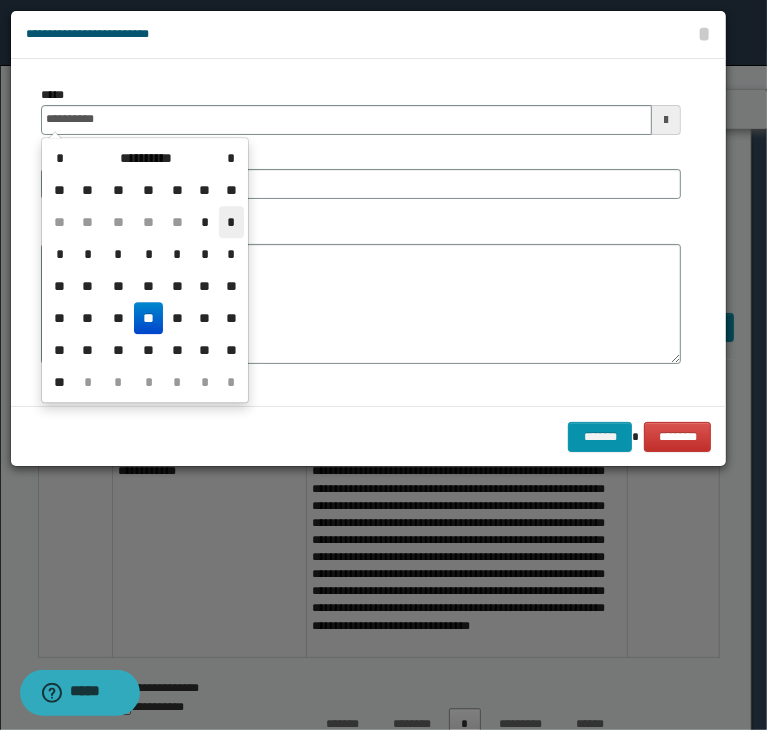 click on "*" at bounding box center [231, 222] 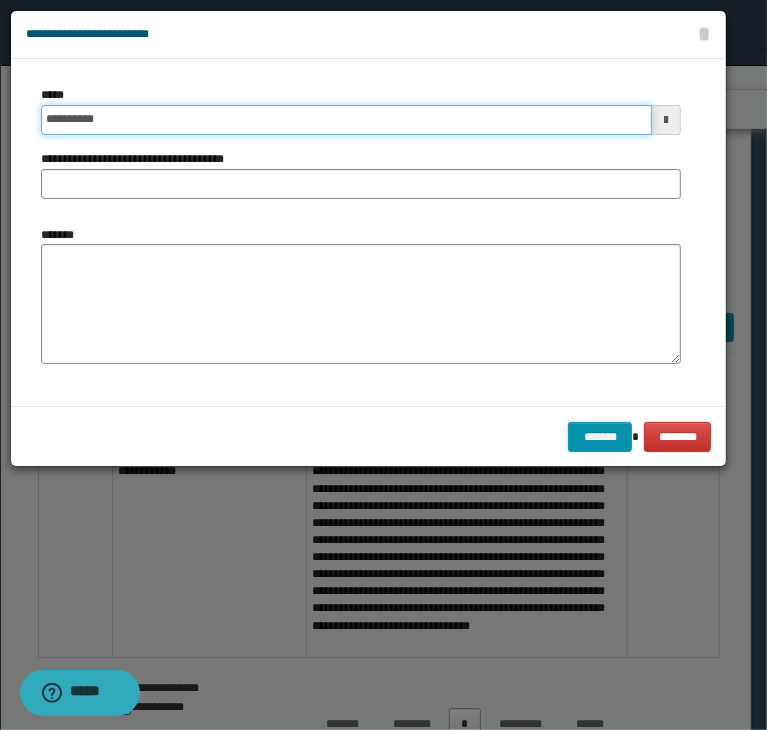 drag, startPoint x: 105, startPoint y: 129, endPoint x: 123, endPoint y: 129, distance: 18 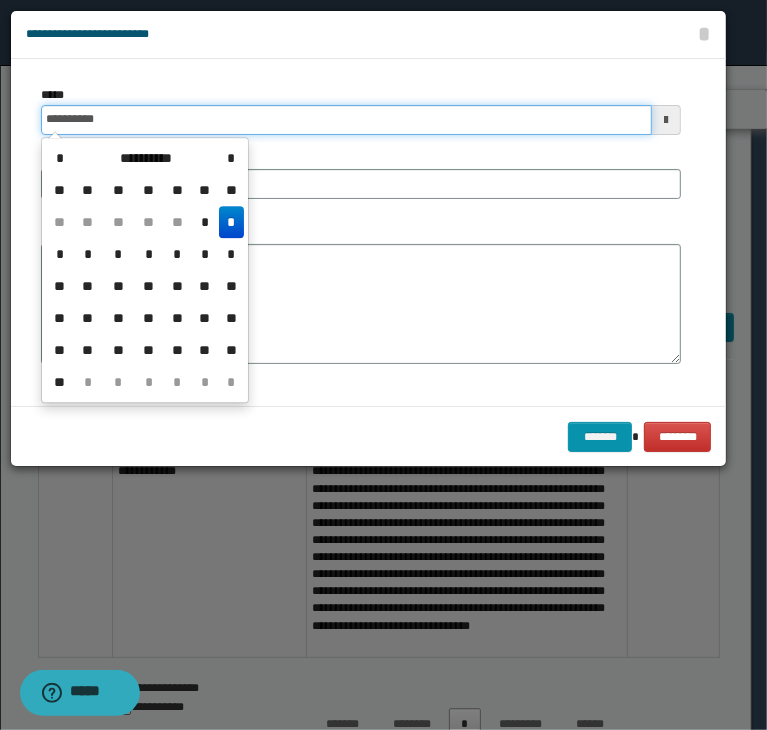 drag, startPoint x: 143, startPoint y: 124, endPoint x: -92, endPoint y: 117, distance: 235.10423 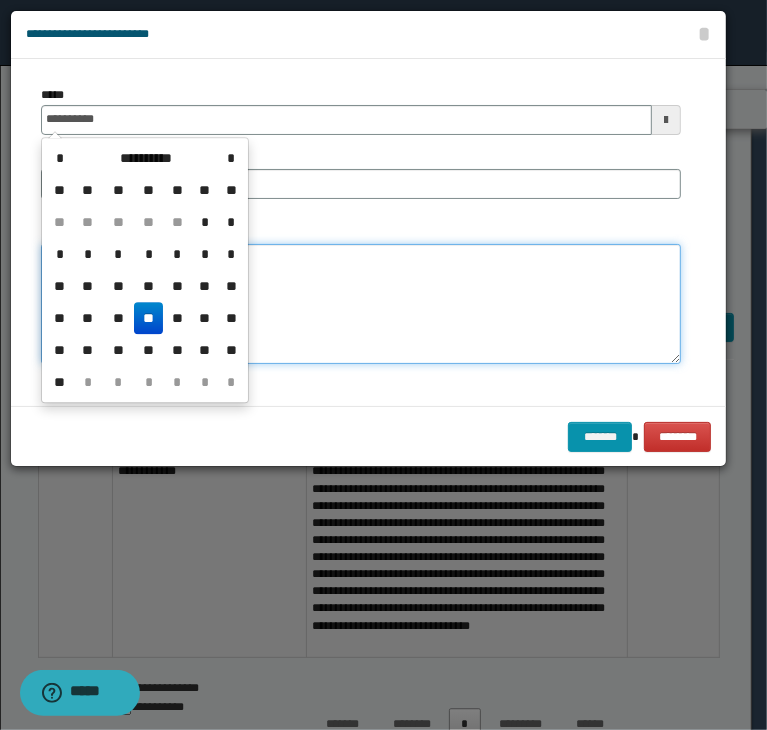 type on "**********" 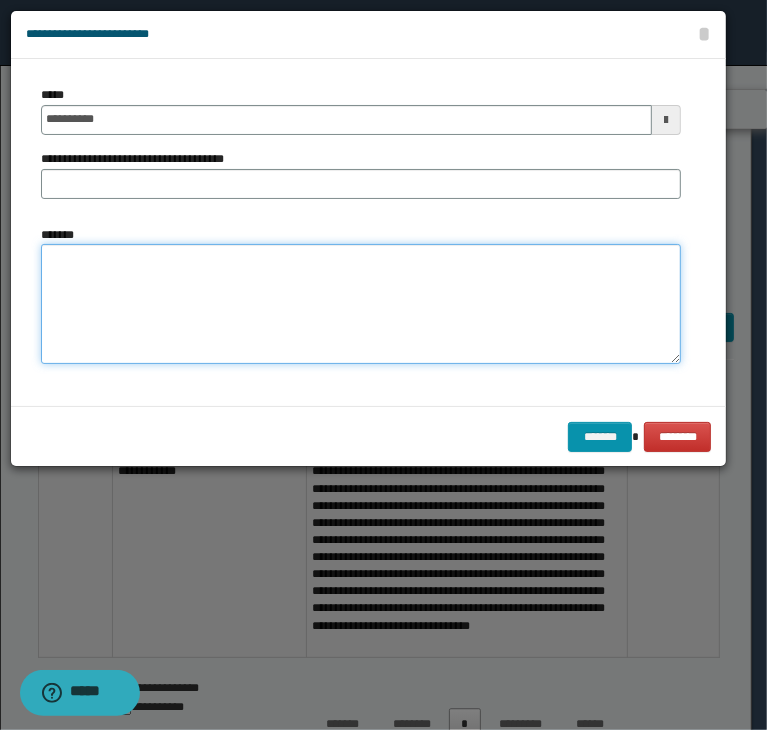click on "*******" at bounding box center [361, 304] 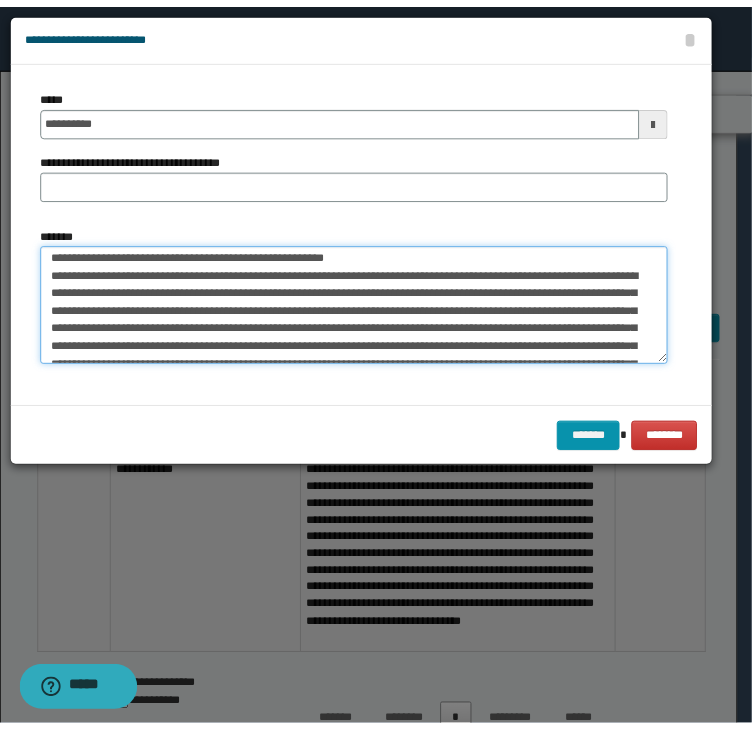 scroll, scrollTop: 0, scrollLeft: 0, axis: both 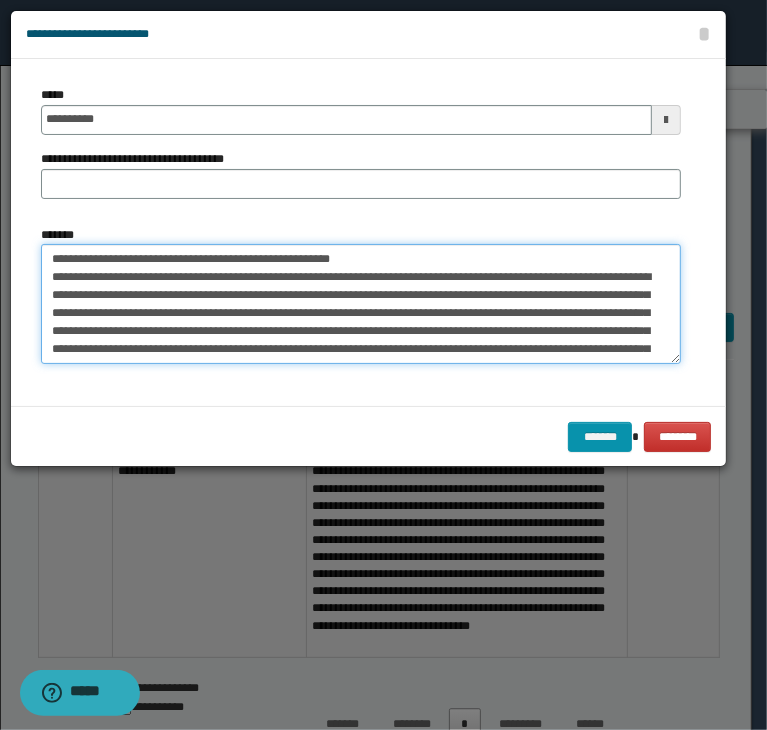 drag, startPoint x: 360, startPoint y: 262, endPoint x: -99, endPoint y: 257, distance: 459.02722 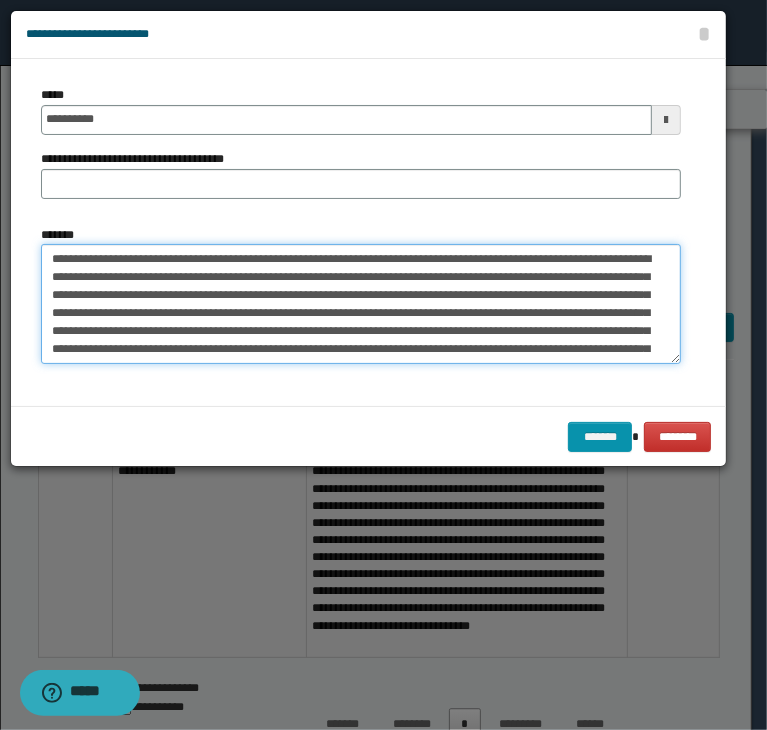 type on "**********" 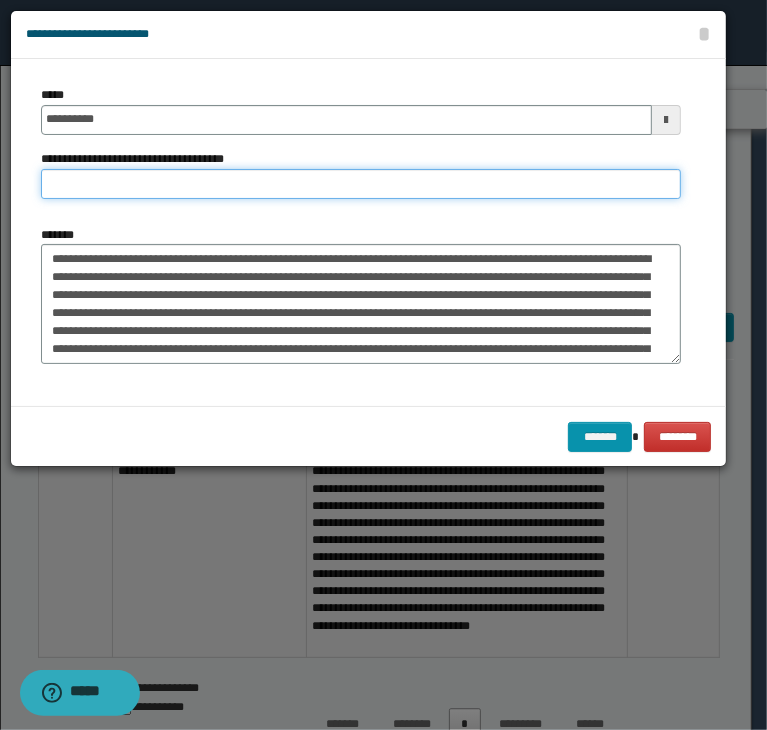 click on "**********" at bounding box center [361, 184] 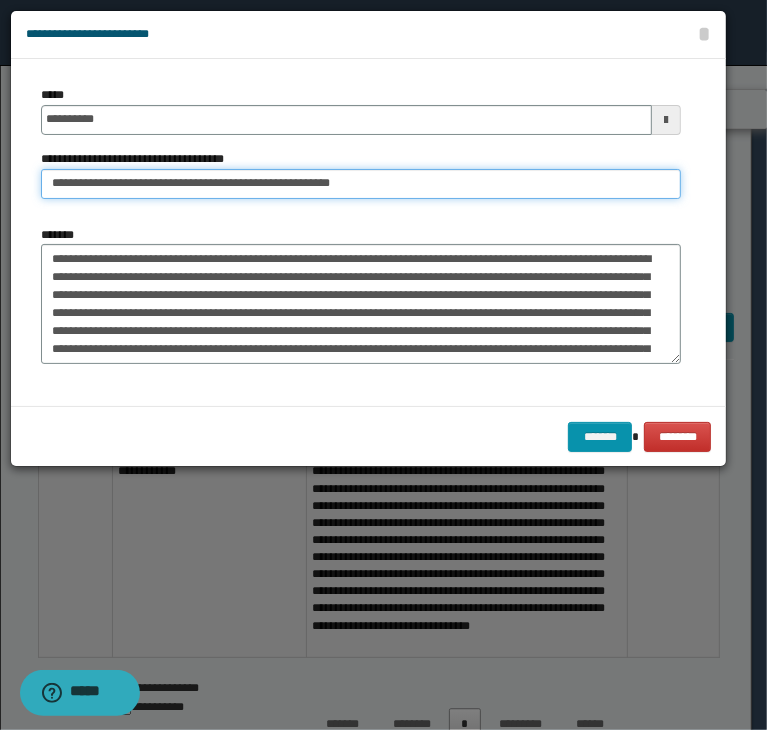 drag, startPoint x: 112, startPoint y: 181, endPoint x: 0, endPoint y: 164, distance: 113.28283 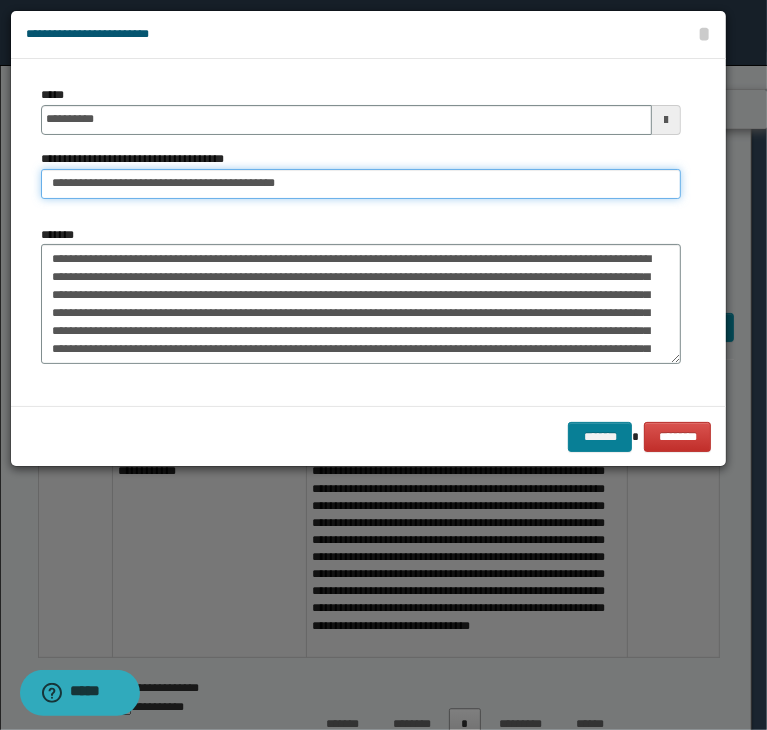 type on "**********" 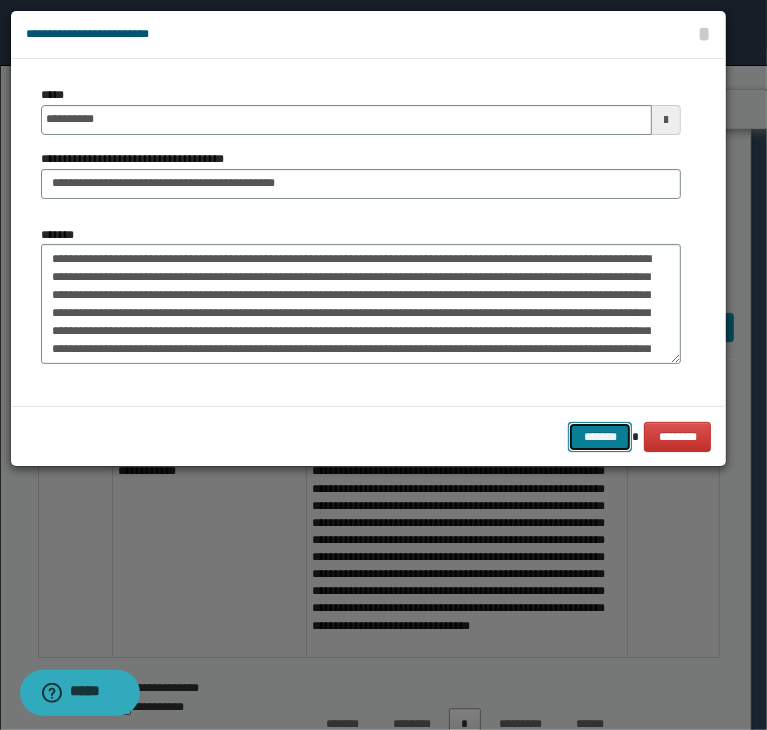 drag, startPoint x: 612, startPoint y: 438, endPoint x: 668, endPoint y: 456, distance: 58.821766 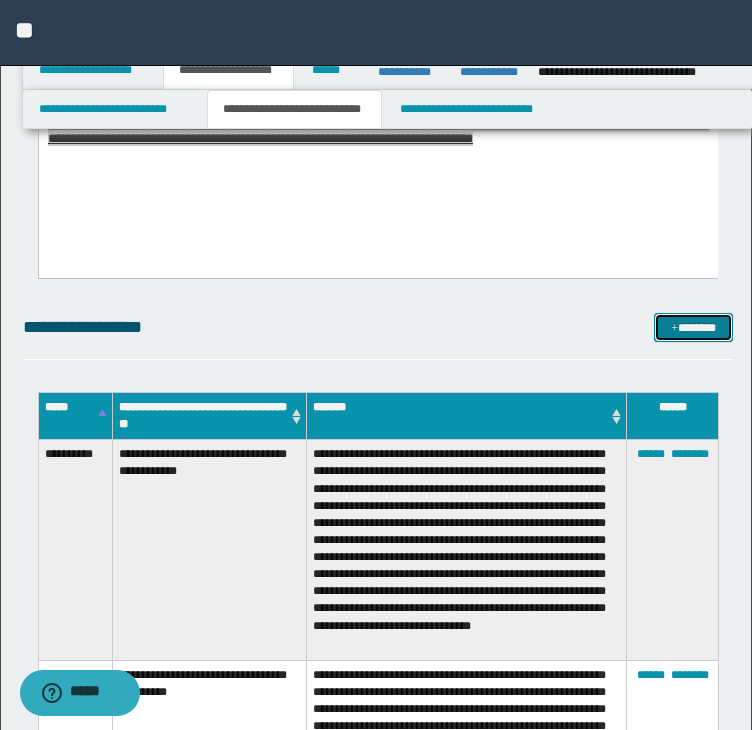 click on "*******" at bounding box center (693, 328) 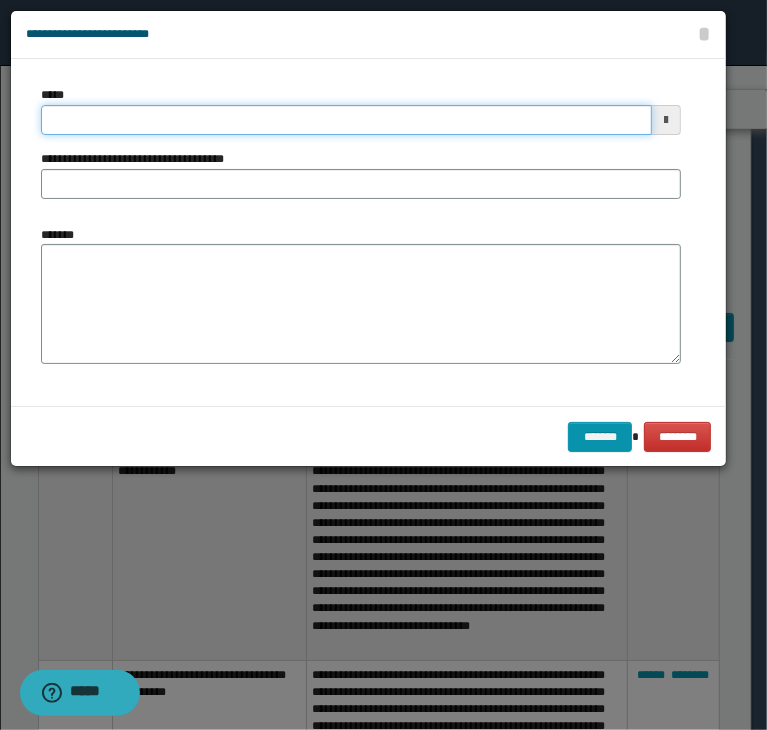 click on "*****" at bounding box center [346, 120] 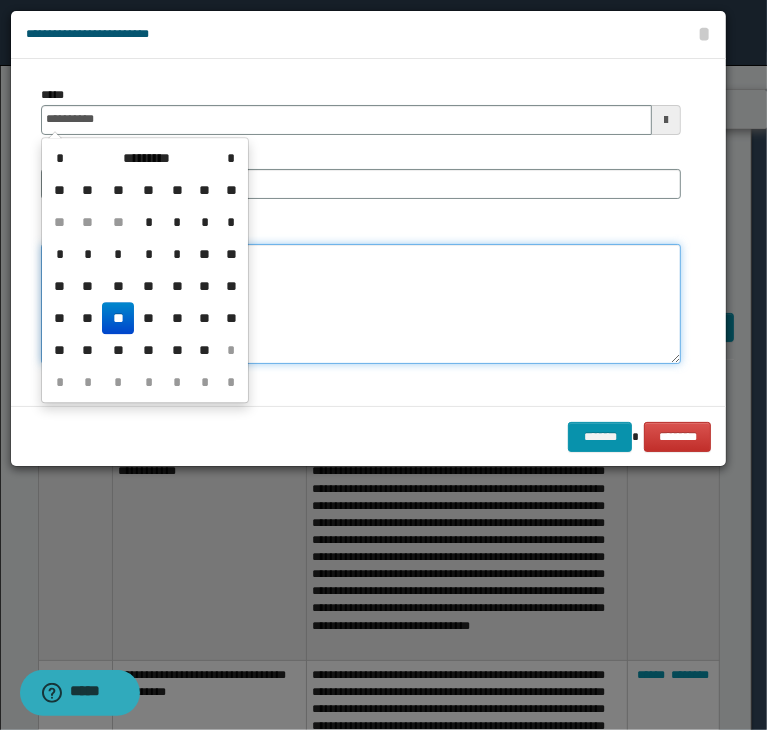 type on "**********" 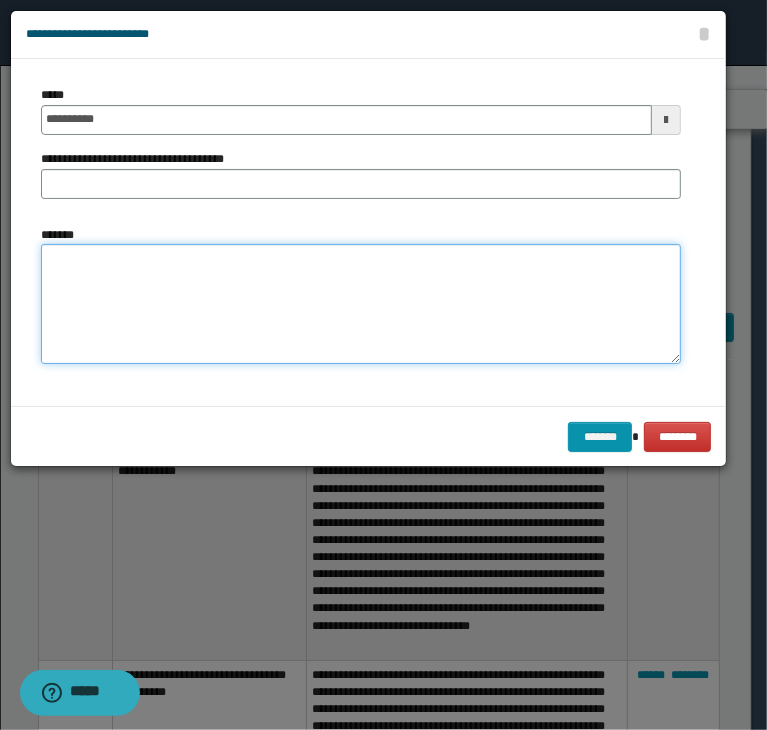 click on "*******" at bounding box center [361, 304] 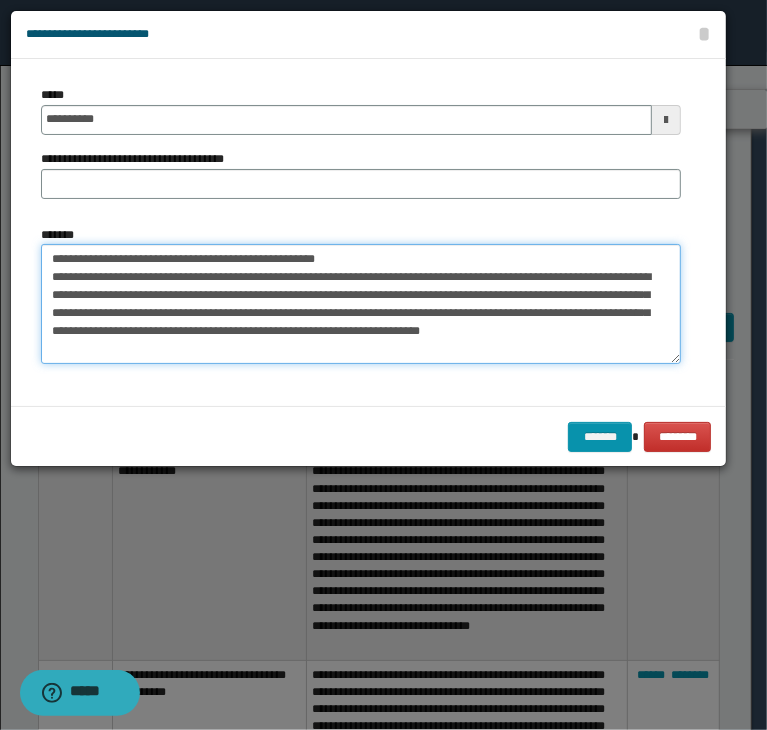 drag, startPoint x: 233, startPoint y: 245, endPoint x: -16, endPoint y: 244, distance: 249.00201 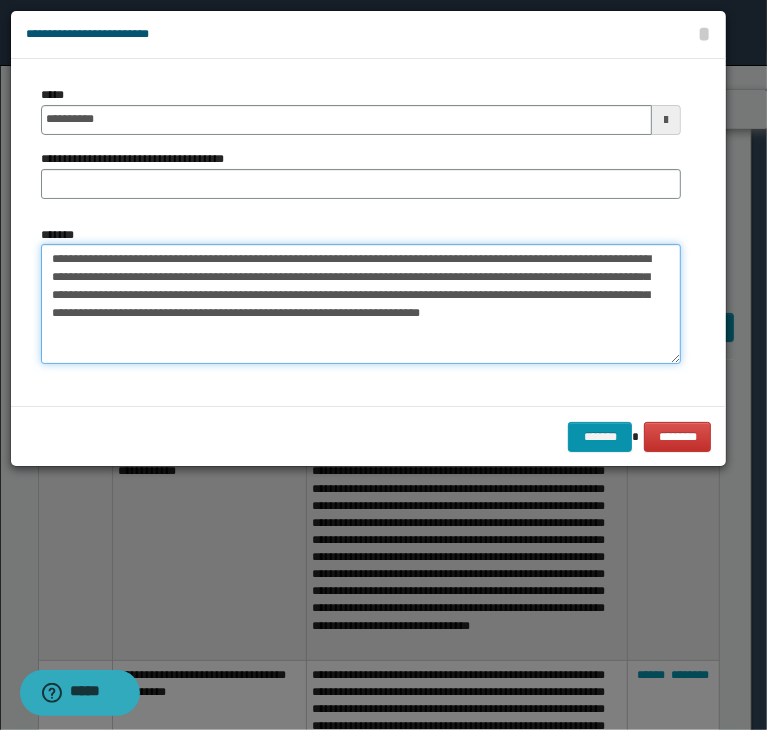 type on "**********" 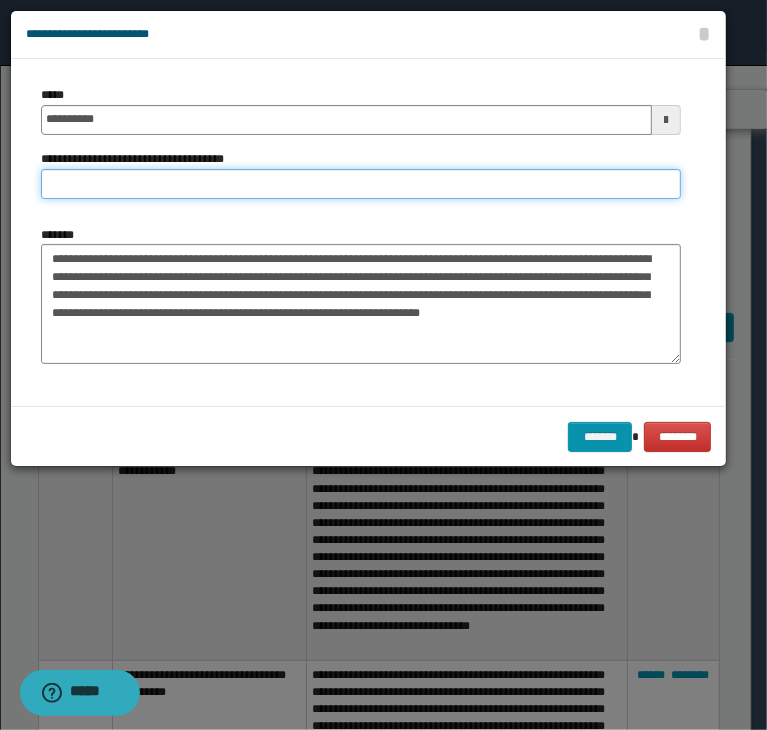 click on "**********" at bounding box center [361, 184] 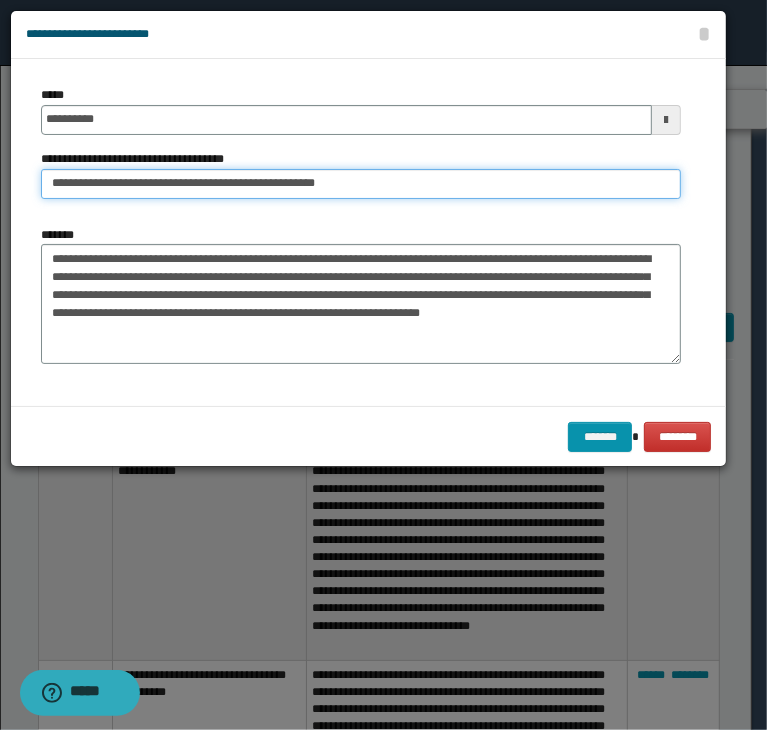 click on "**********" at bounding box center [361, 184] 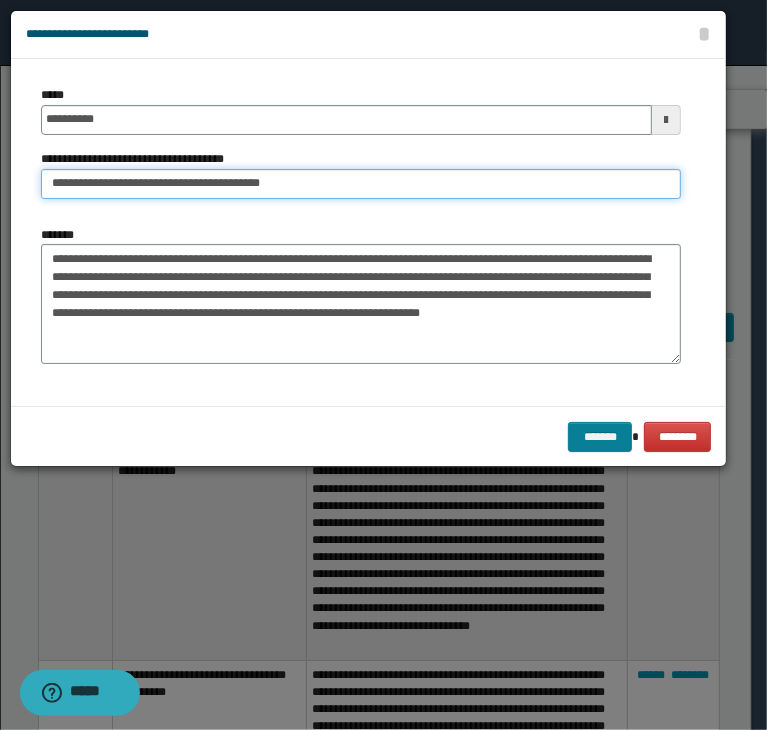 type on "**********" 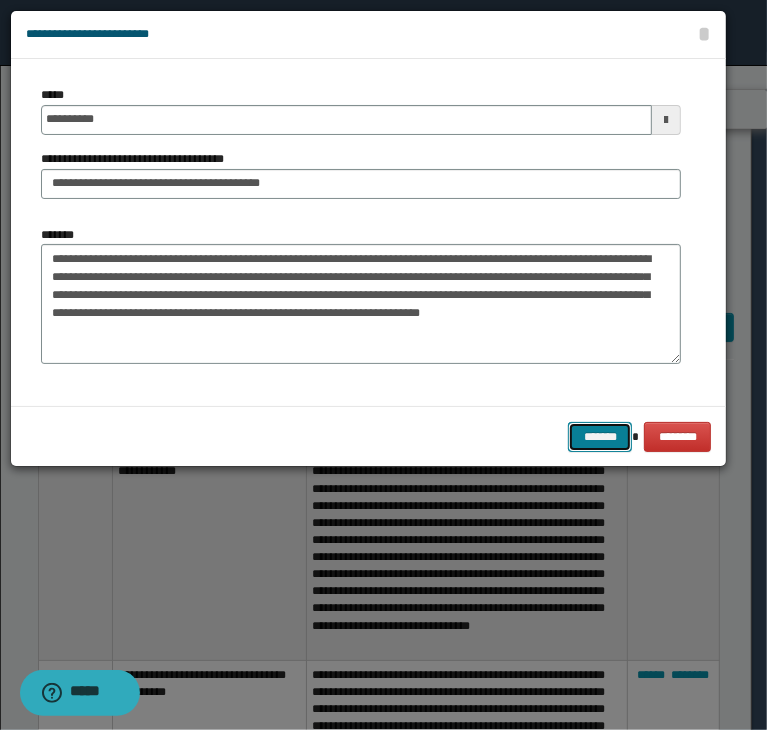drag, startPoint x: 606, startPoint y: 434, endPoint x: 644, endPoint y: 457, distance: 44.418465 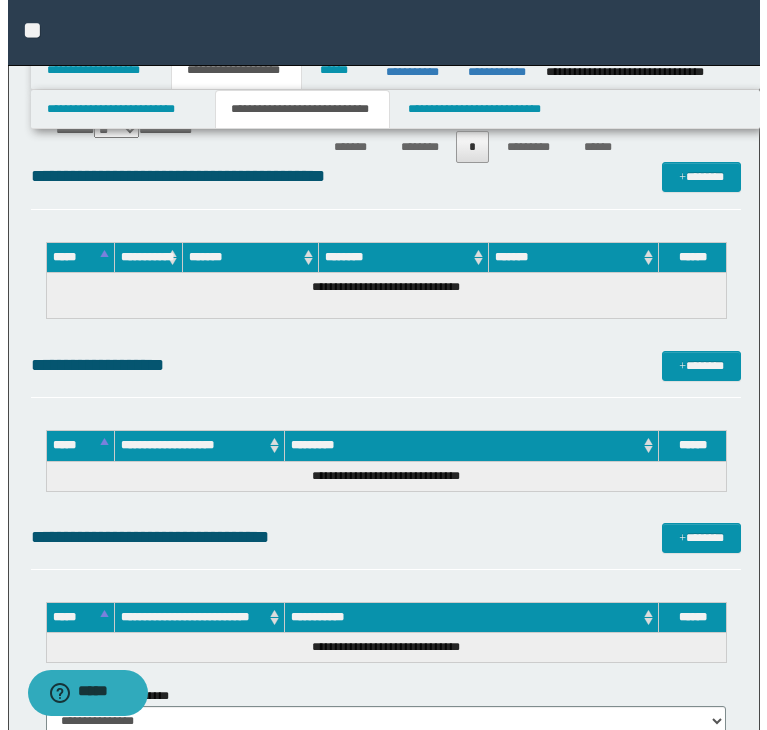 scroll, scrollTop: 3600, scrollLeft: 0, axis: vertical 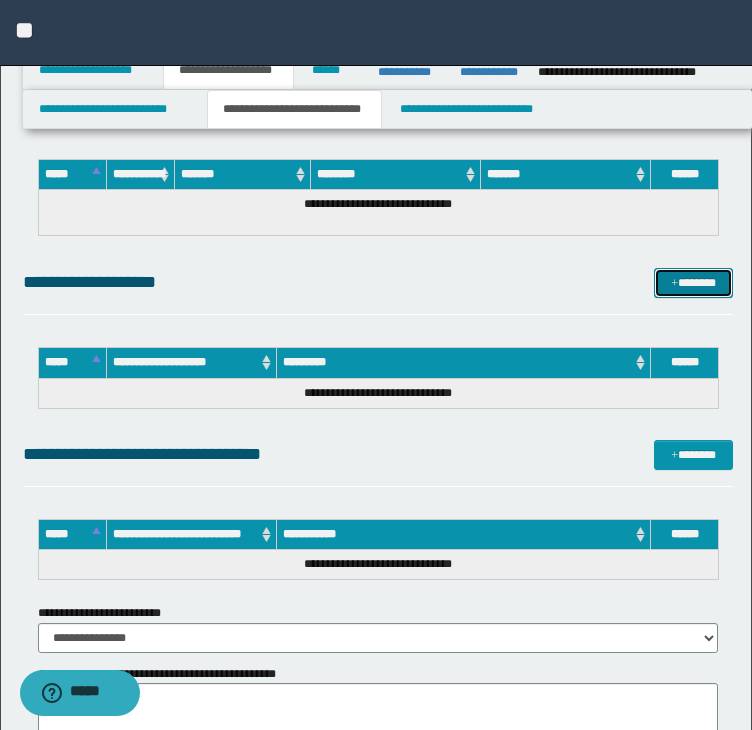click at bounding box center [674, 284] 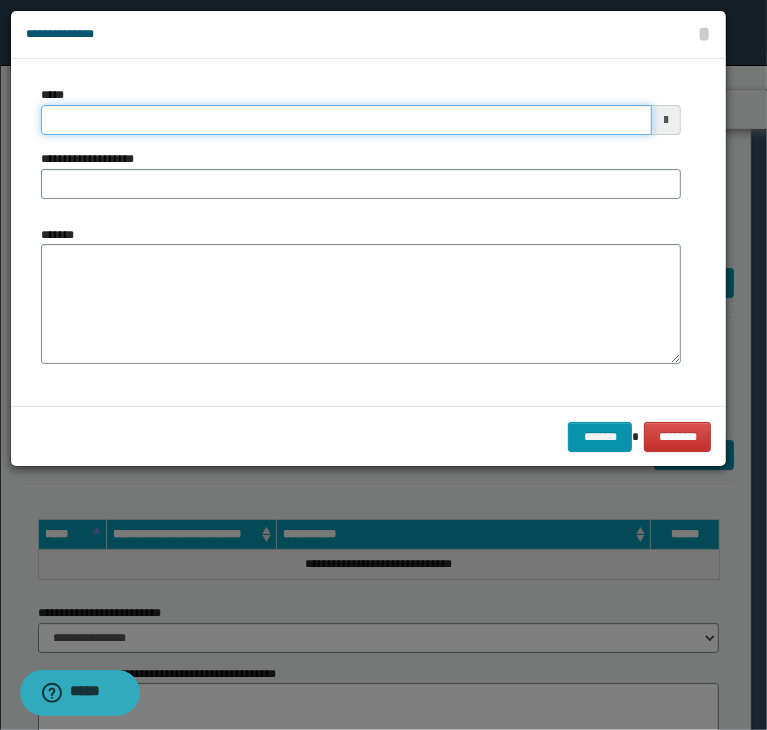 click on "*****" at bounding box center [346, 120] 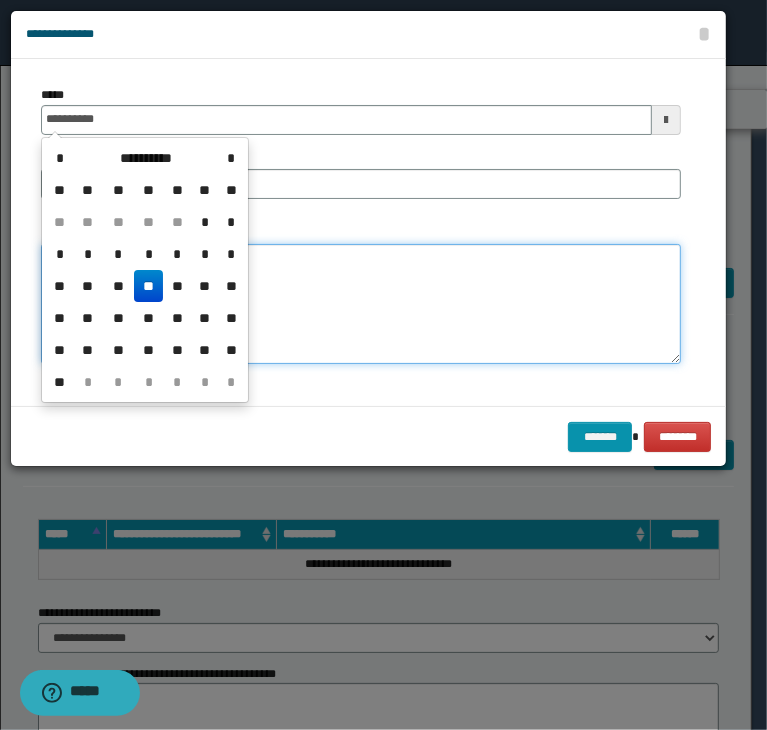 type on "**********" 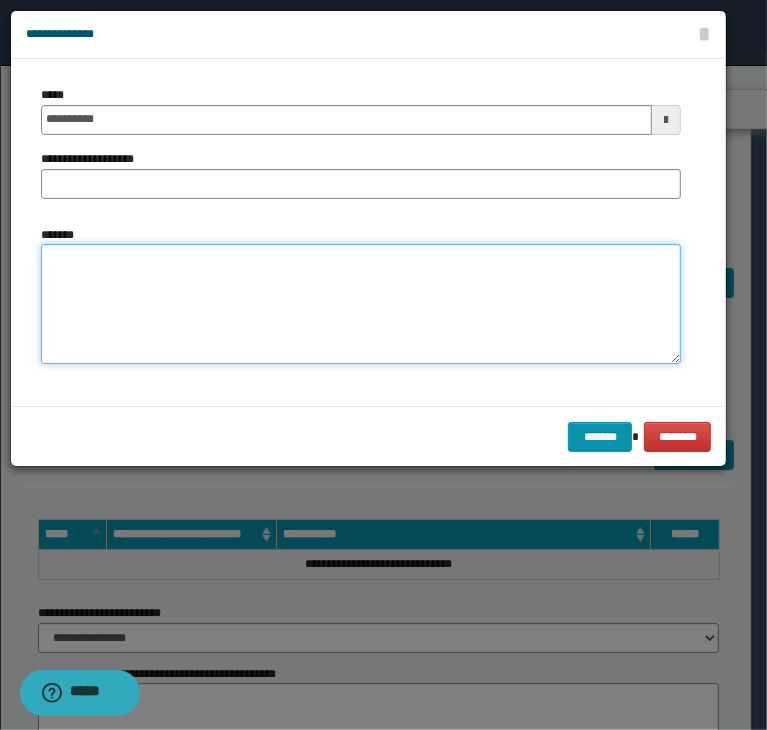 paste on "**********" 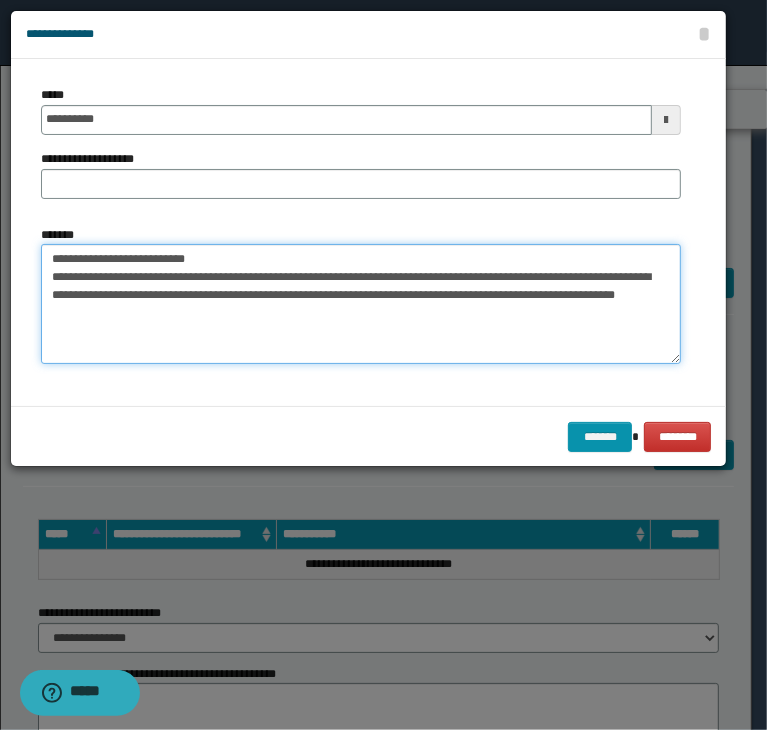 drag, startPoint x: 286, startPoint y: 262, endPoint x: -76, endPoint y: 268, distance: 362.0497 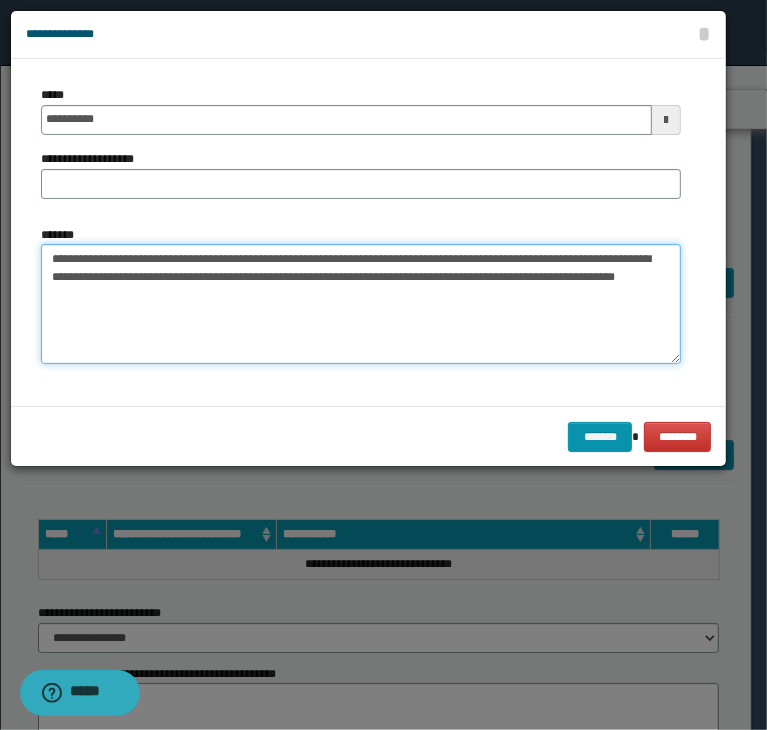 type on "**********" 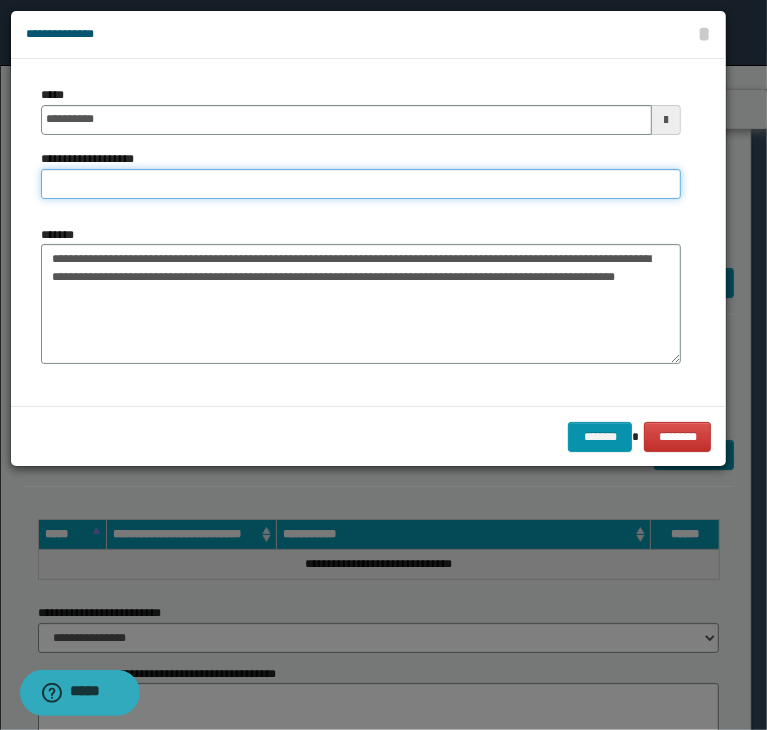 click on "**********" at bounding box center [361, 184] 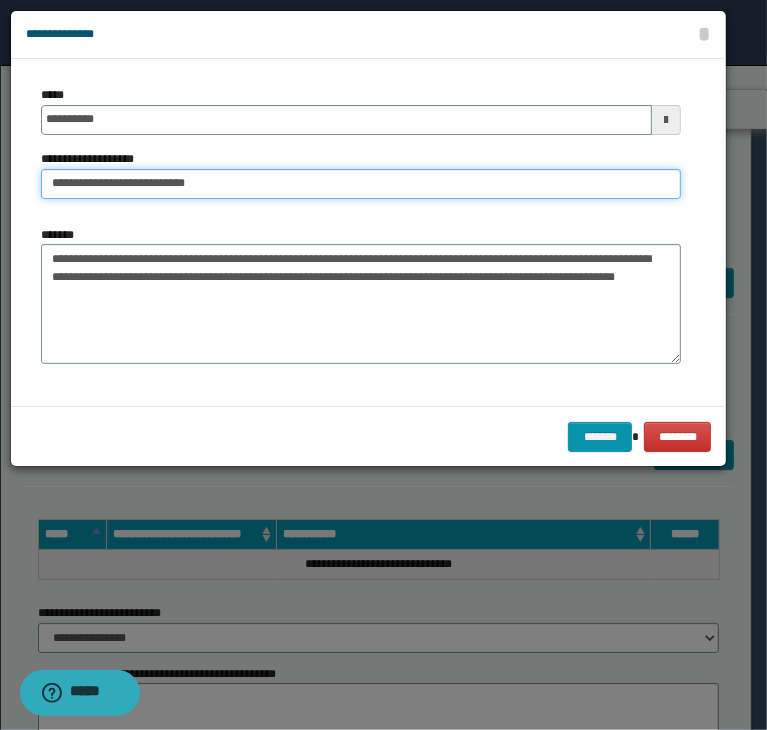 drag, startPoint x: 116, startPoint y: 181, endPoint x: -50, endPoint y: 185, distance: 166.04819 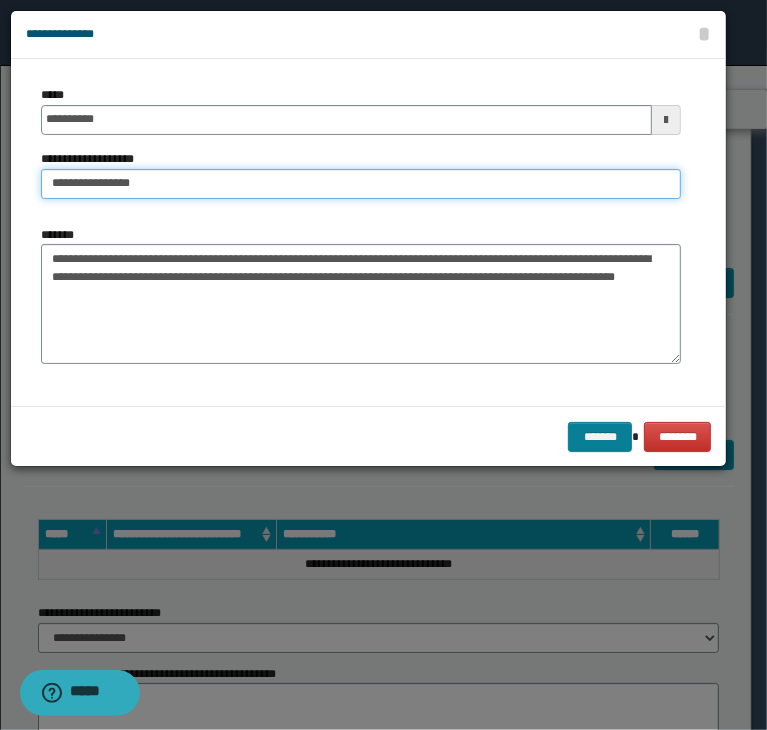 type on "**********" 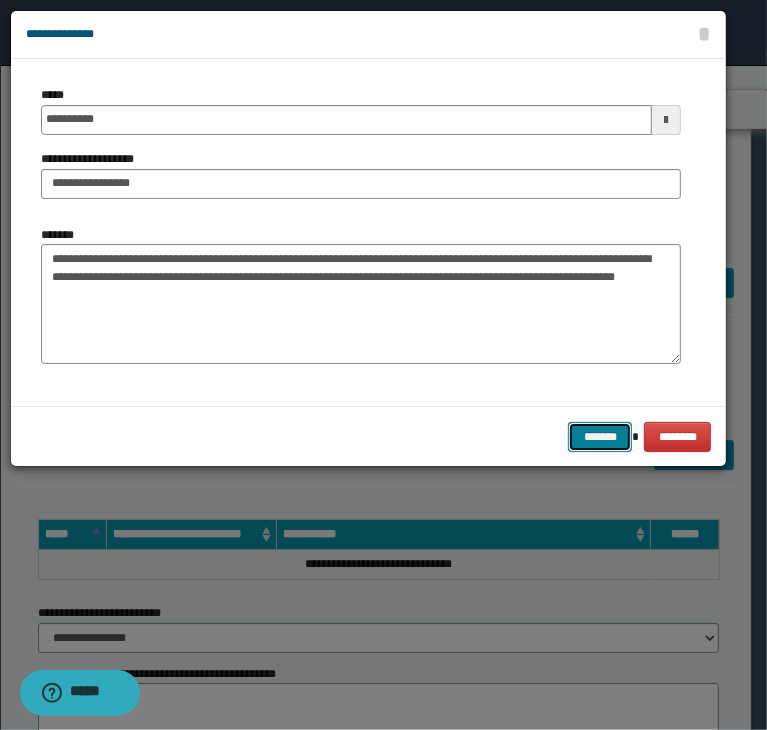 click on "*******" at bounding box center (600, 437) 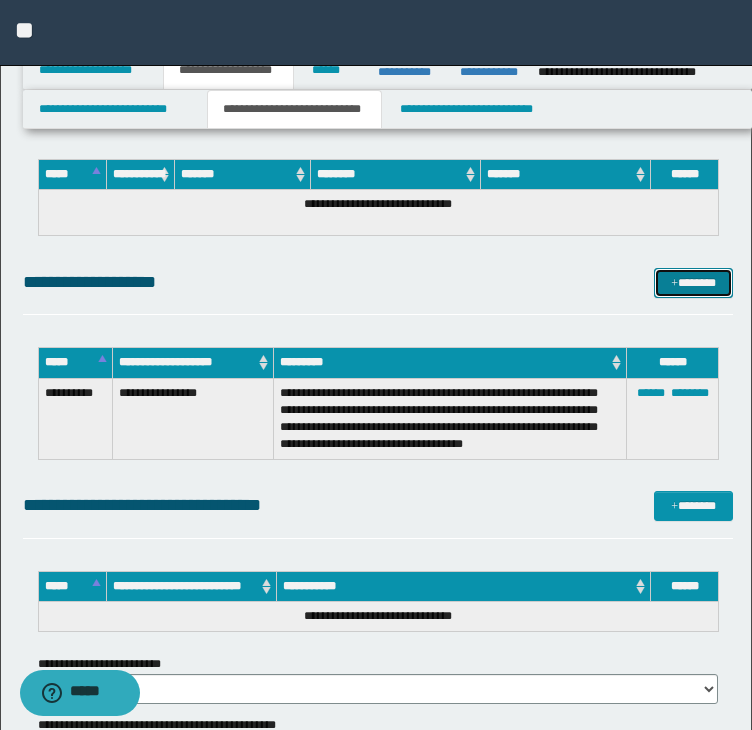 click on "*******" at bounding box center (693, 283) 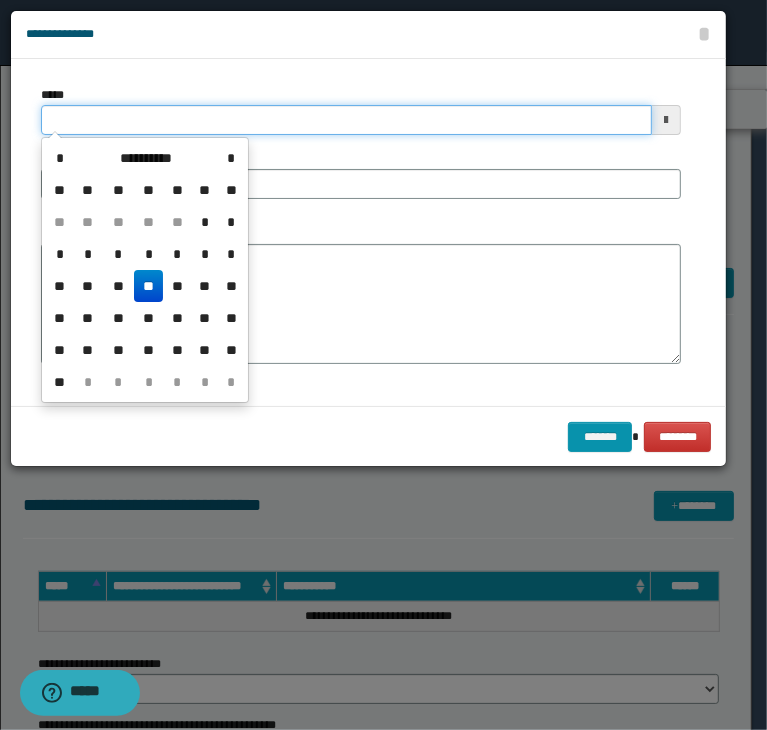 click on "*****" at bounding box center (346, 120) 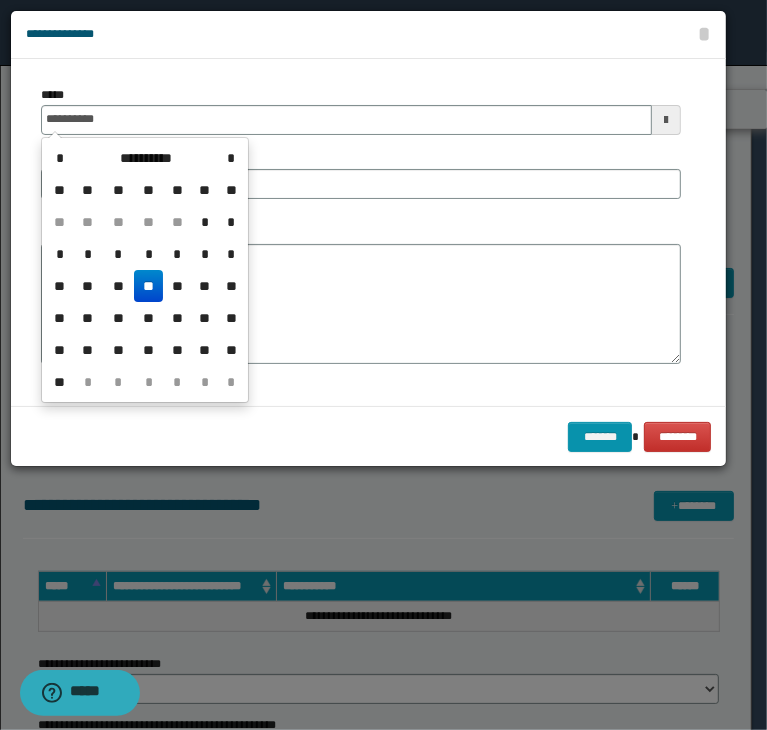 drag, startPoint x: 273, startPoint y: 211, endPoint x: 280, endPoint y: 193, distance: 19.313208 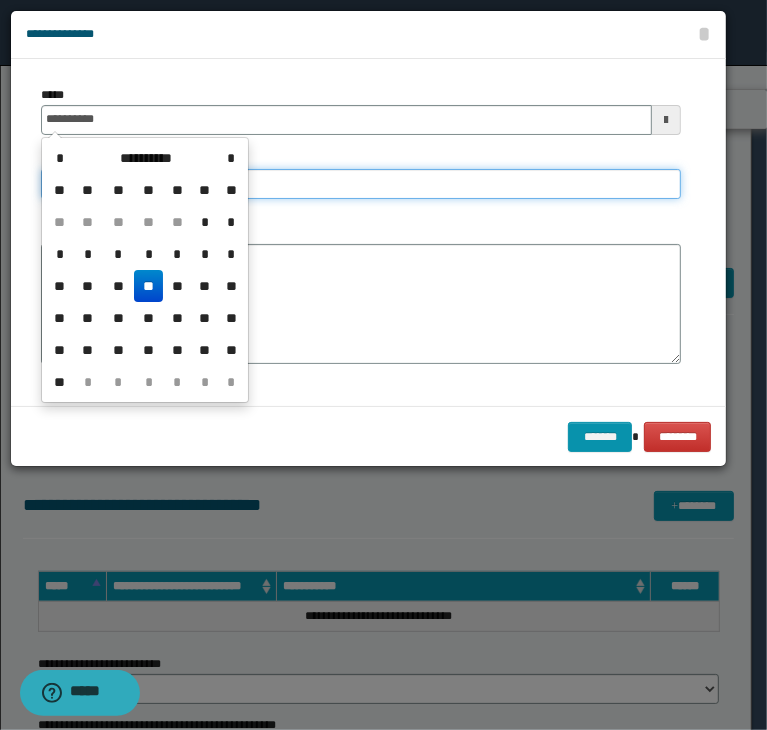 type on "**********" 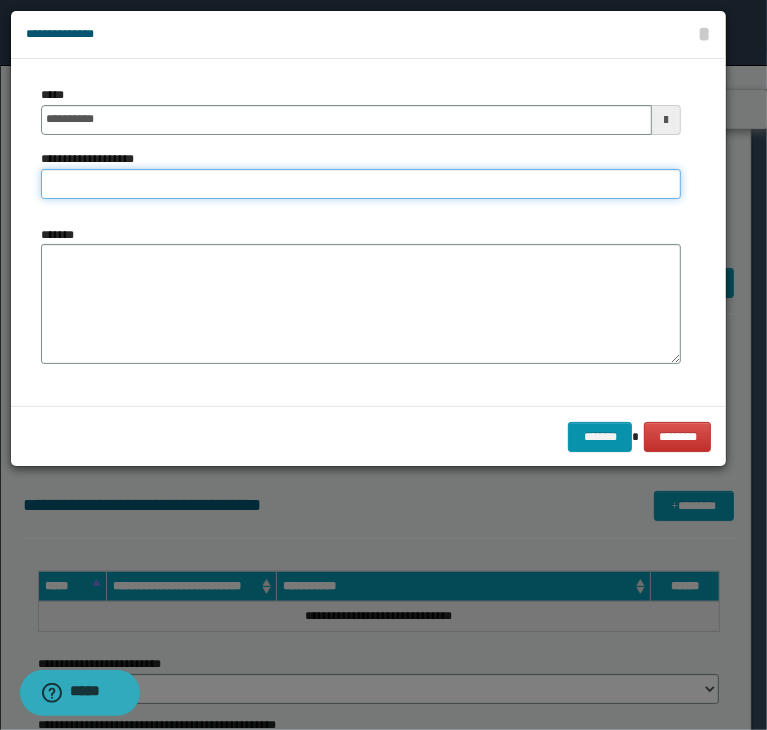 paste on "**********" 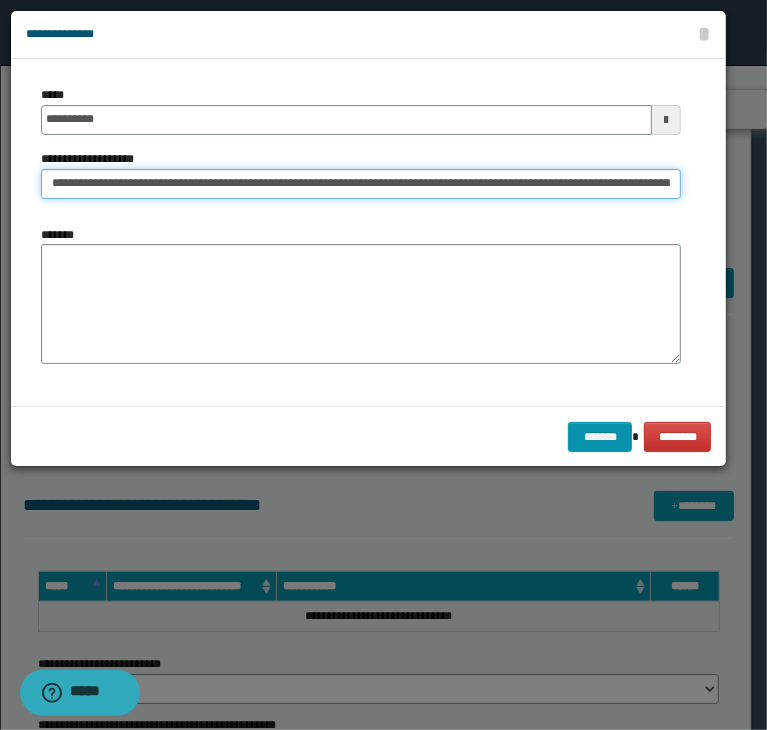 scroll, scrollTop: 0, scrollLeft: 836, axis: horizontal 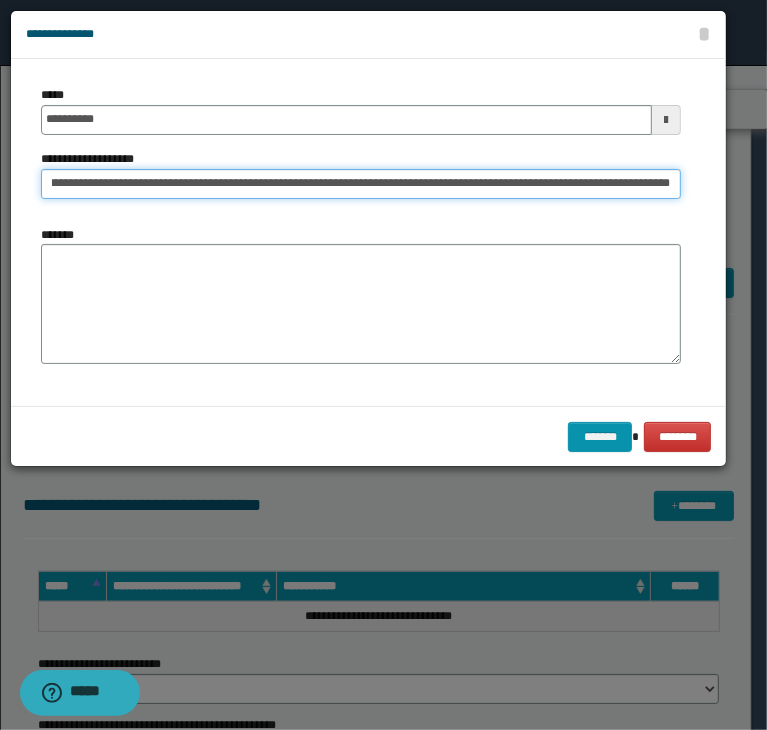 type on "**********" 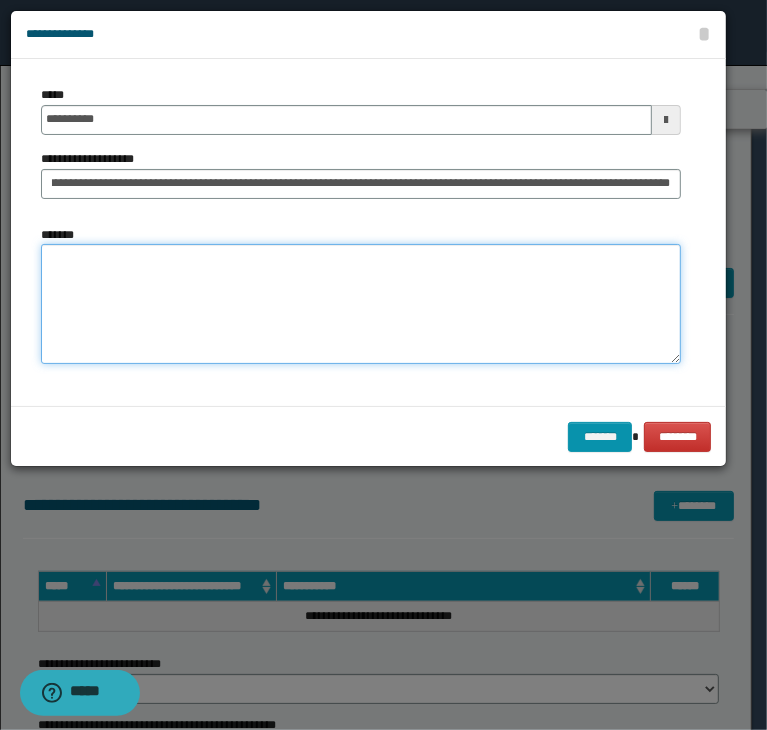 click on "*******" at bounding box center [361, 304] 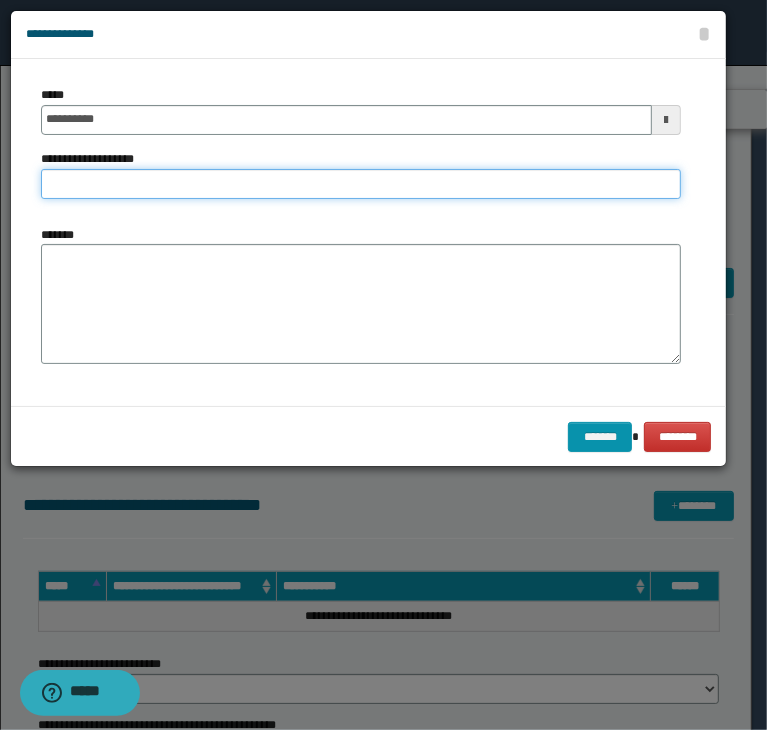 type 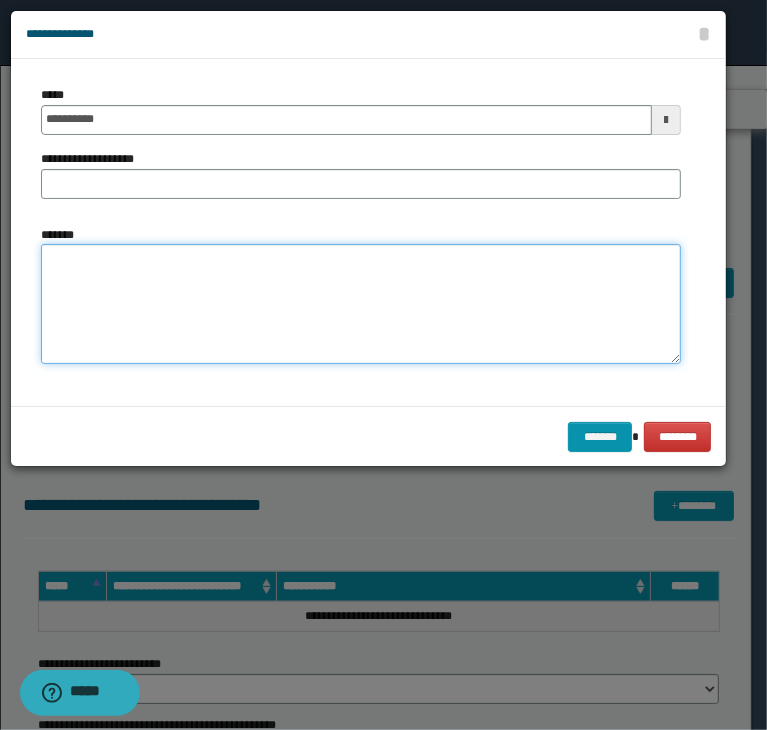 click on "*******" at bounding box center [361, 304] 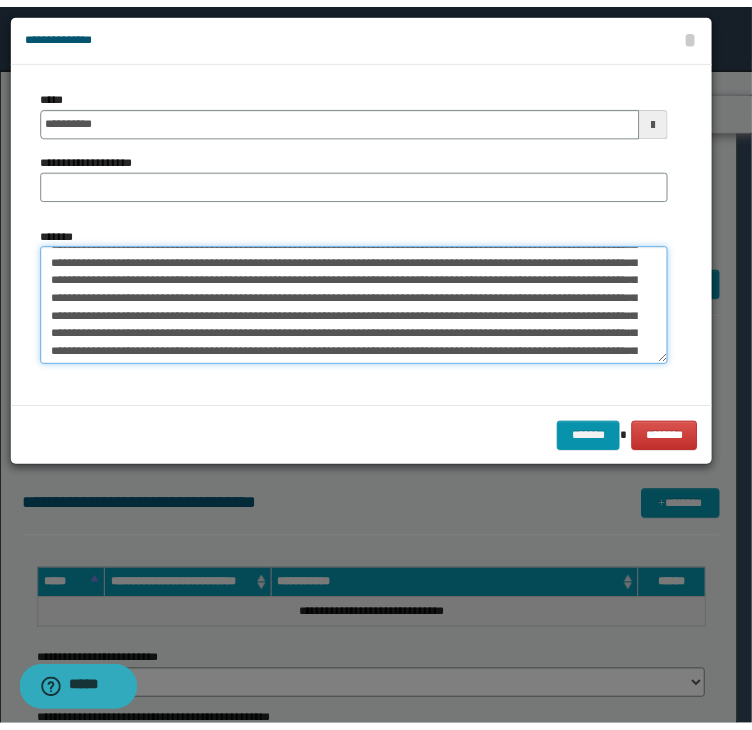 scroll, scrollTop: 0, scrollLeft: 0, axis: both 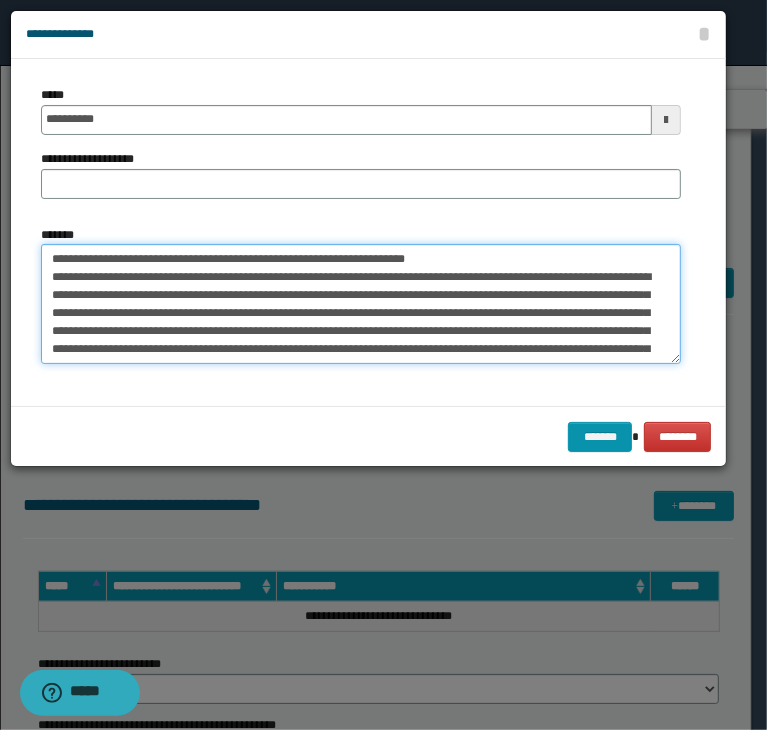 drag, startPoint x: 515, startPoint y: 253, endPoint x: 3, endPoint y: 238, distance: 512.21967 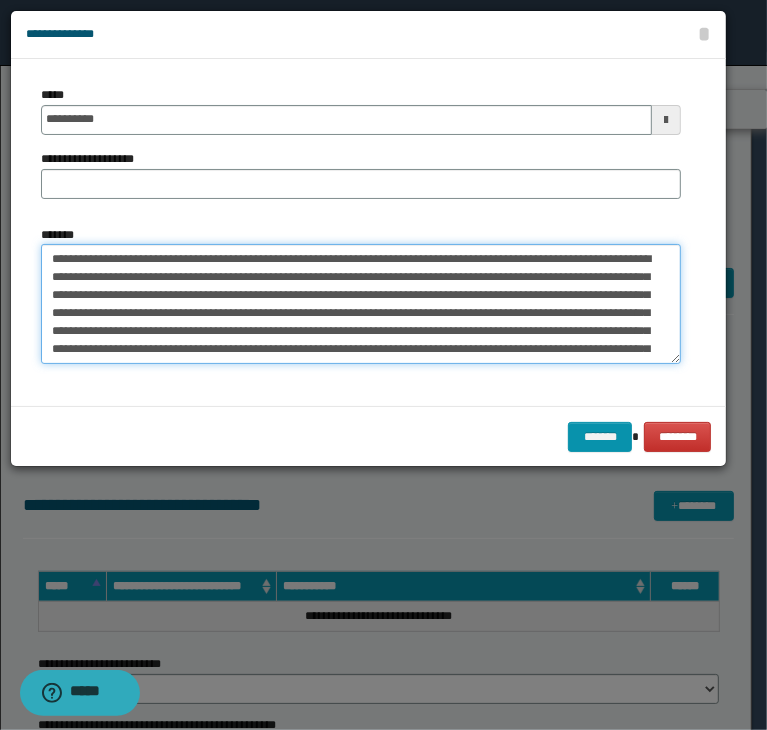 type on "**********" 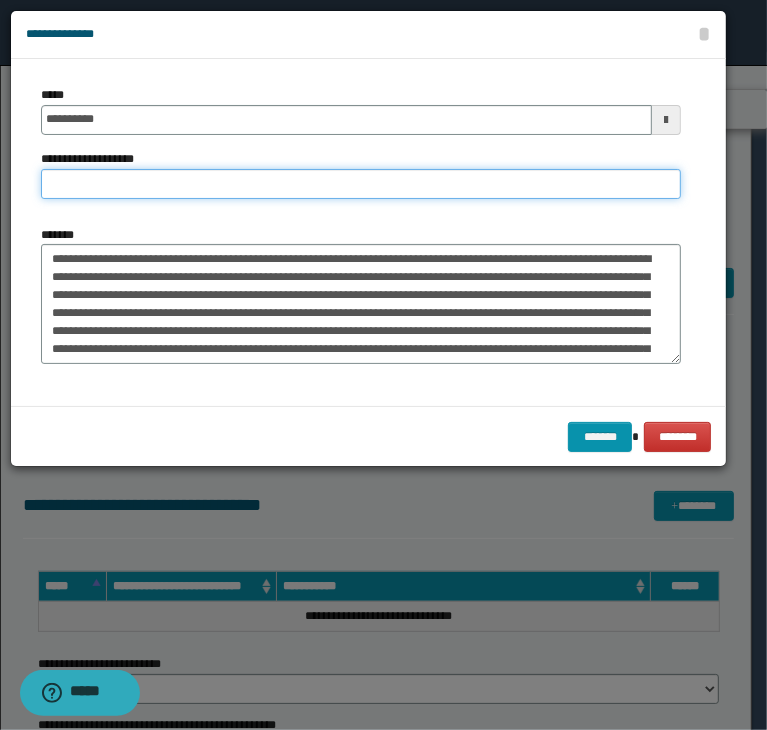 click on "**********" at bounding box center (361, 184) 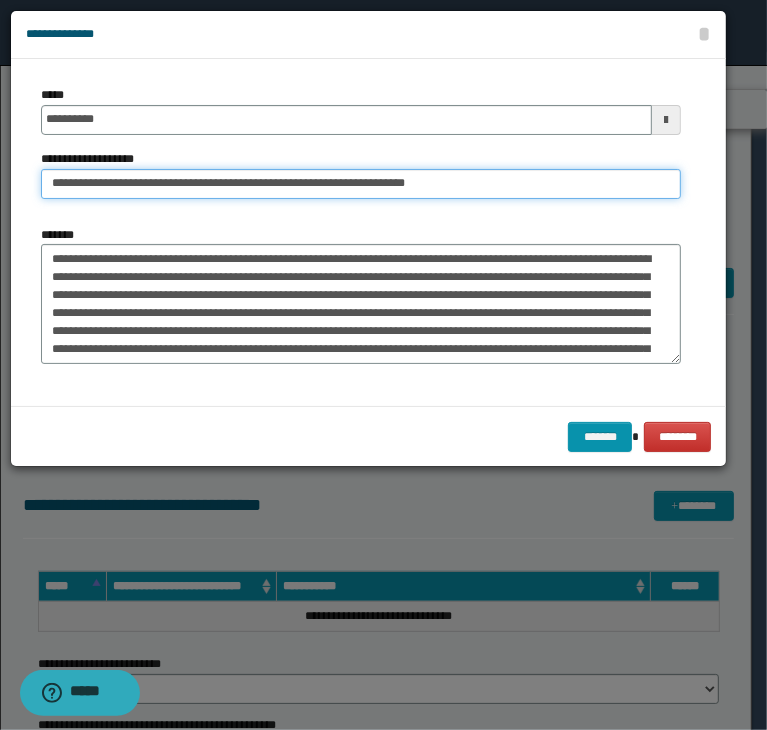 drag, startPoint x: 118, startPoint y: 183, endPoint x: -38, endPoint y: 187, distance: 156.05127 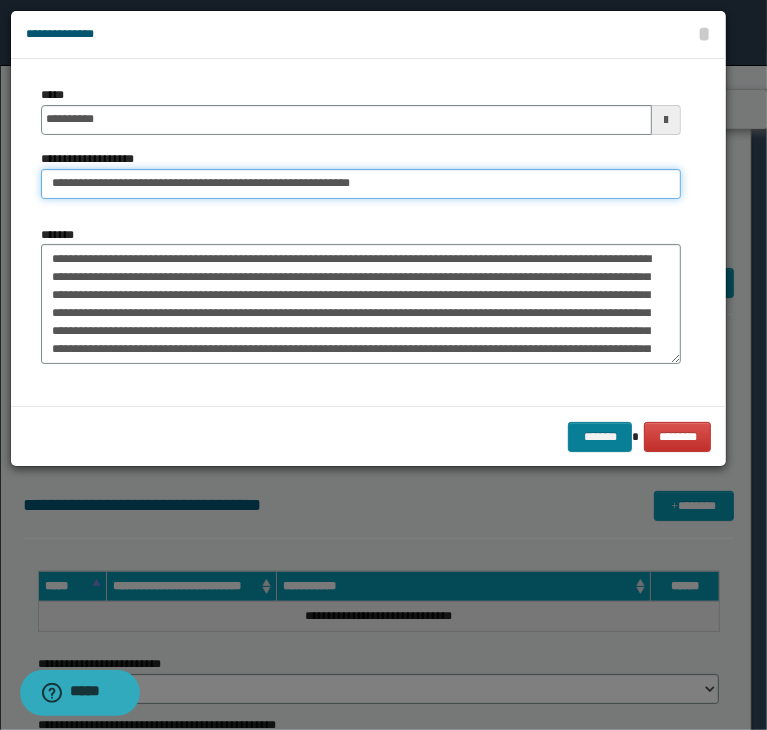 type on "**********" 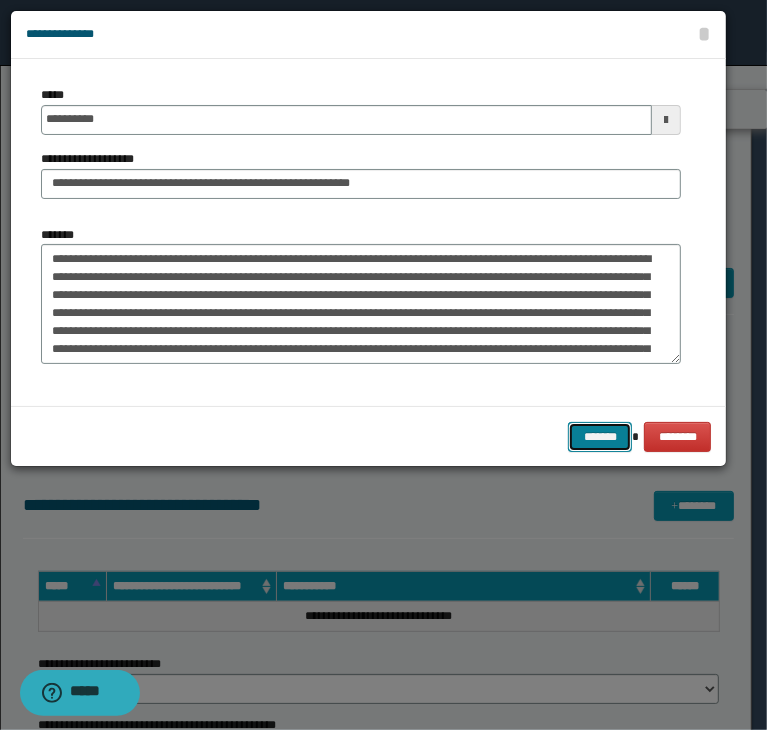 click on "*******" at bounding box center (600, 437) 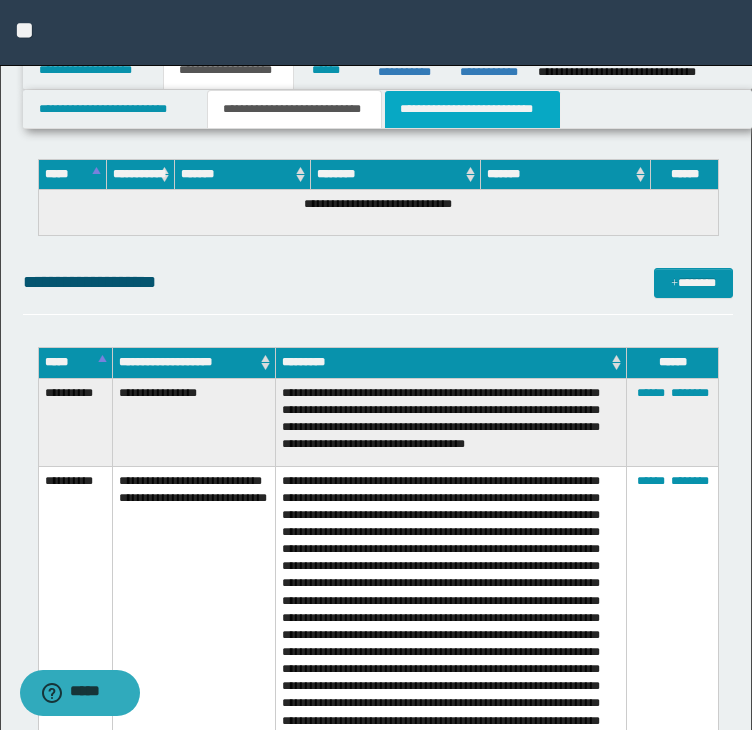 click on "**********" at bounding box center (472, 109) 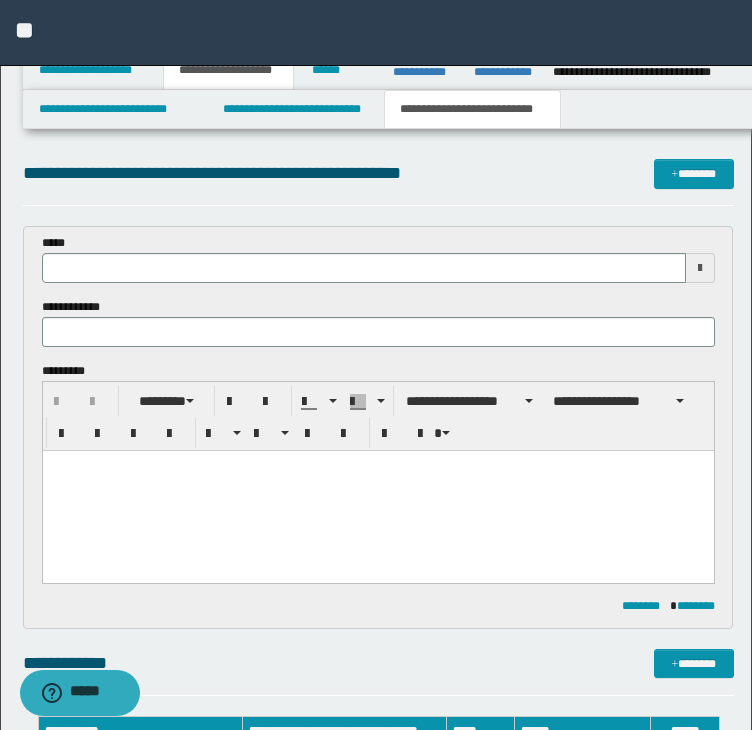 scroll, scrollTop: 0, scrollLeft: 0, axis: both 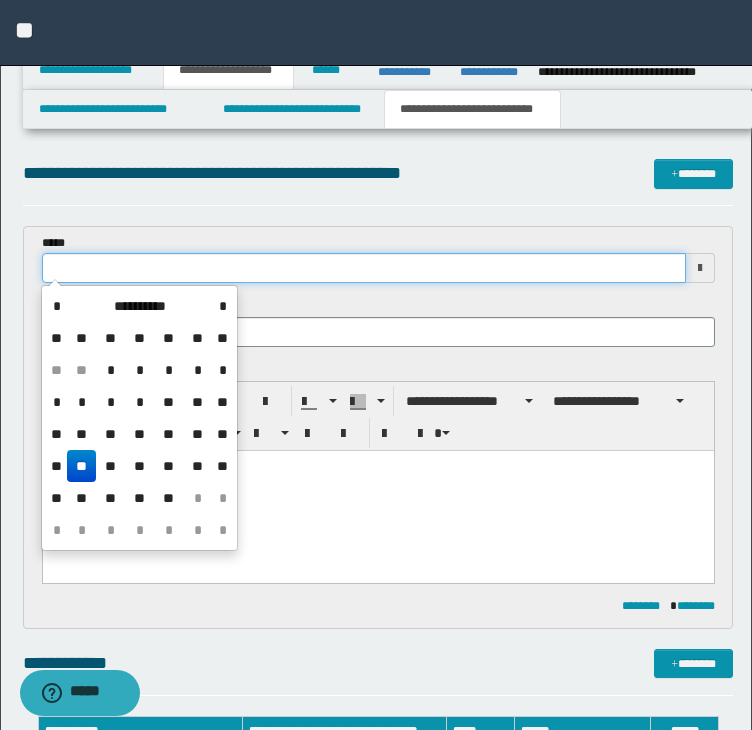 click at bounding box center (364, 268) 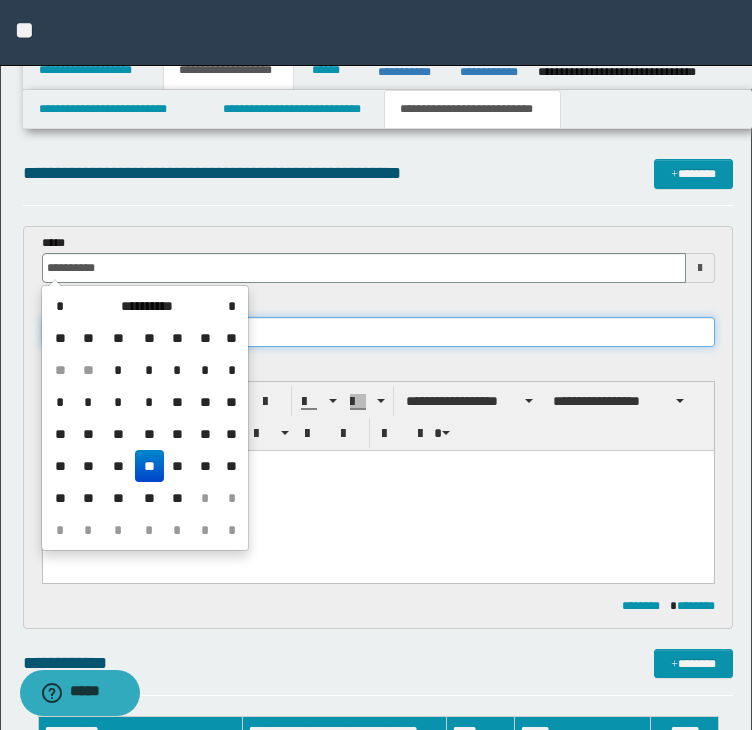 type on "**********" 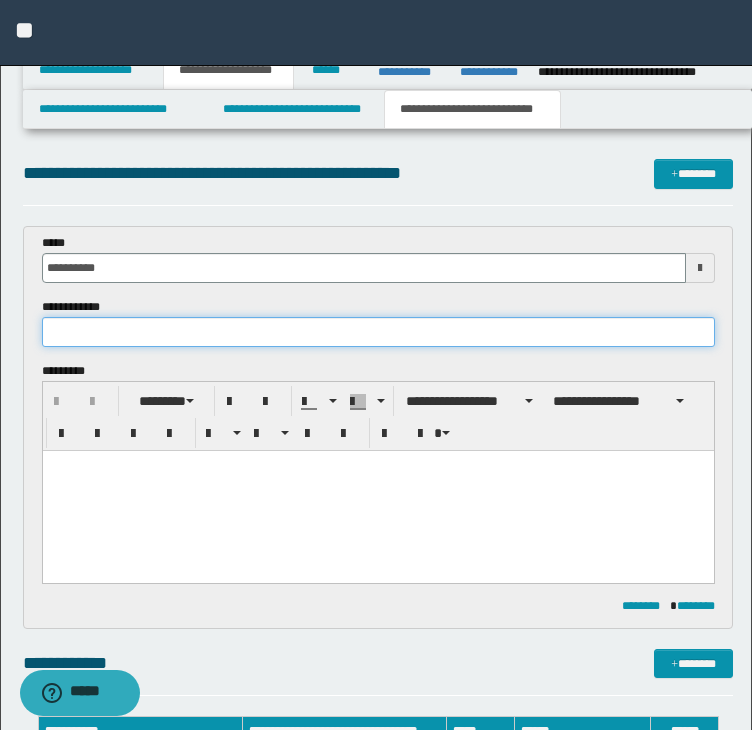 click at bounding box center [378, 332] 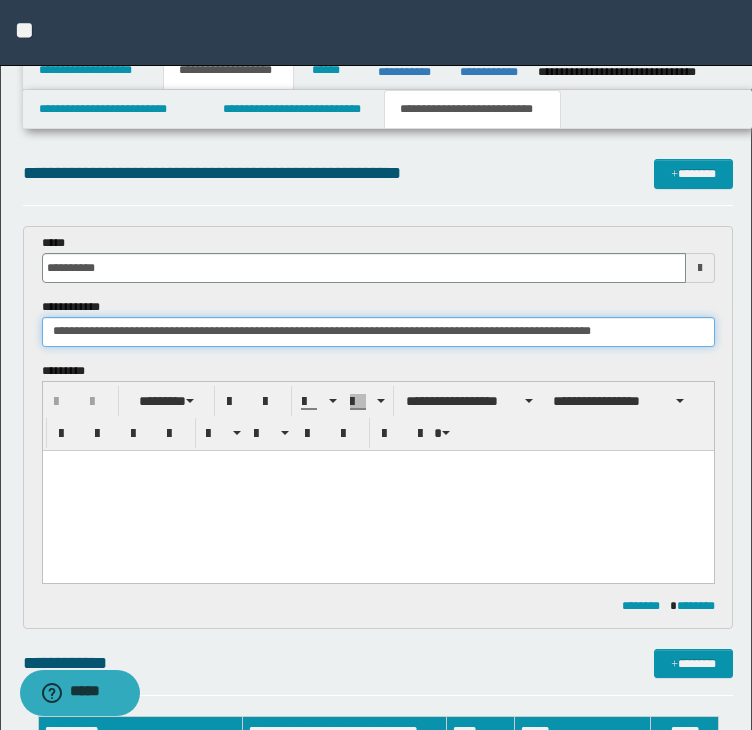 type on "**********" 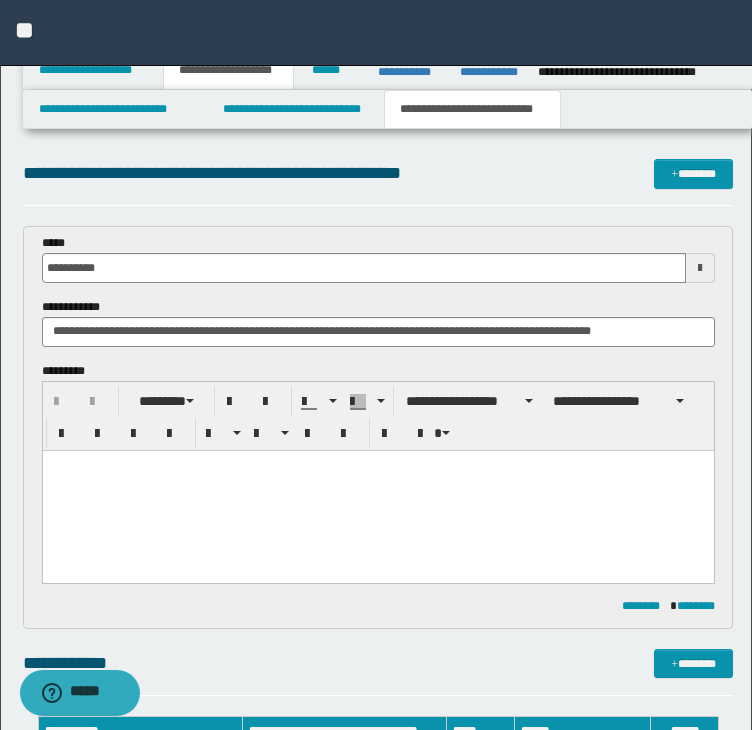click at bounding box center [377, 490] 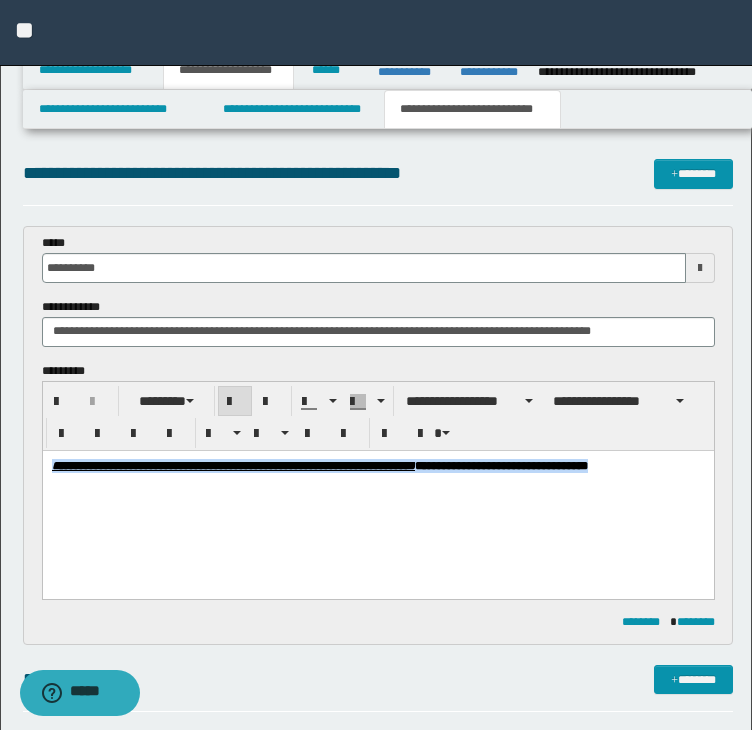 drag, startPoint x: 158, startPoint y: 492, endPoint x: 37, endPoint y: 416, distance: 142.88806 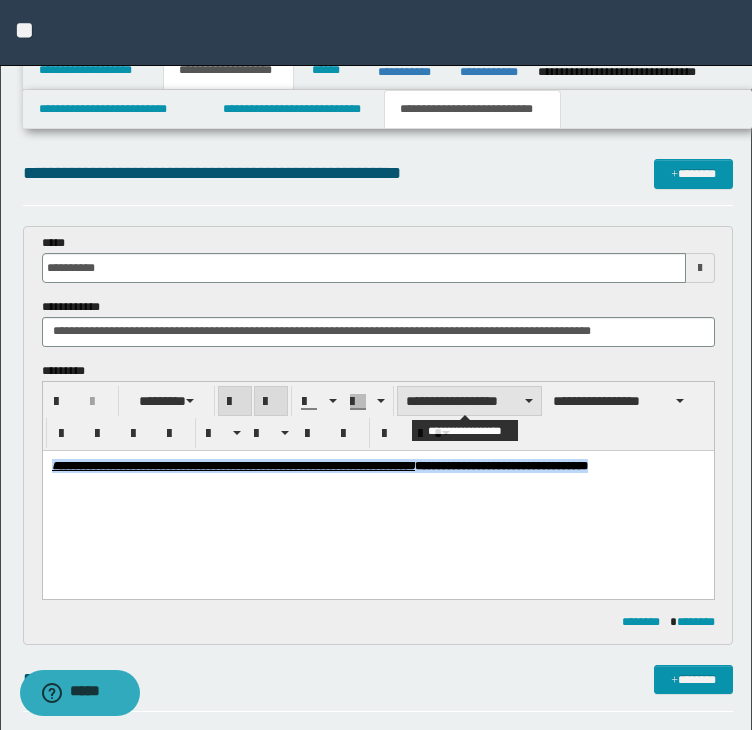 click on "**********" at bounding box center (469, 401) 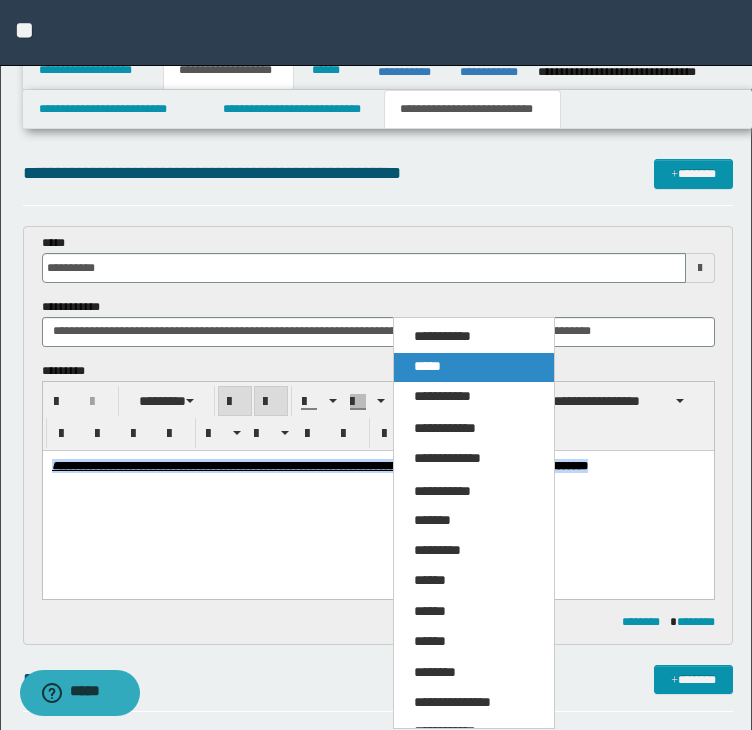 click on "*****" at bounding box center (427, 366) 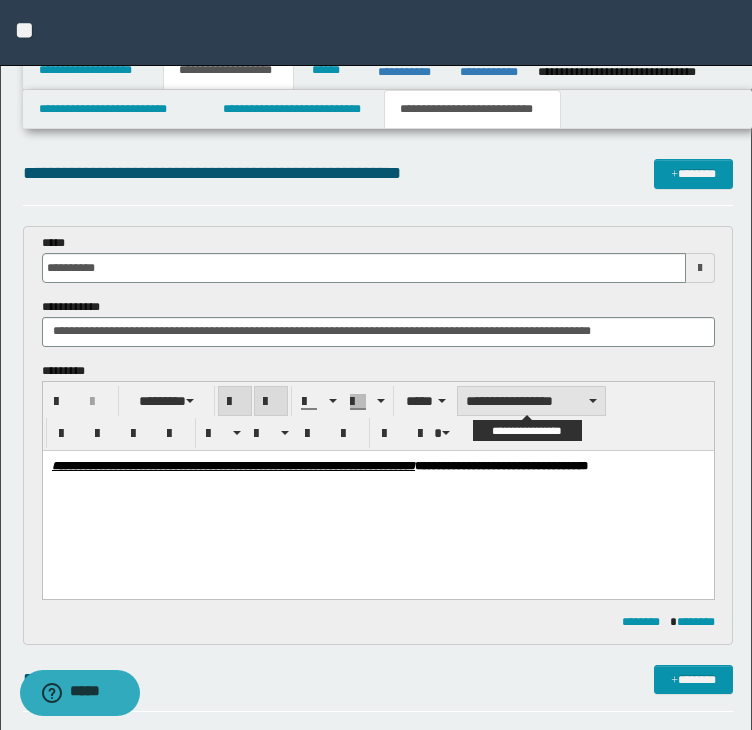 click on "**********" at bounding box center [531, 401] 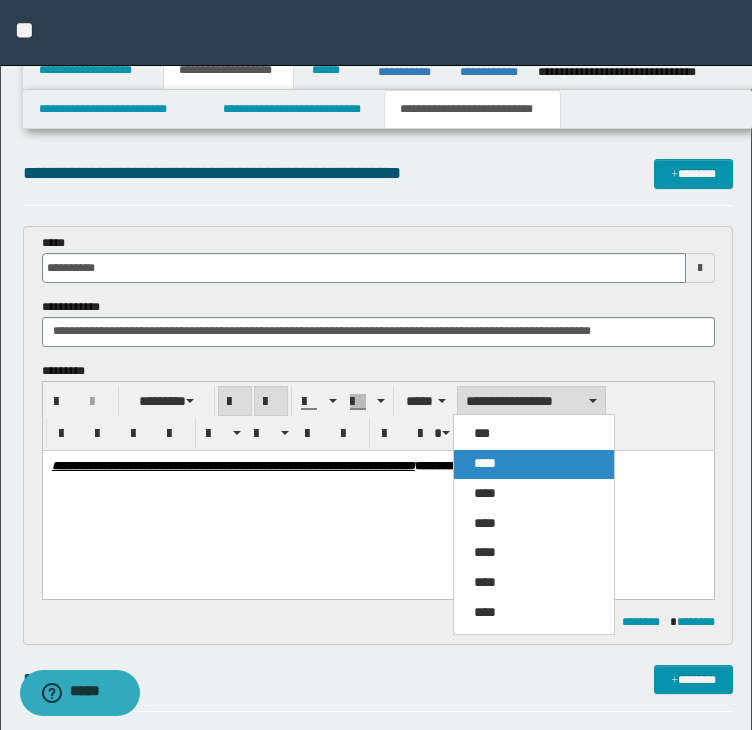 click on "****" at bounding box center (485, 463) 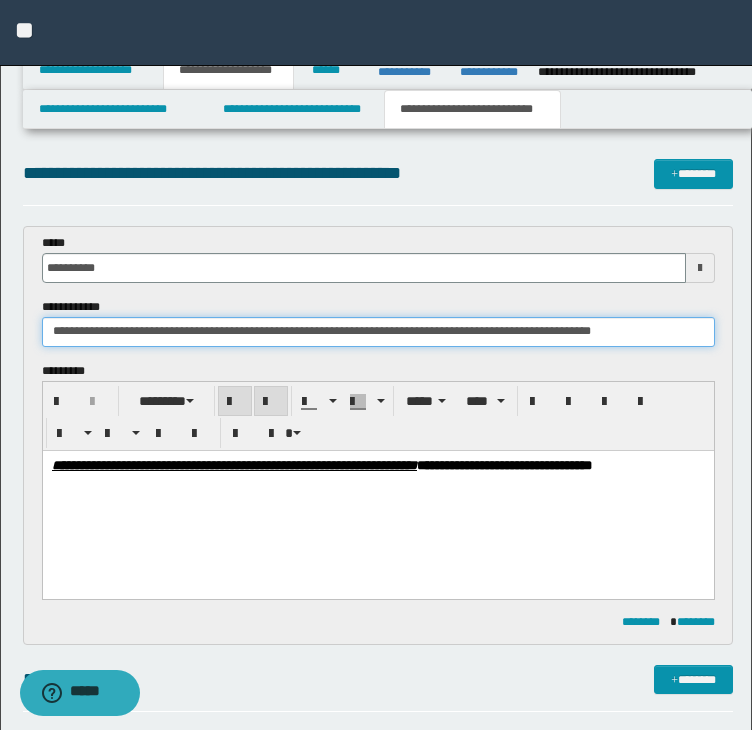 drag, startPoint x: 551, startPoint y: 341, endPoint x: 537, endPoint y: 344, distance: 14.3178215 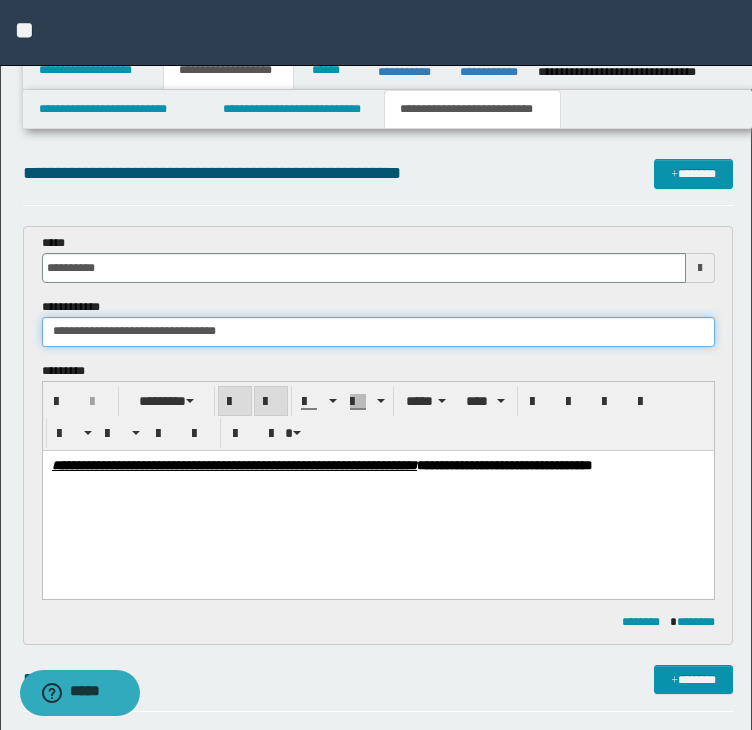 drag, startPoint x: 167, startPoint y: 331, endPoint x: 279, endPoint y: 332, distance: 112.00446 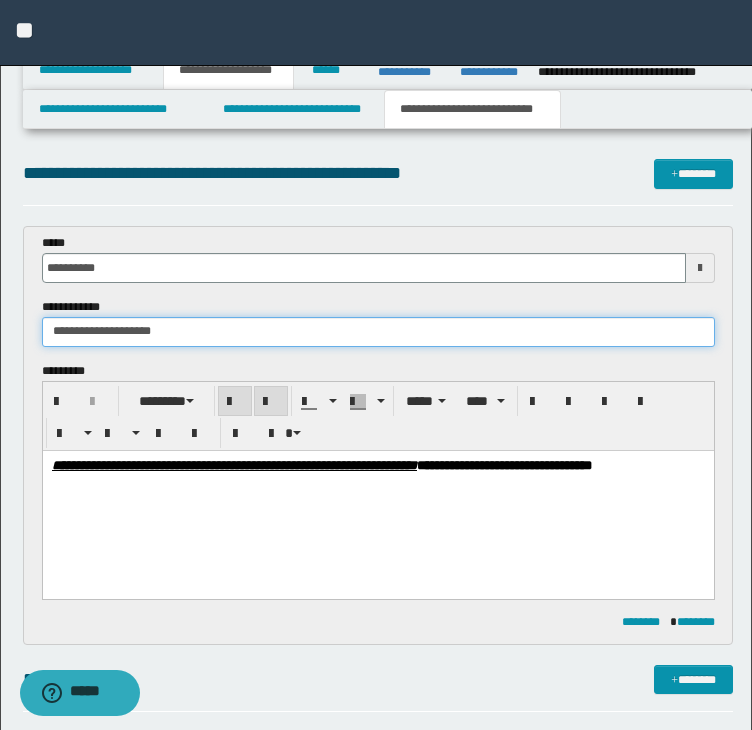 type on "**********" 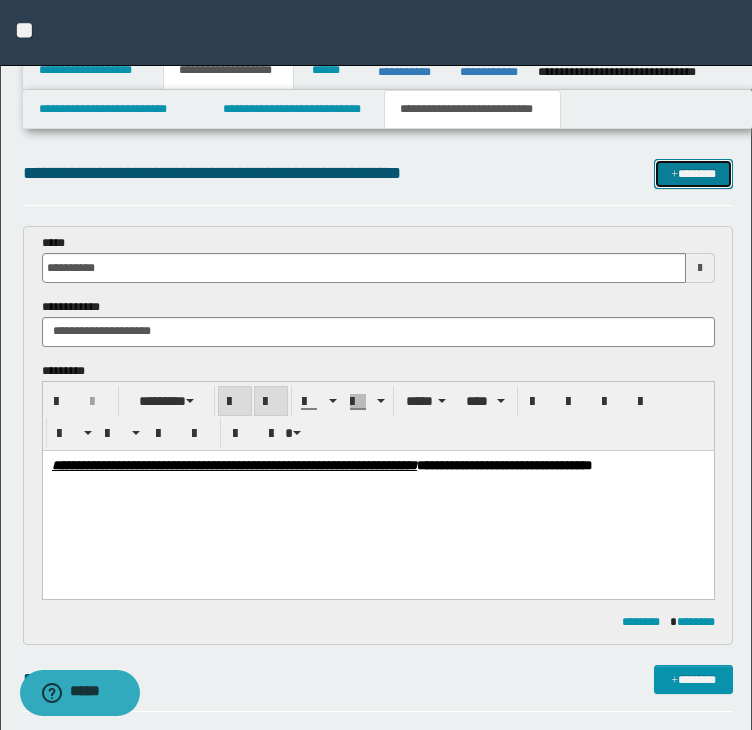 click on "*******" at bounding box center (693, 174) 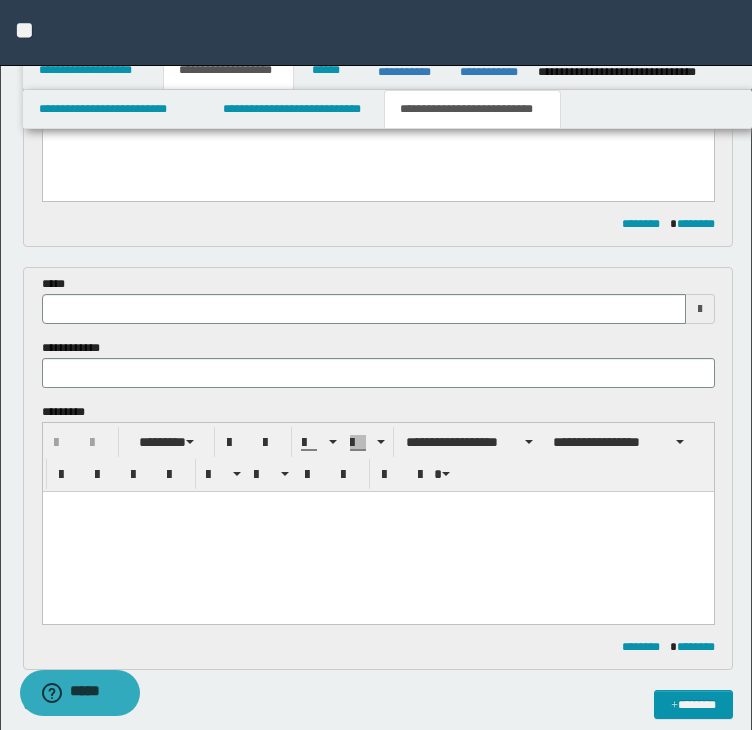 scroll, scrollTop: 391, scrollLeft: 0, axis: vertical 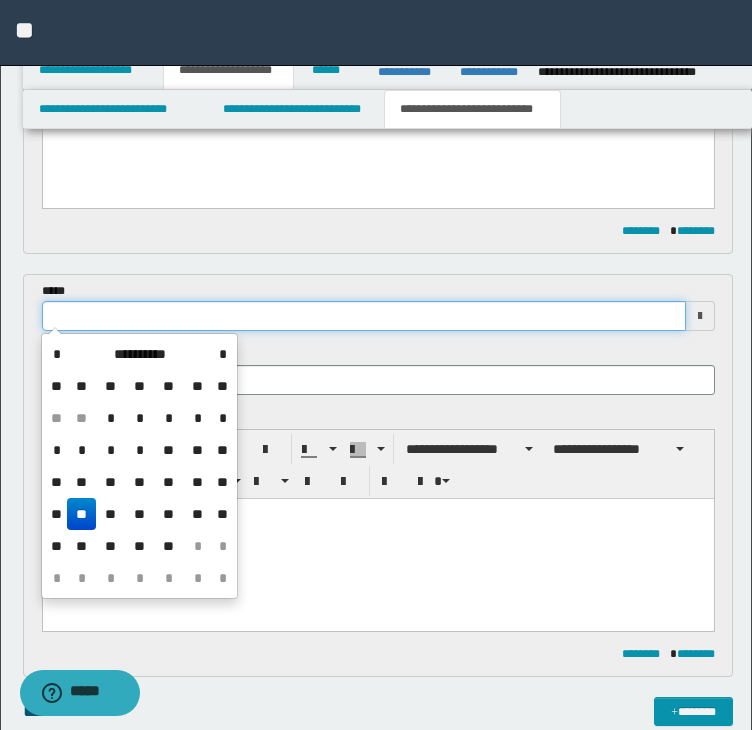 click at bounding box center [364, 316] 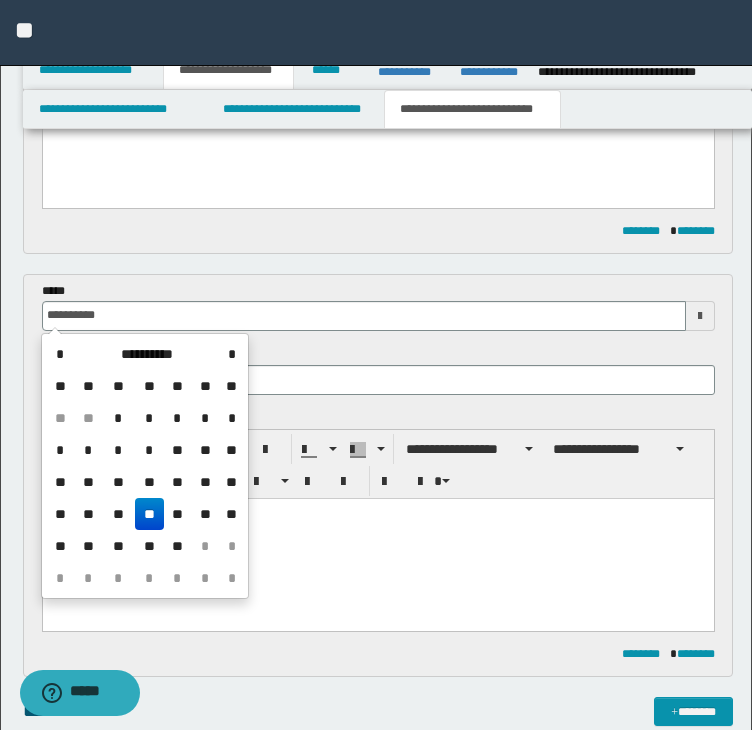 type on "**********" 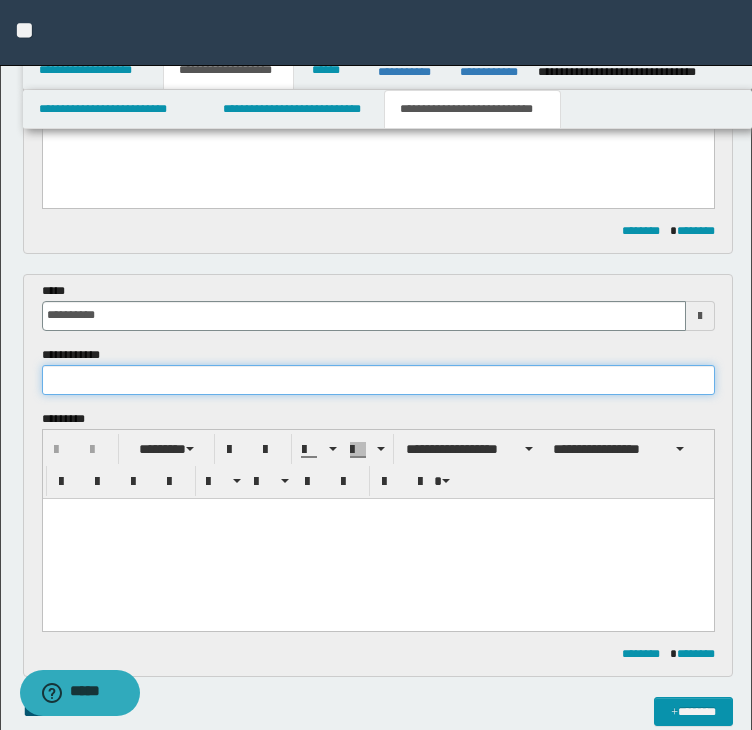 click at bounding box center [378, 380] 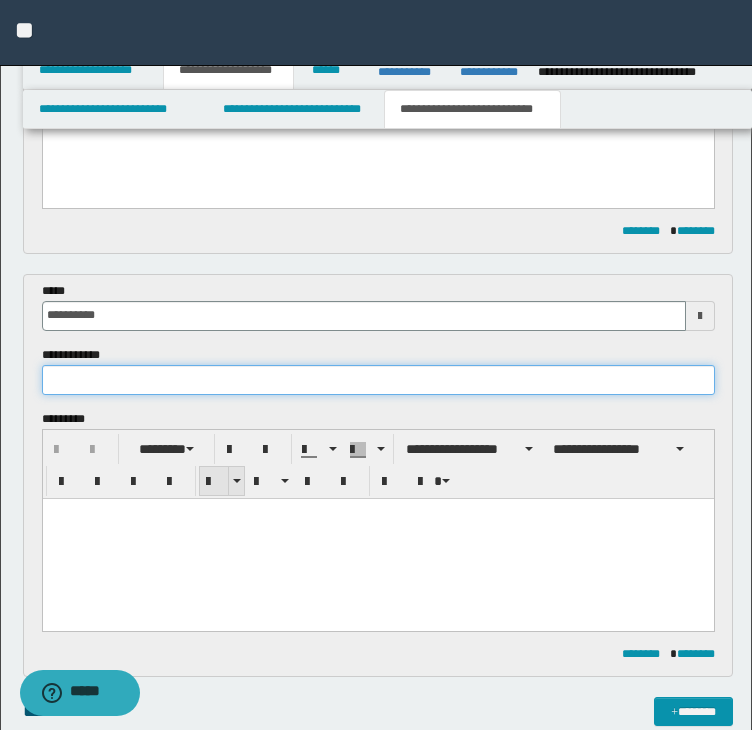 paste on "**********" 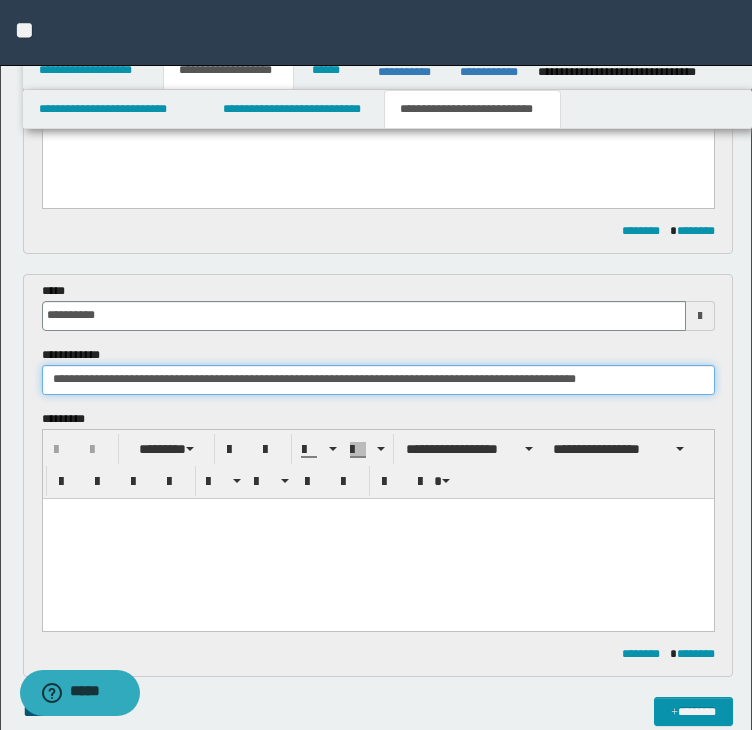 type on "**********" 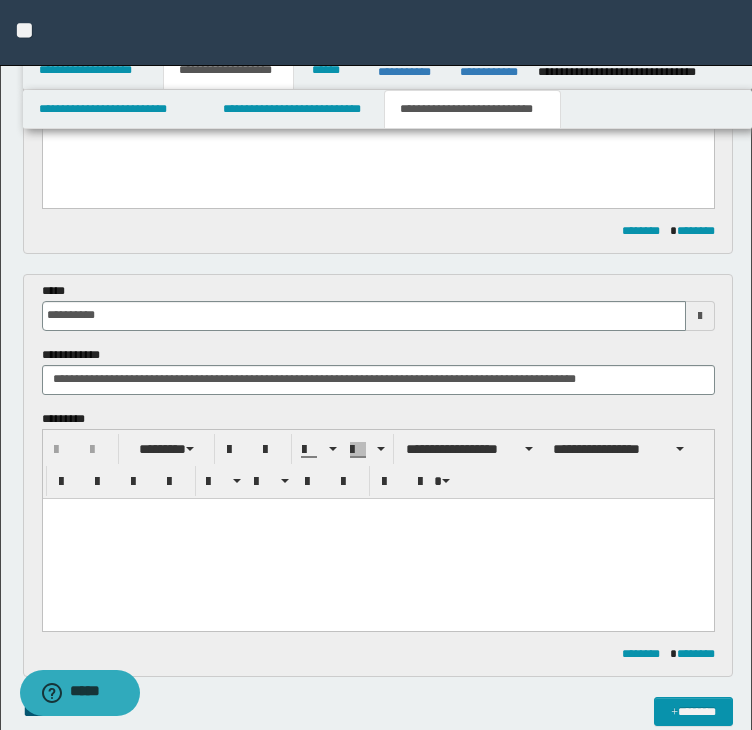 click at bounding box center (377, 538) 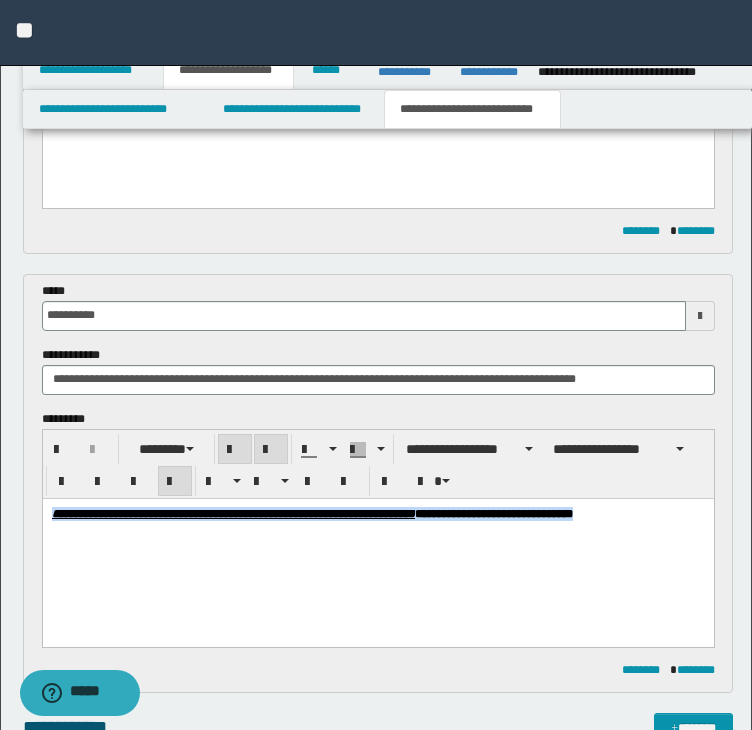 drag, startPoint x: 123, startPoint y: 550, endPoint x: 18, endPoint y: 476, distance: 128.45622 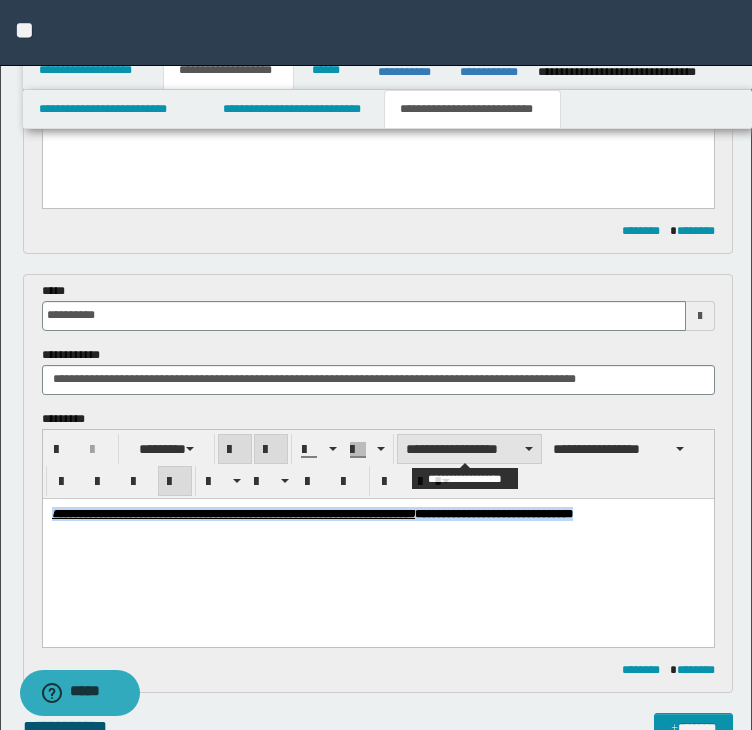 click on "**********" at bounding box center (469, 449) 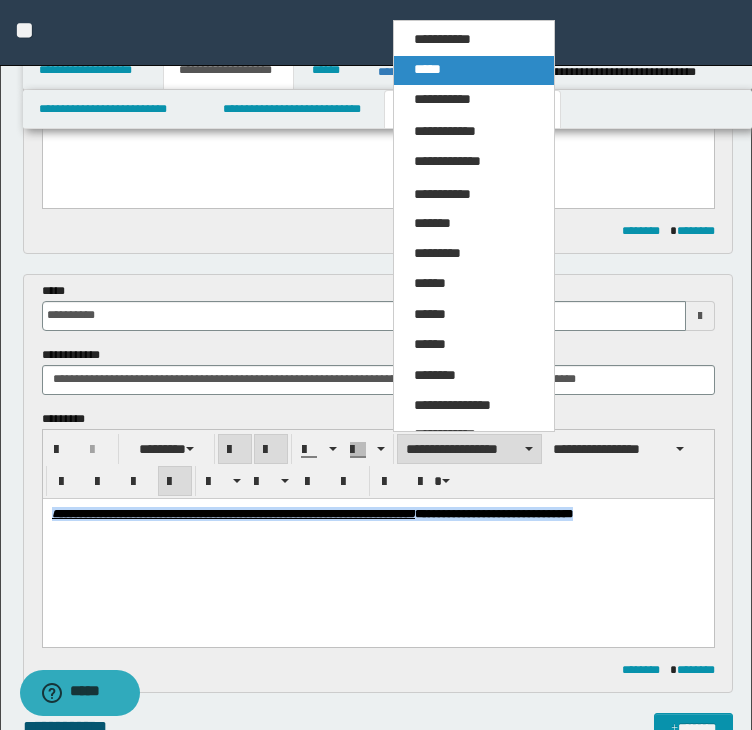 click on "*****" at bounding box center (474, 70) 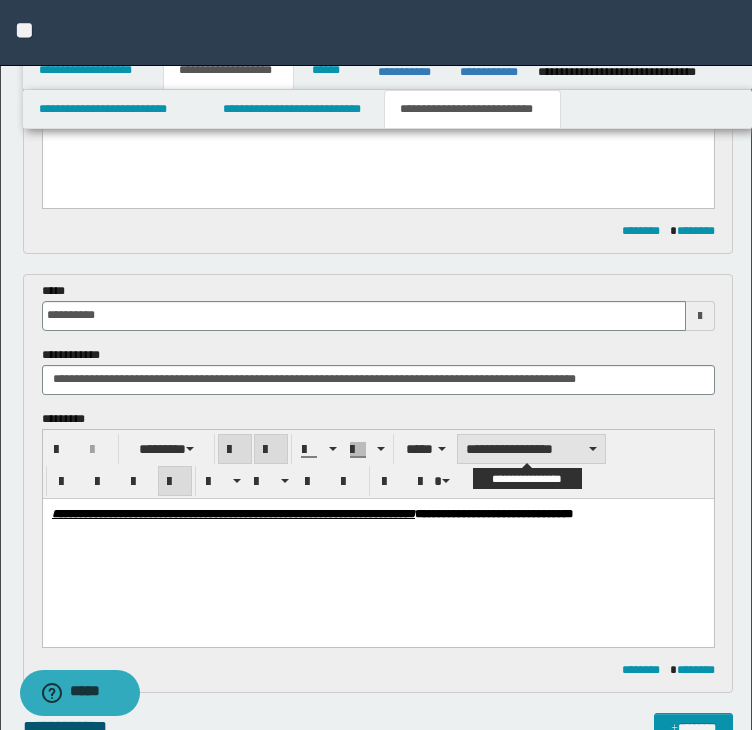 click on "**********" at bounding box center (531, 449) 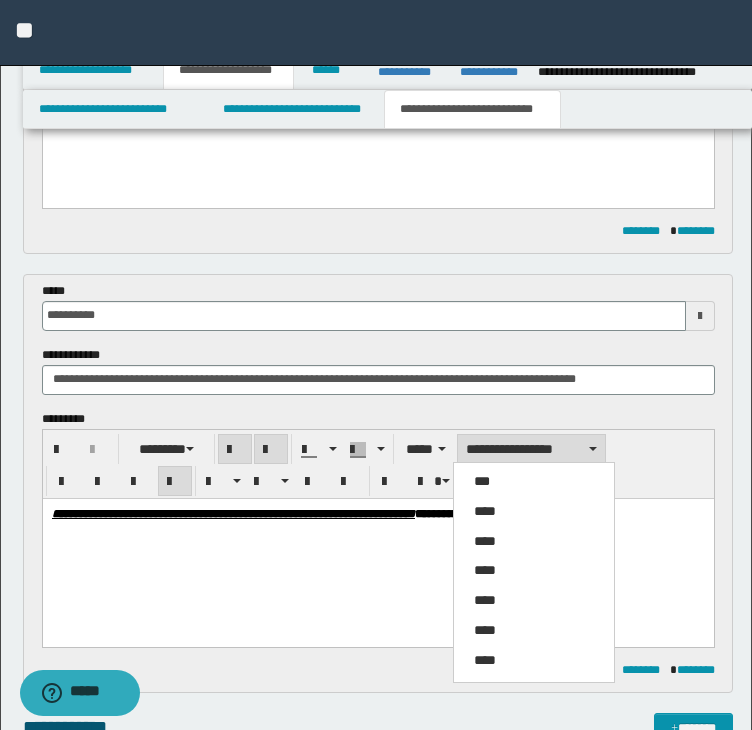drag, startPoint x: 491, startPoint y: 500, endPoint x: 491, endPoint y: 485, distance: 15 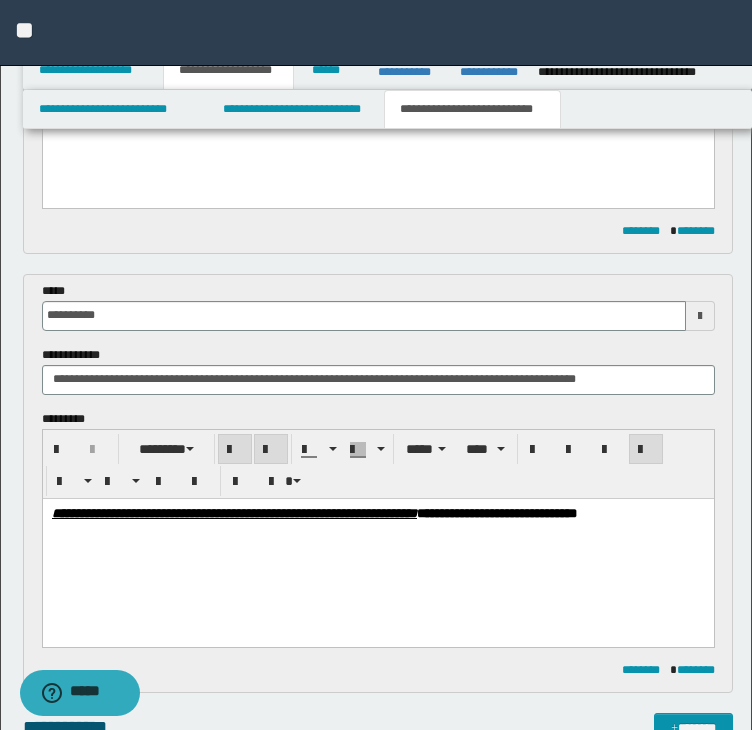 drag, startPoint x: 519, startPoint y: 381, endPoint x: -61, endPoint y: 287, distance: 587.5679 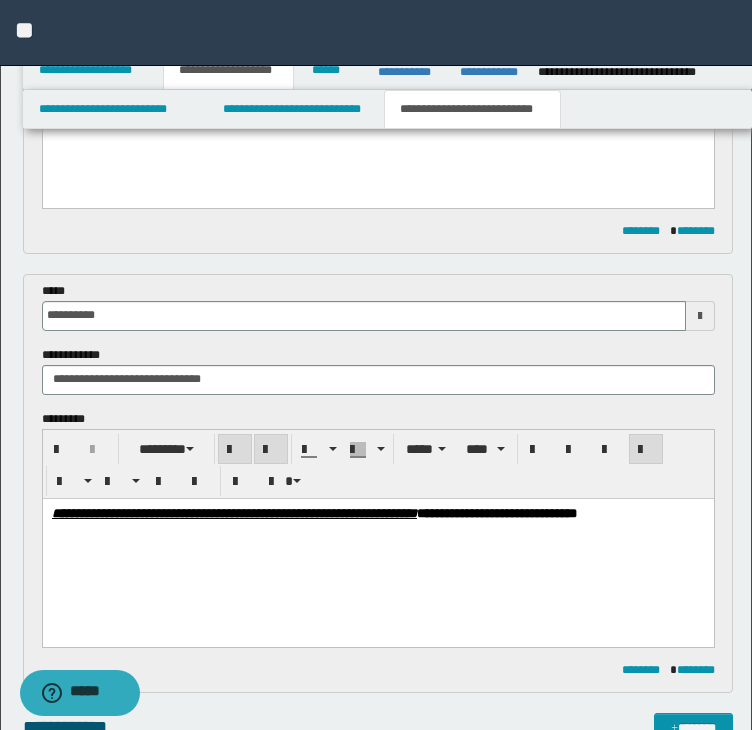 drag, startPoint x: 150, startPoint y: 379, endPoint x: 272, endPoint y: 391, distance: 122.588745 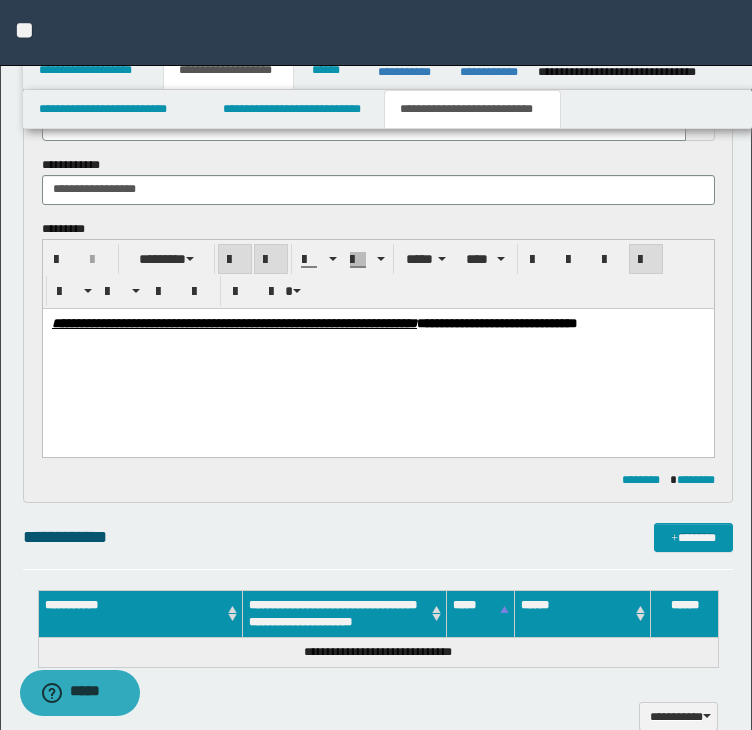scroll, scrollTop: 591, scrollLeft: 0, axis: vertical 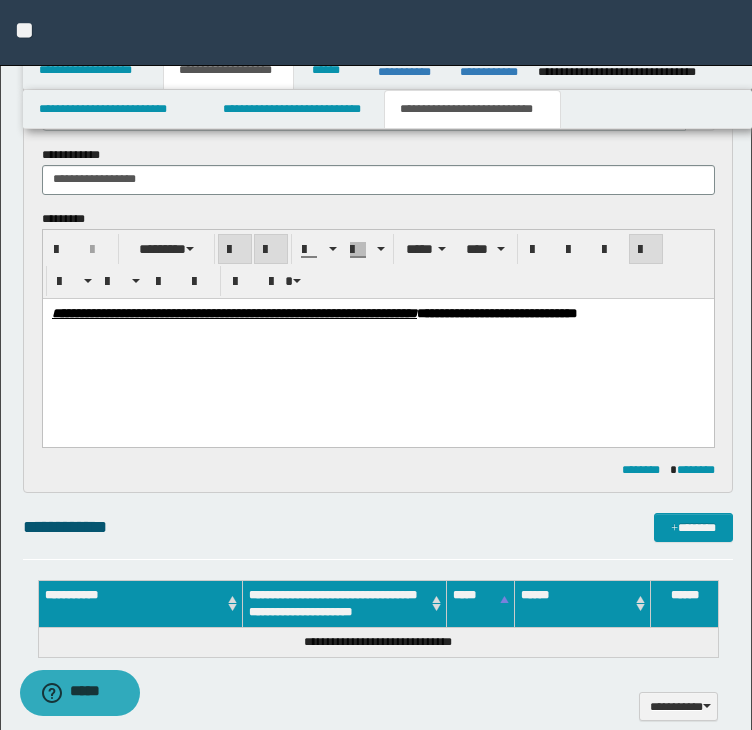 type on "**********" 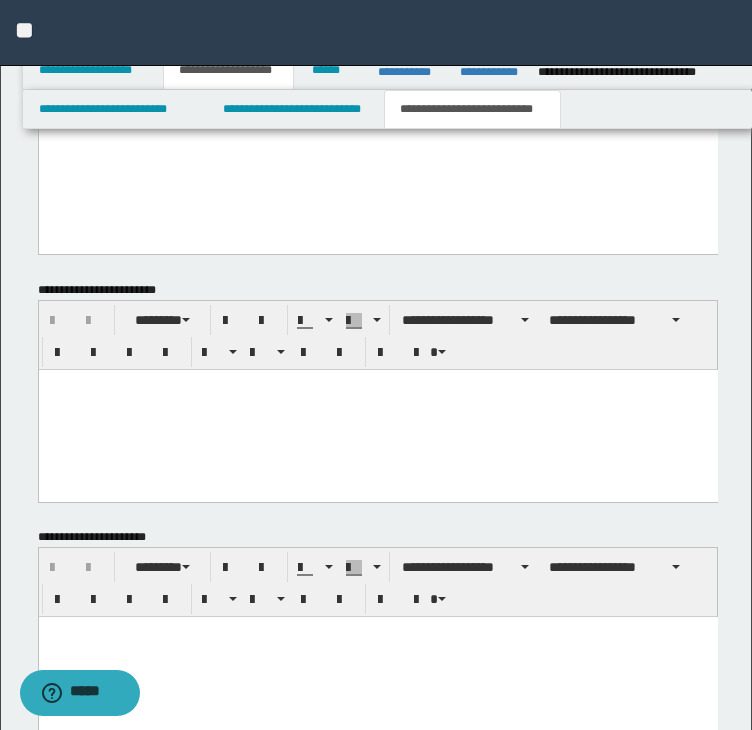 scroll, scrollTop: 1432, scrollLeft: 0, axis: vertical 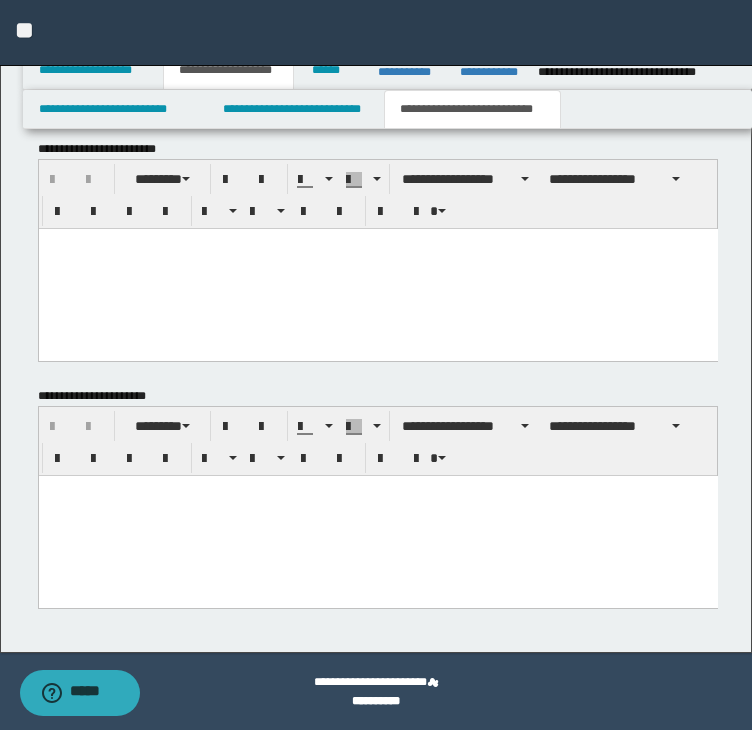 click at bounding box center [377, 516] 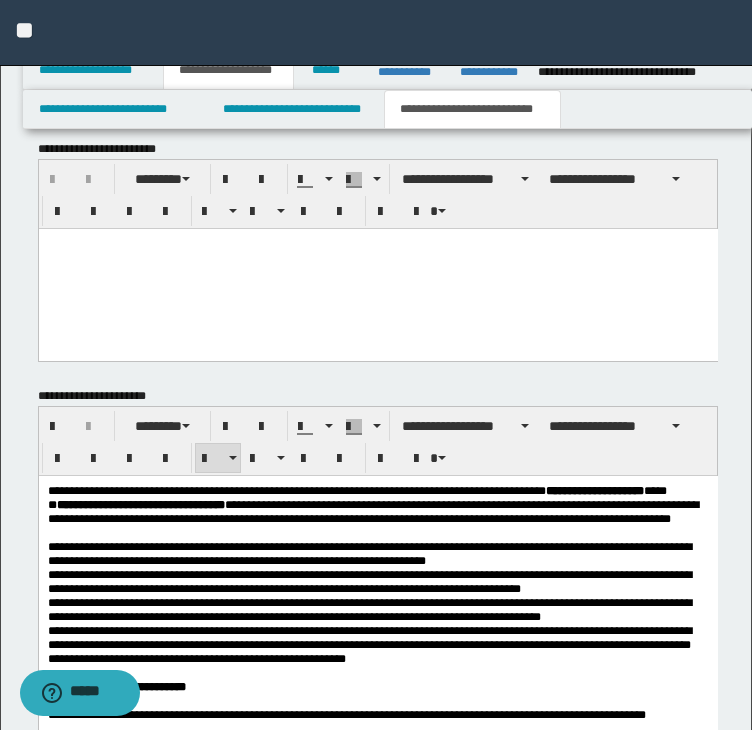 click on "**********" at bounding box center [377, 690] 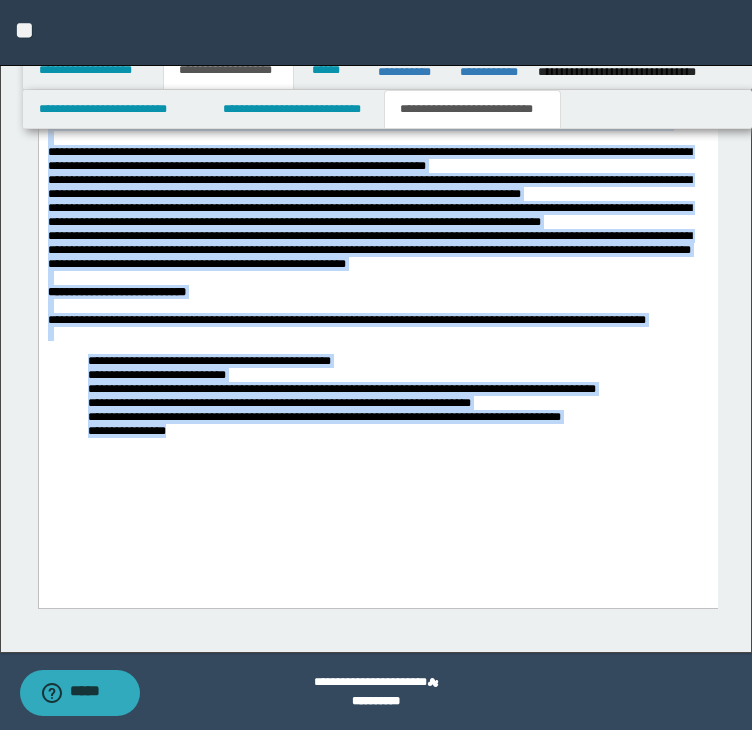 drag, startPoint x: 45, startPoint y: 93, endPoint x: 272, endPoint y: 518, distance: 481.8236 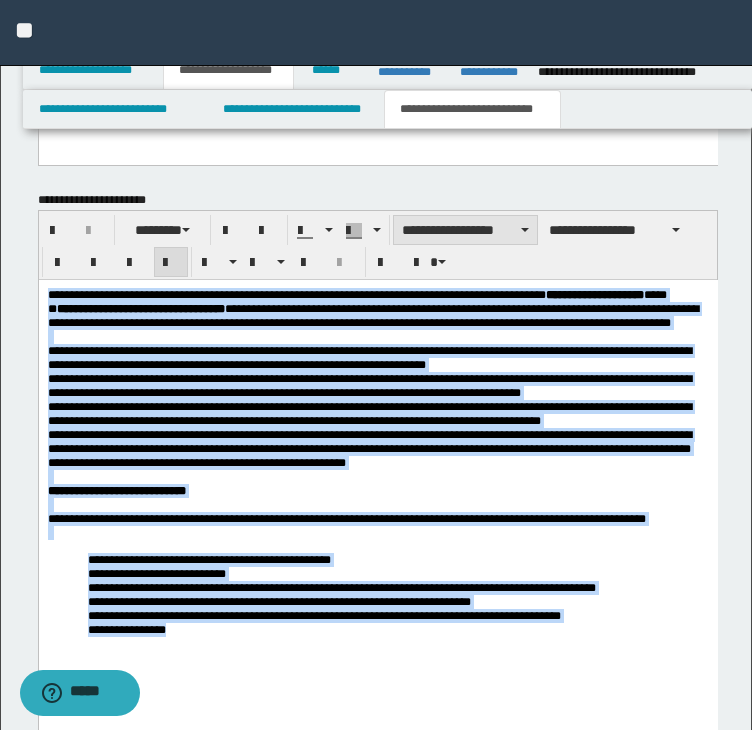 click on "**********" at bounding box center (465, 230) 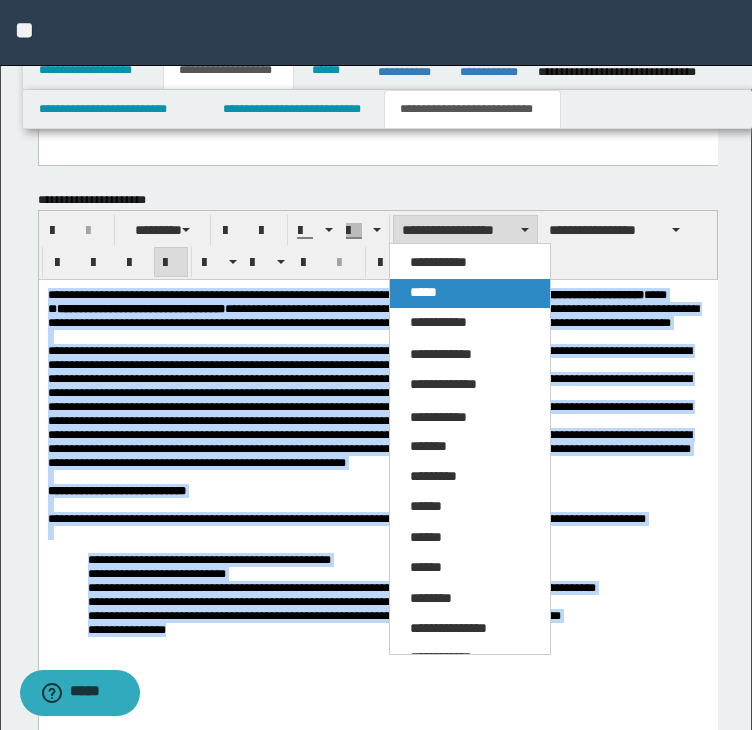 click on "*****" at bounding box center [470, 293] 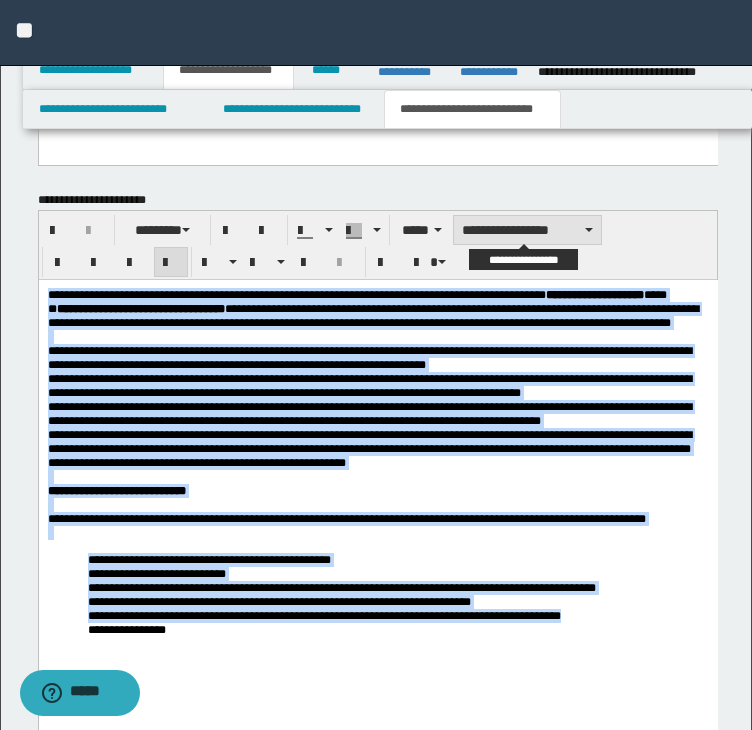 click on "**********" at bounding box center [527, 230] 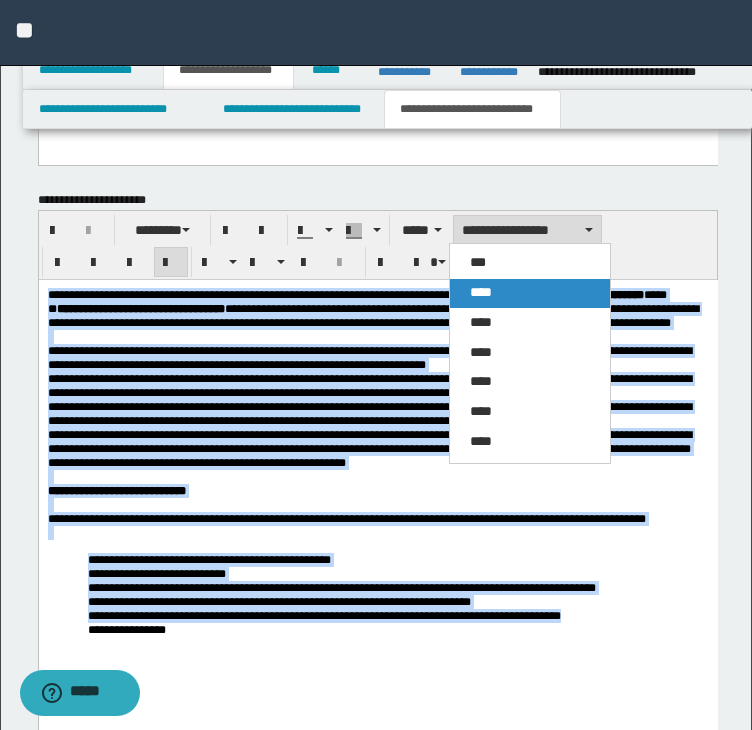 drag, startPoint x: 470, startPoint y: 287, endPoint x: 433, endPoint y: 5, distance: 284.41696 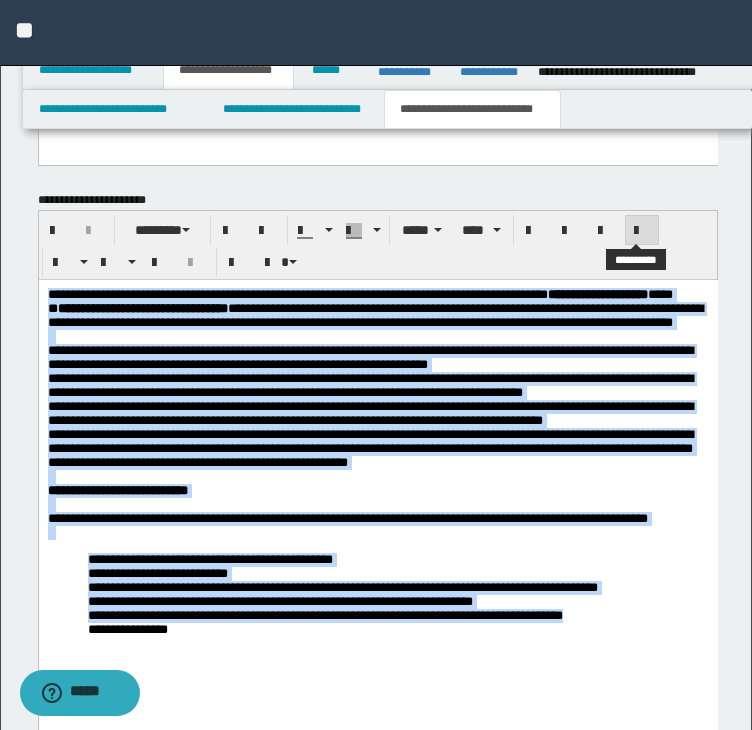 click at bounding box center (642, 231) 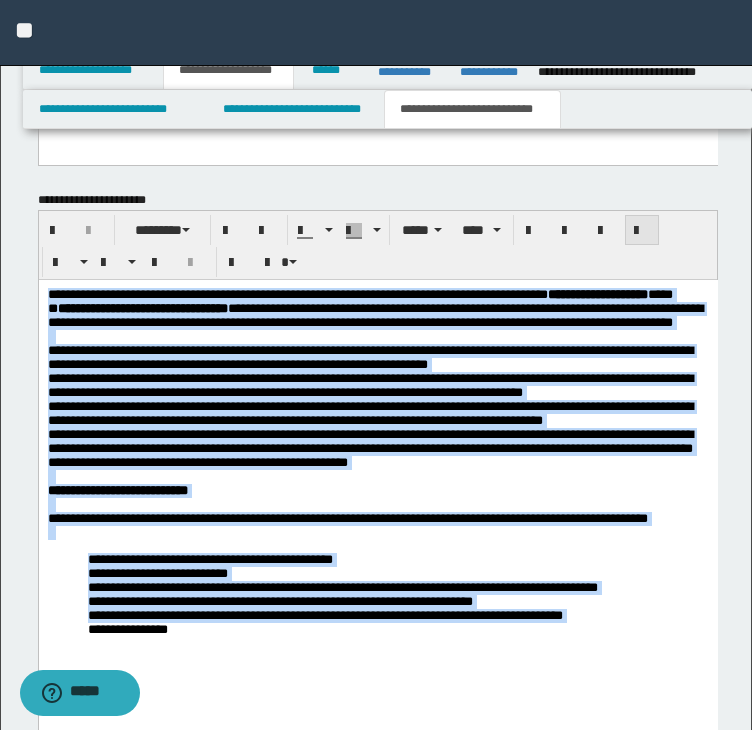 click at bounding box center (642, 231) 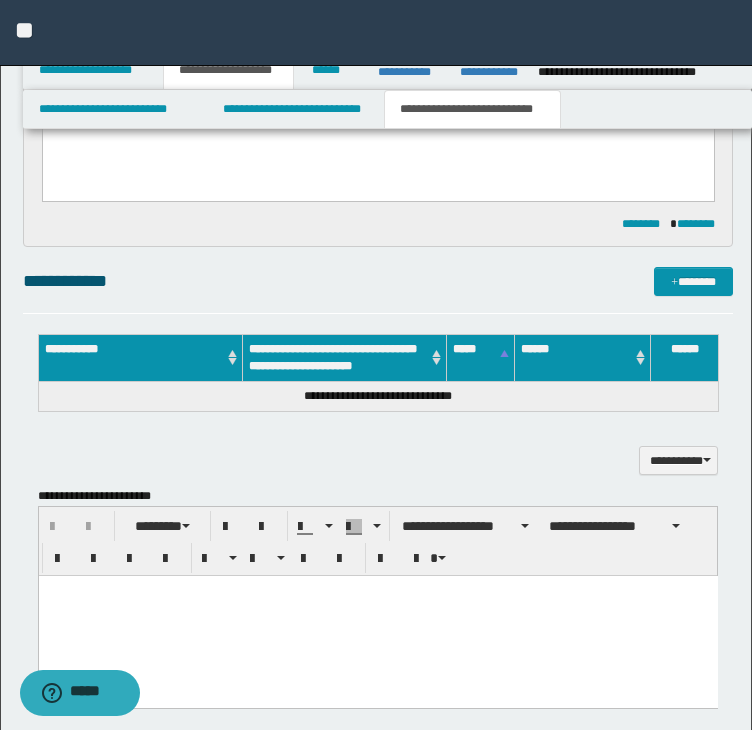 scroll, scrollTop: 828, scrollLeft: 0, axis: vertical 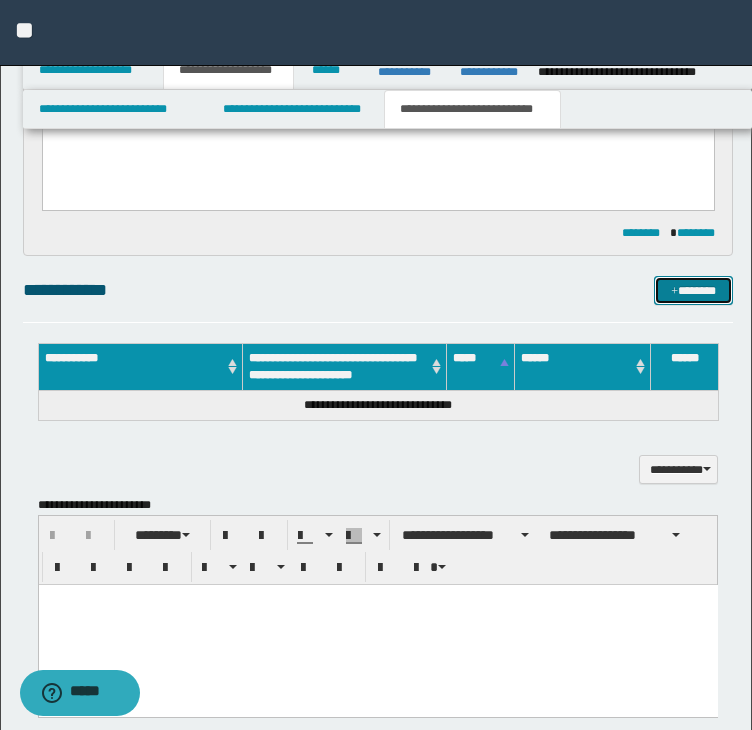 drag, startPoint x: 696, startPoint y: 291, endPoint x: 682, endPoint y: 285, distance: 15.231546 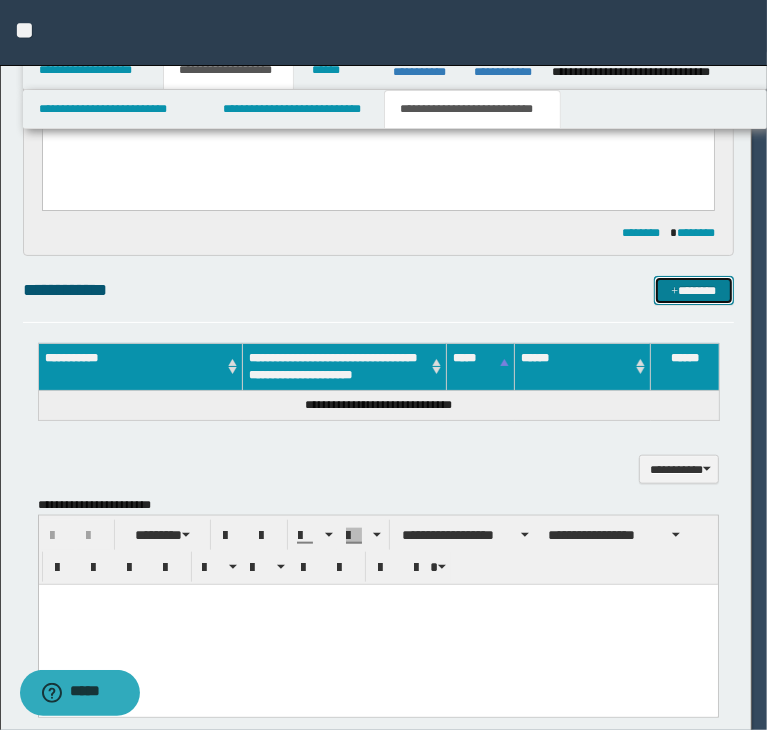 type 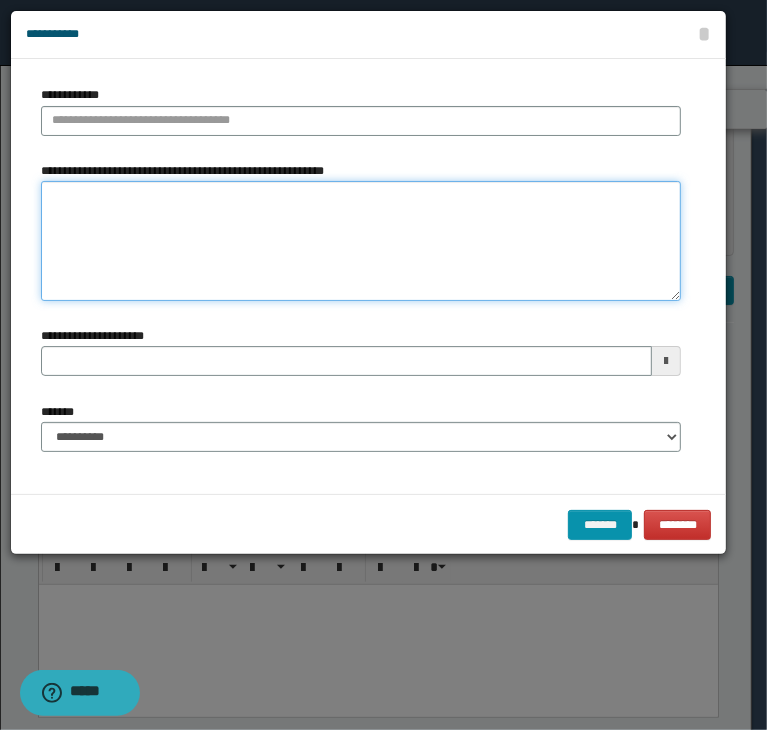 click on "**********" at bounding box center (361, 241) 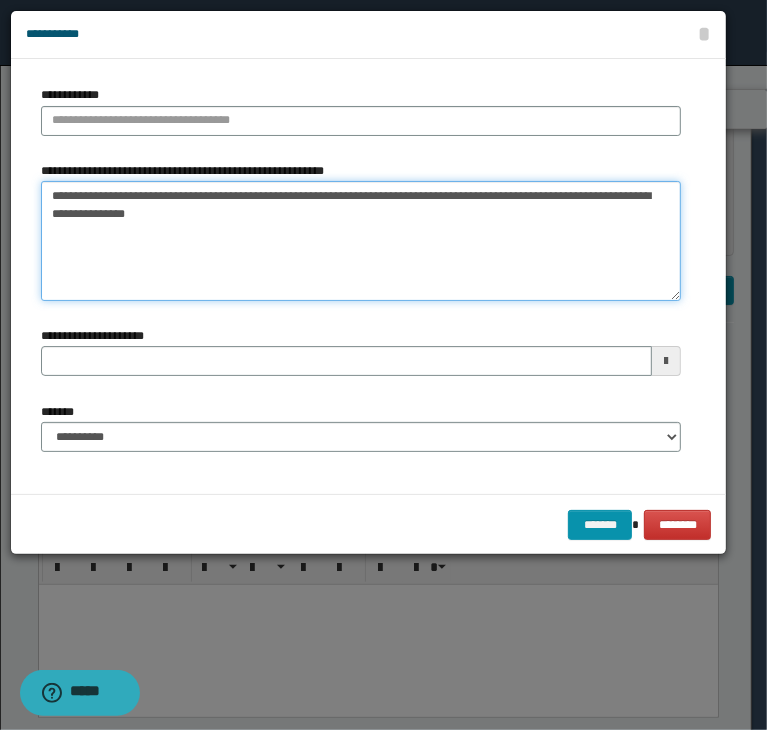 drag, startPoint x: 85, startPoint y: 193, endPoint x: 290, endPoint y: 189, distance: 205.03902 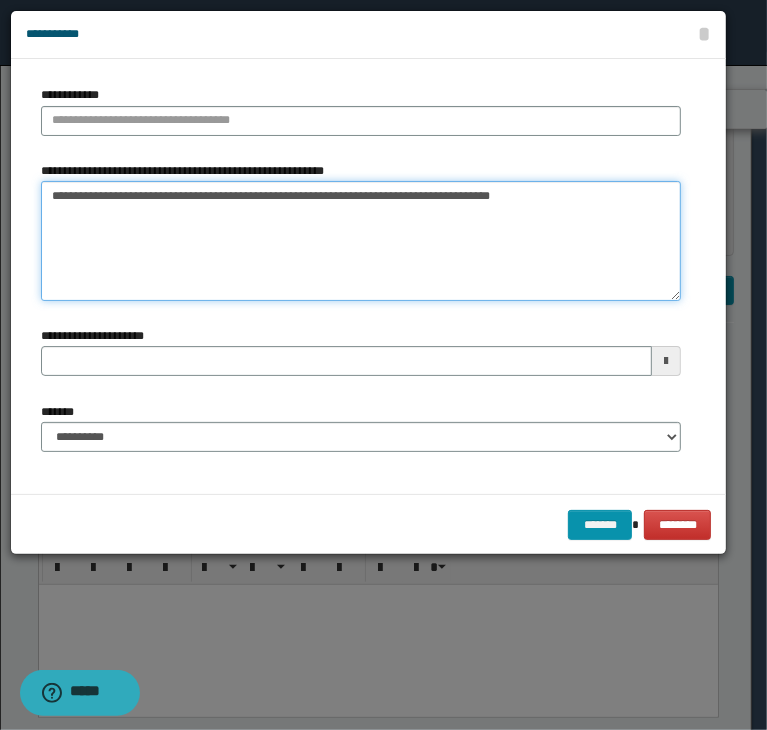 type on "**********" 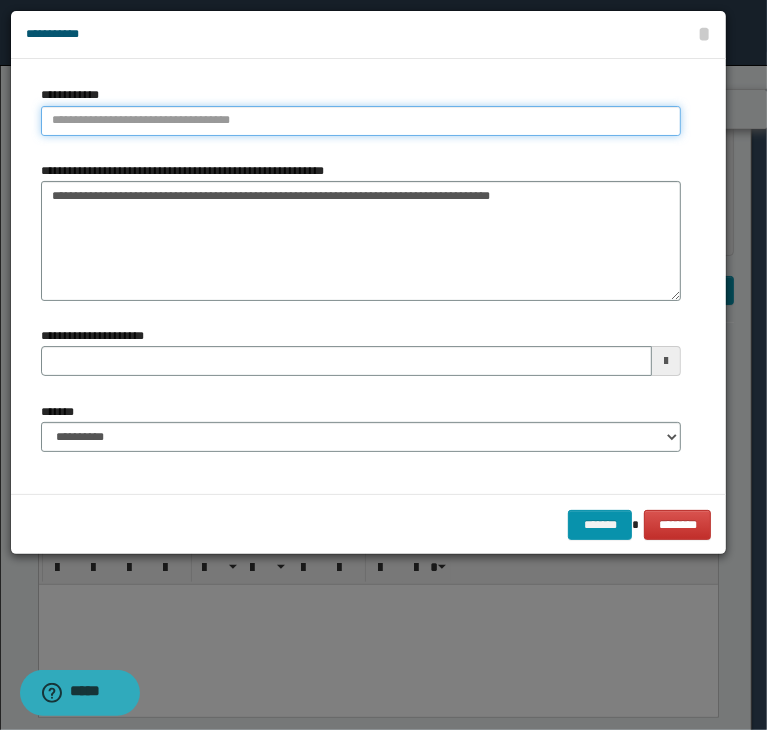 click on "**********" at bounding box center [361, 121] 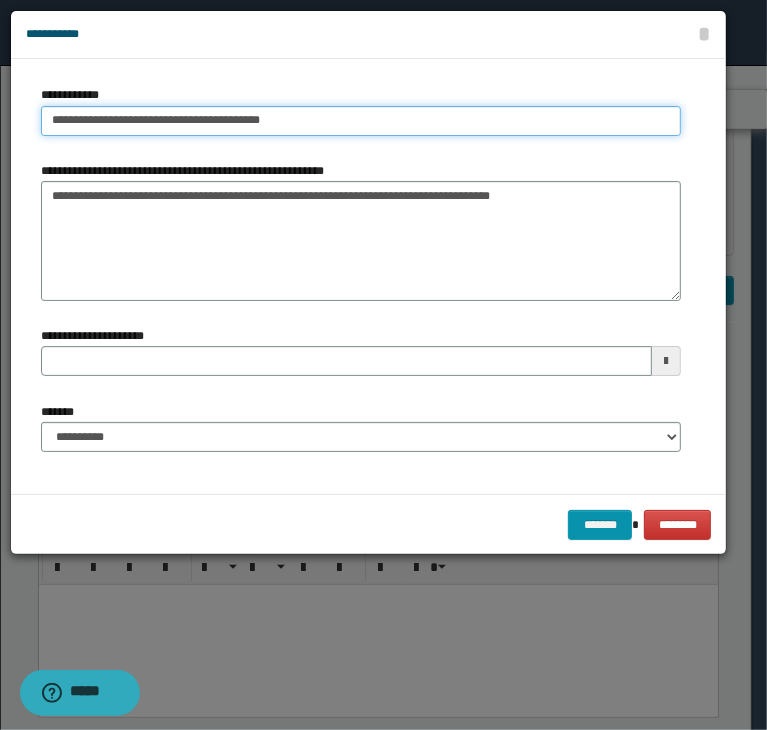 type on "**********" 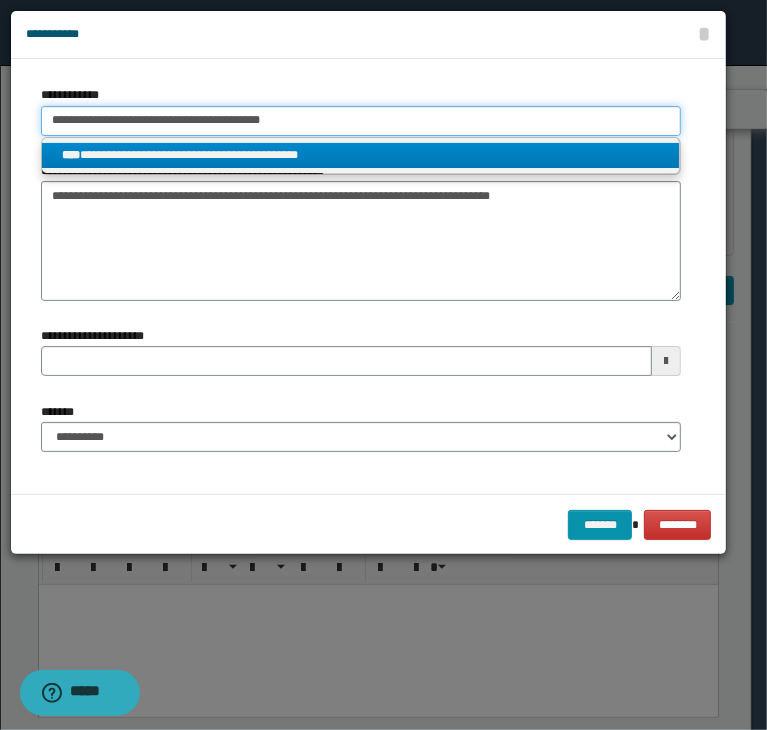 type on "**********" 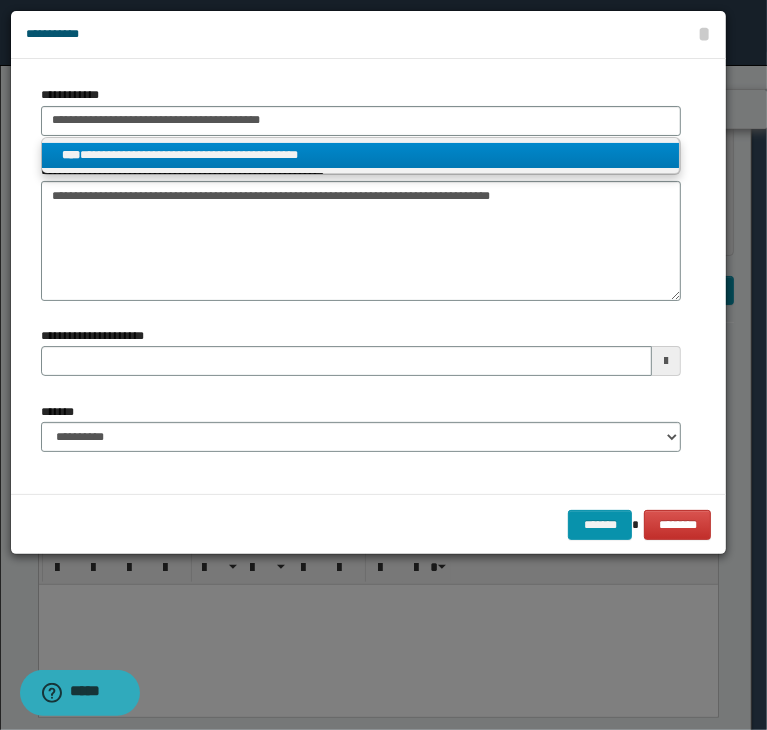 click on "**********" at bounding box center [361, 155] 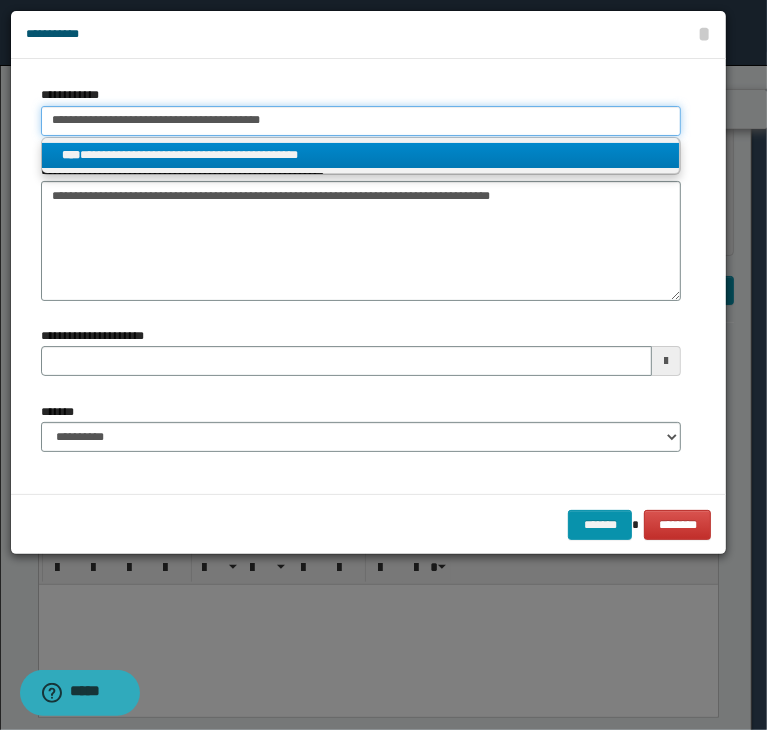 type 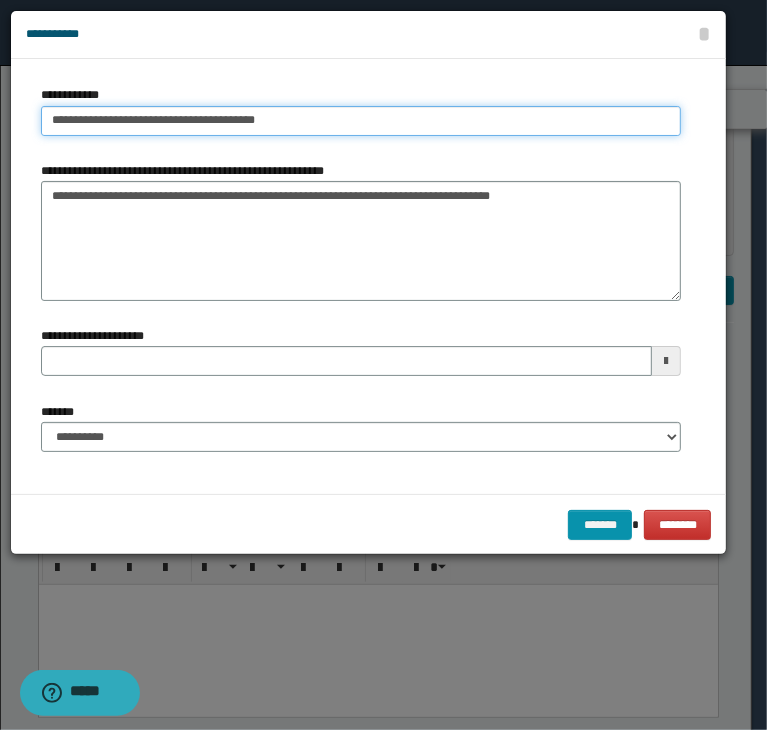 type 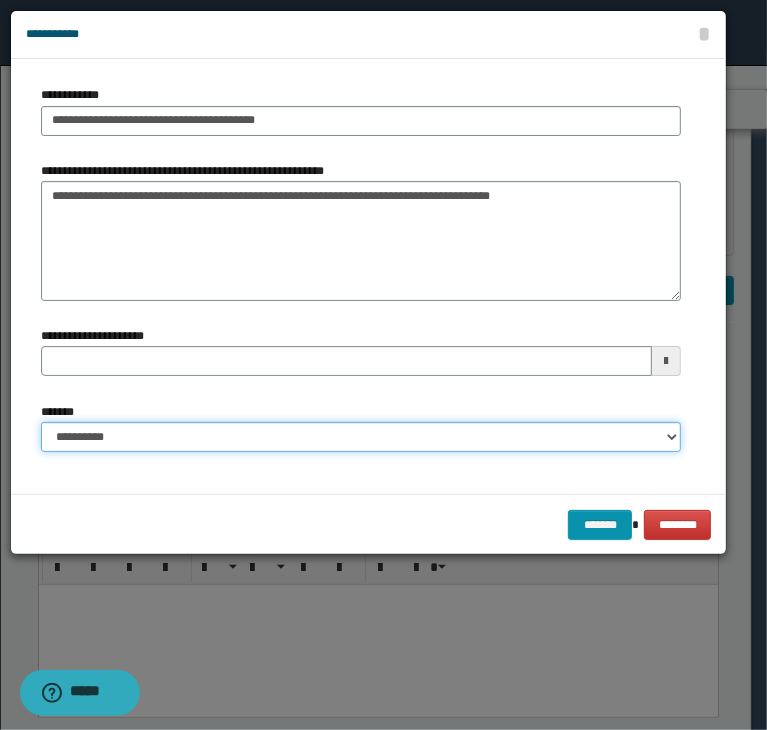 click on "**********" at bounding box center [361, 437] 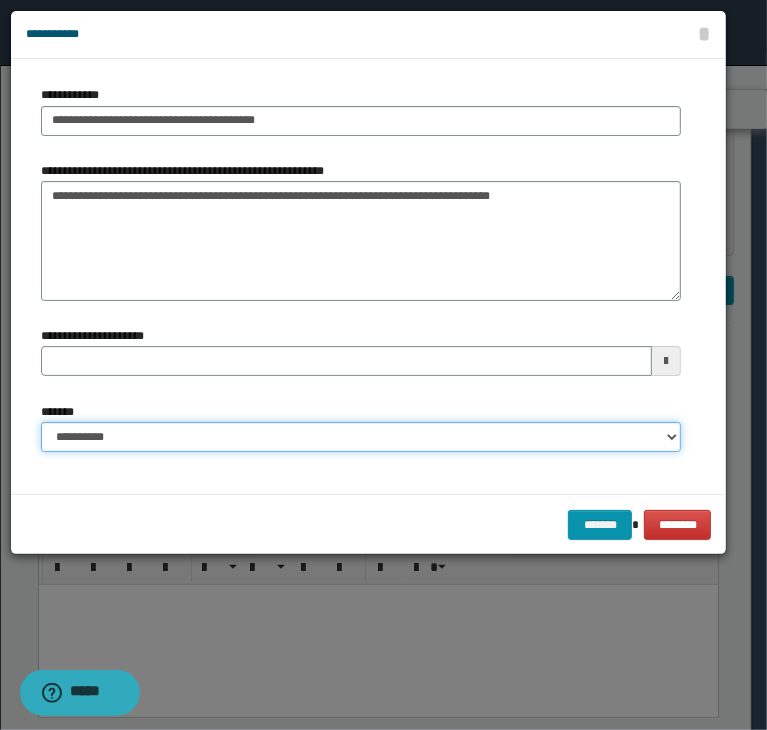 select on "*" 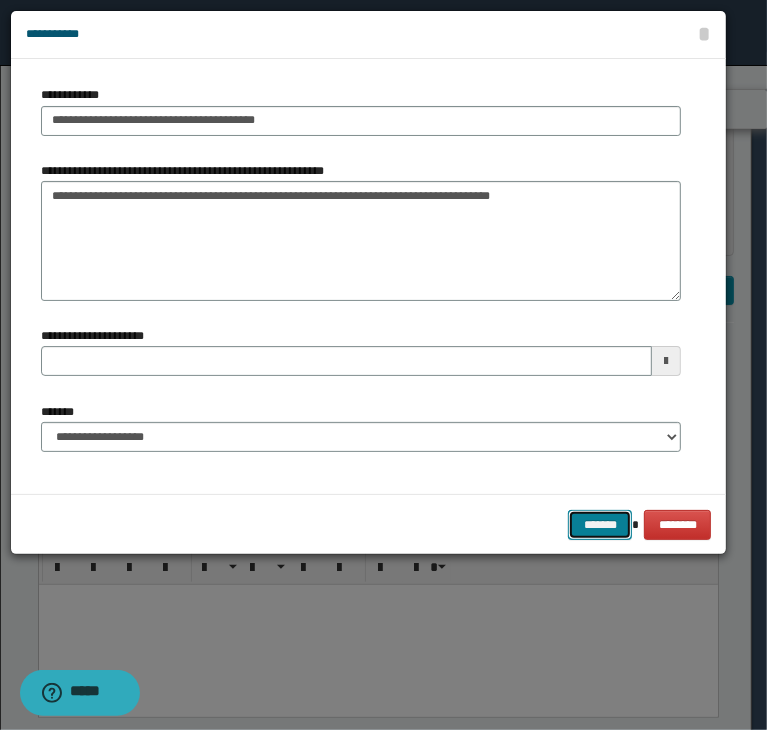click on "*******" at bounding box center (600, 525) 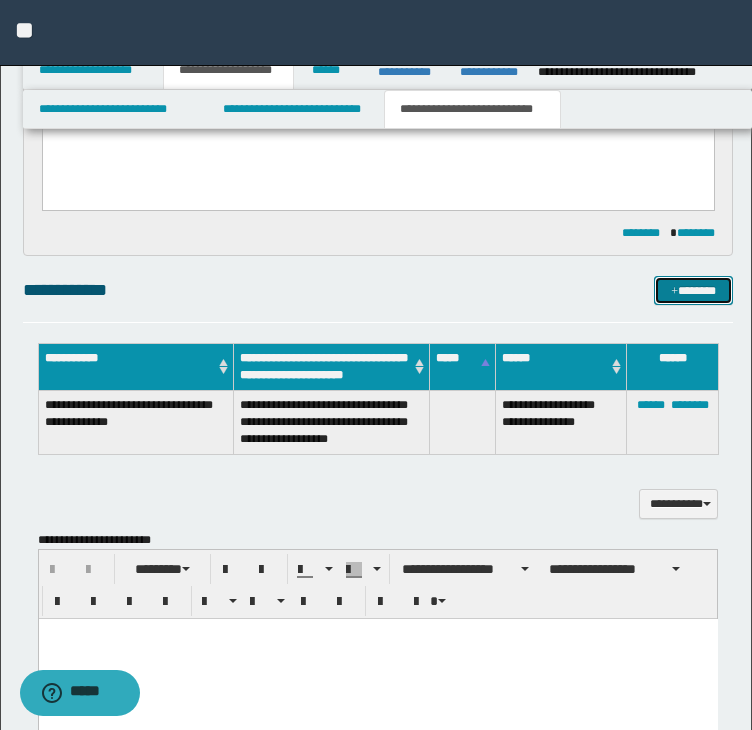 click on "*******" at bounding box center [693, 291] 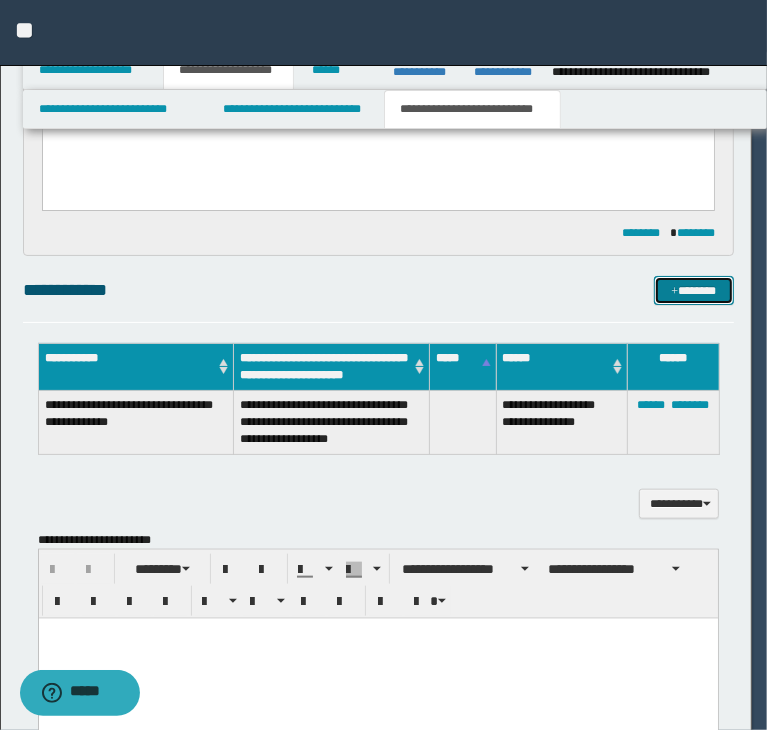 type 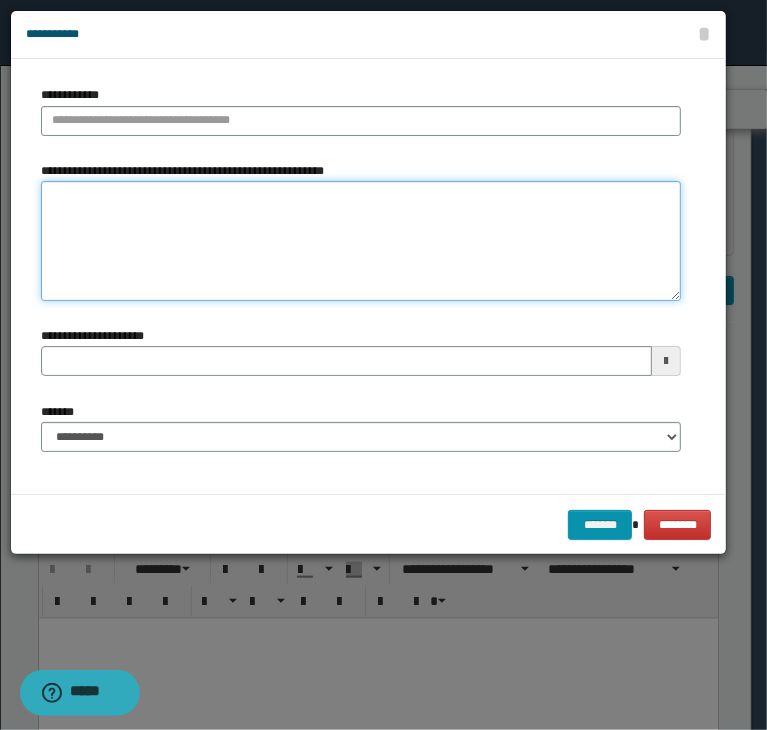 click on "**********" at bounding box center [361, 241] 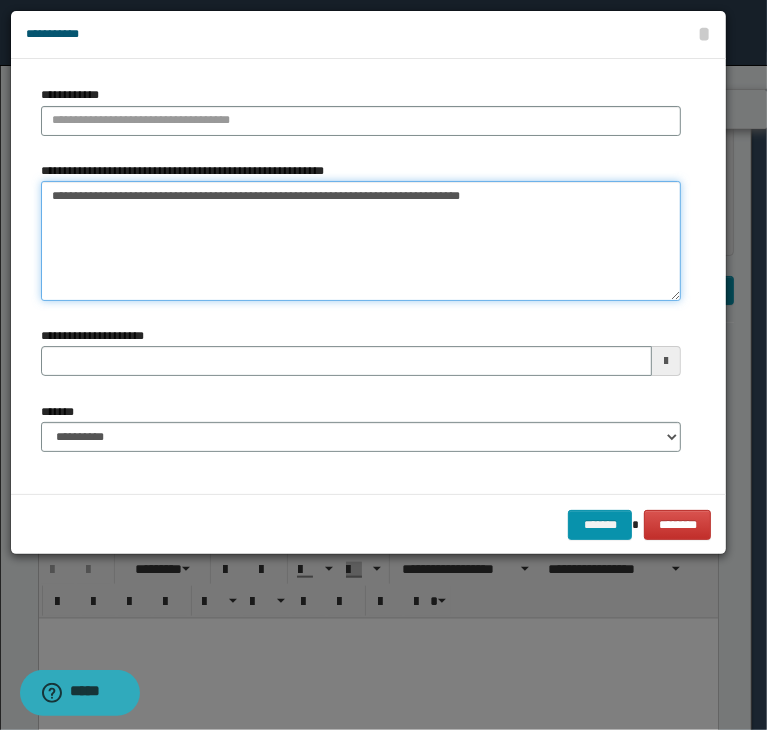 drag, startPoint x: 77, startPoint y: 195, endPoint x: 217, endPoint y: 201, distance: 140.12851 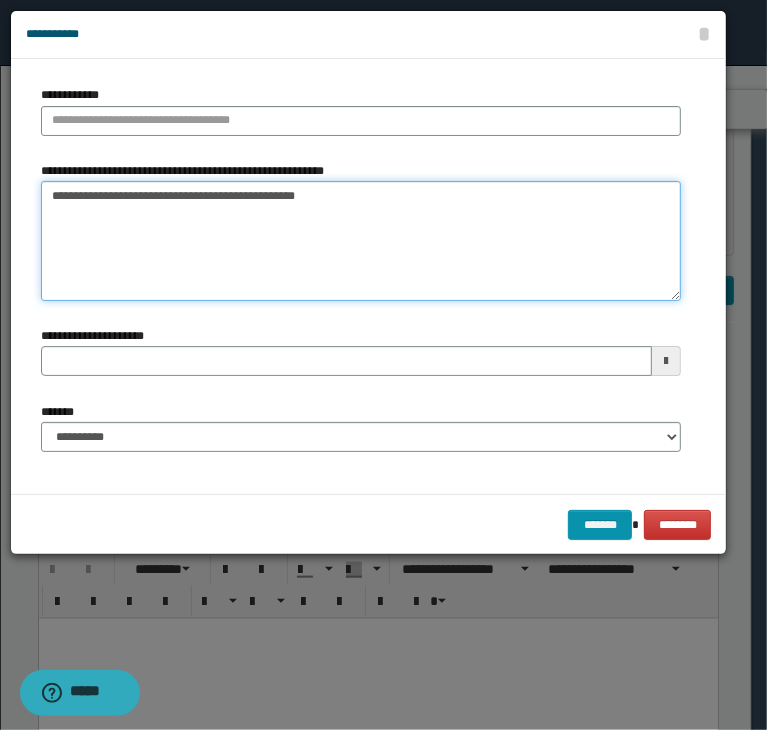 type on "**********" 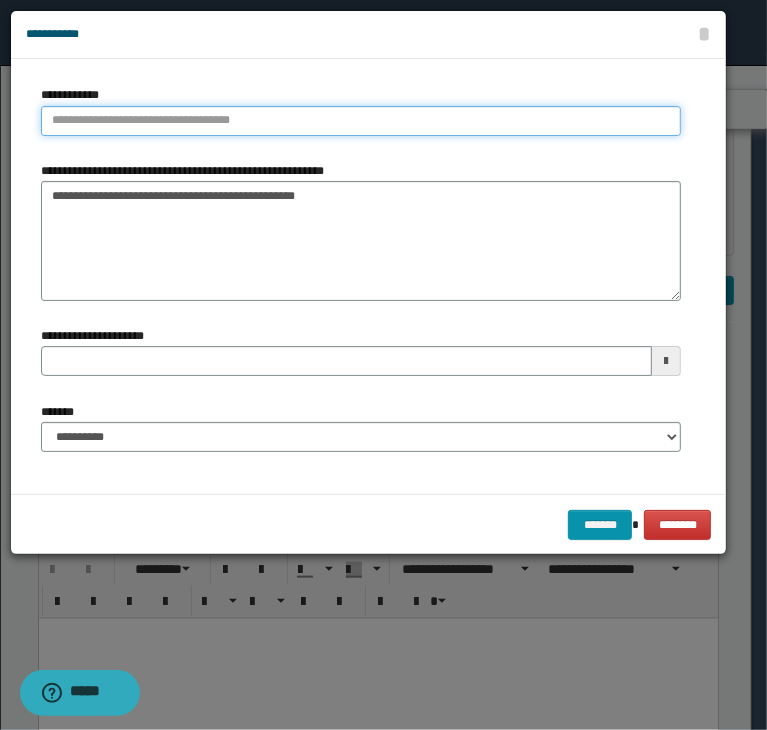 type on "**********" 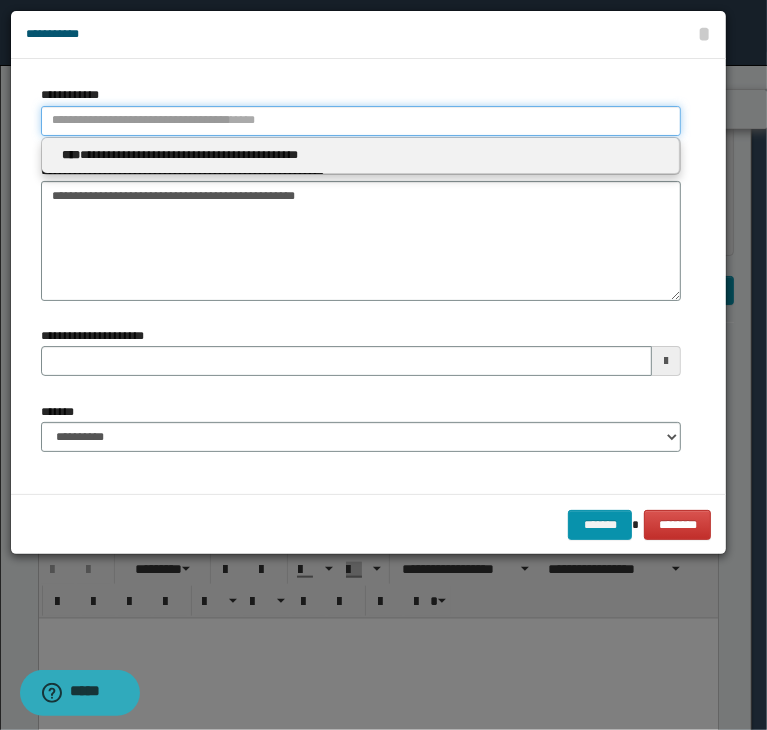 click on "**********" at bounding box center [361, 121] 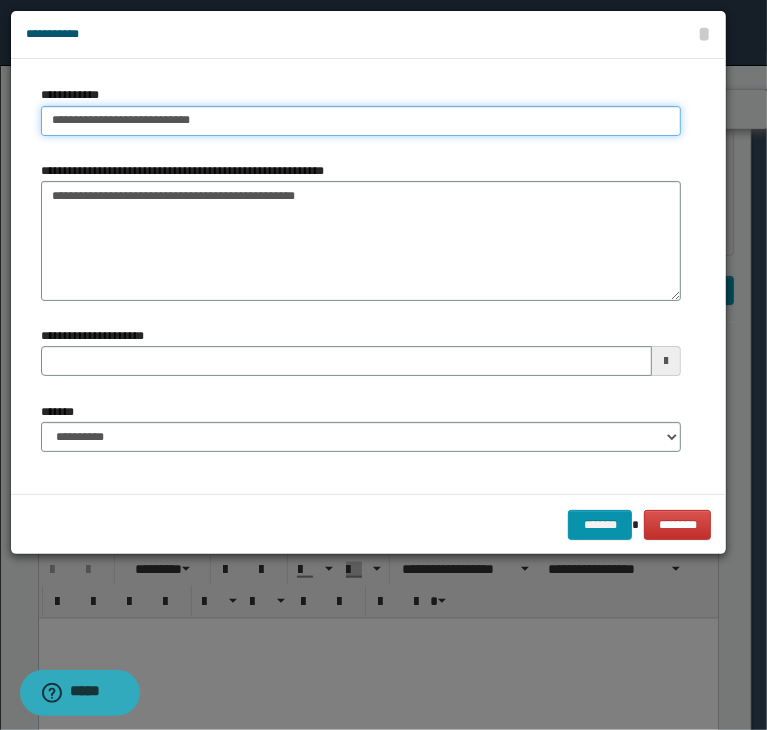type on "**********" 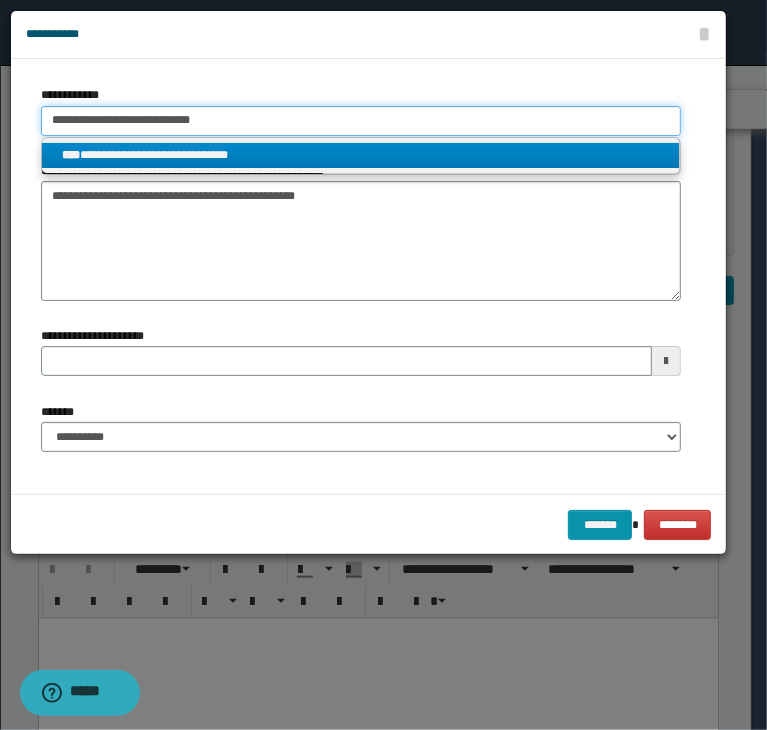 type on "**********" 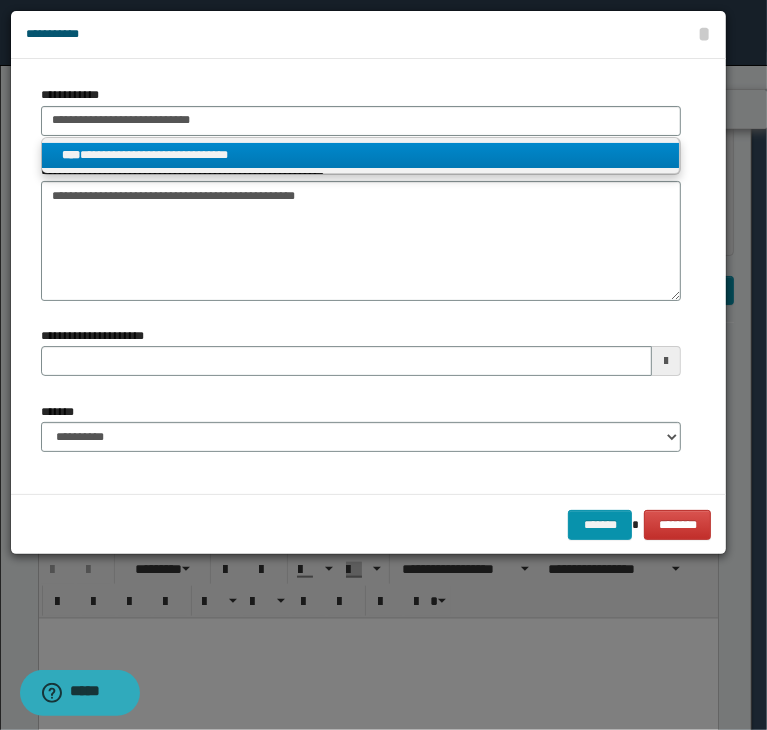 click on "**********" at bounding box center (361, 155) 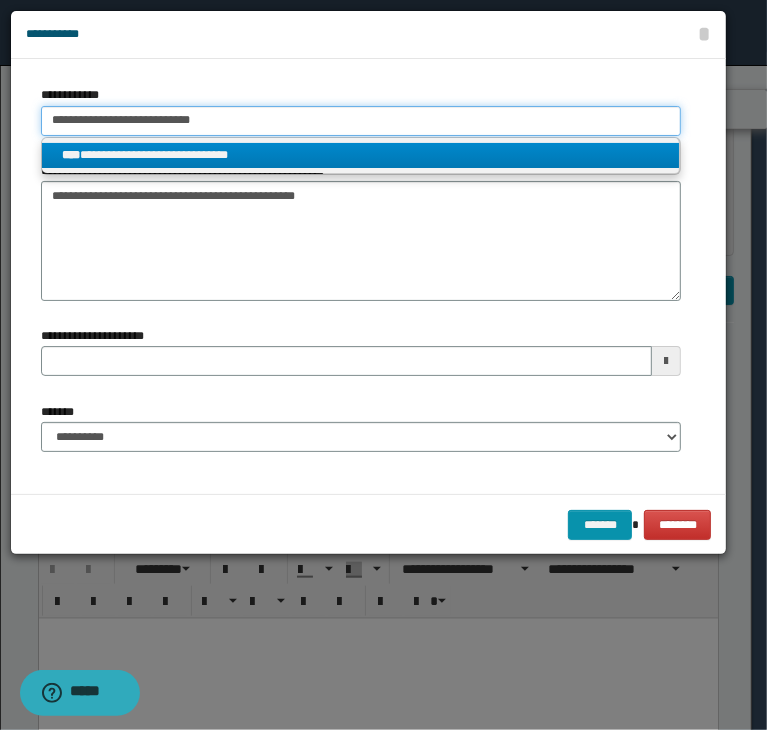 type 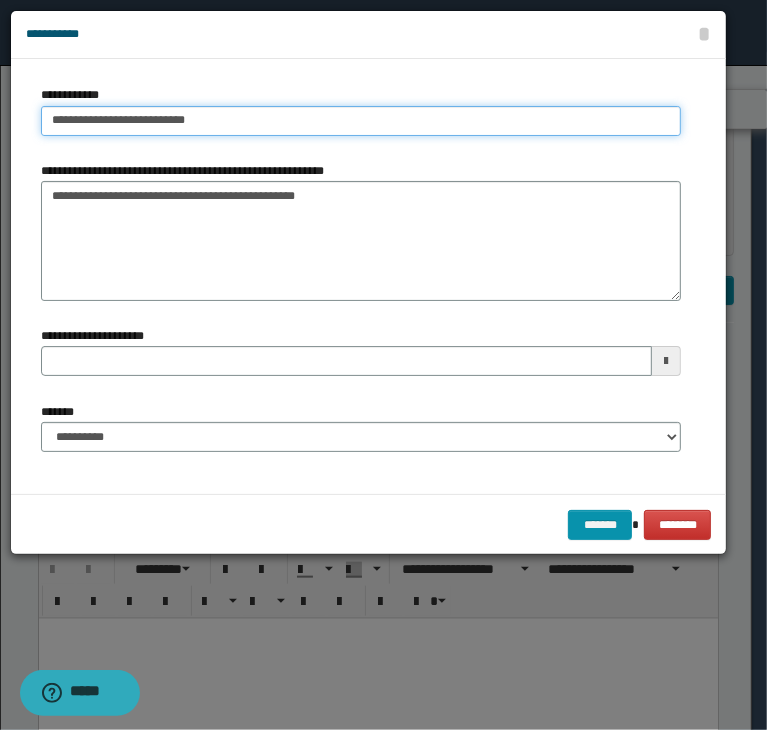 type 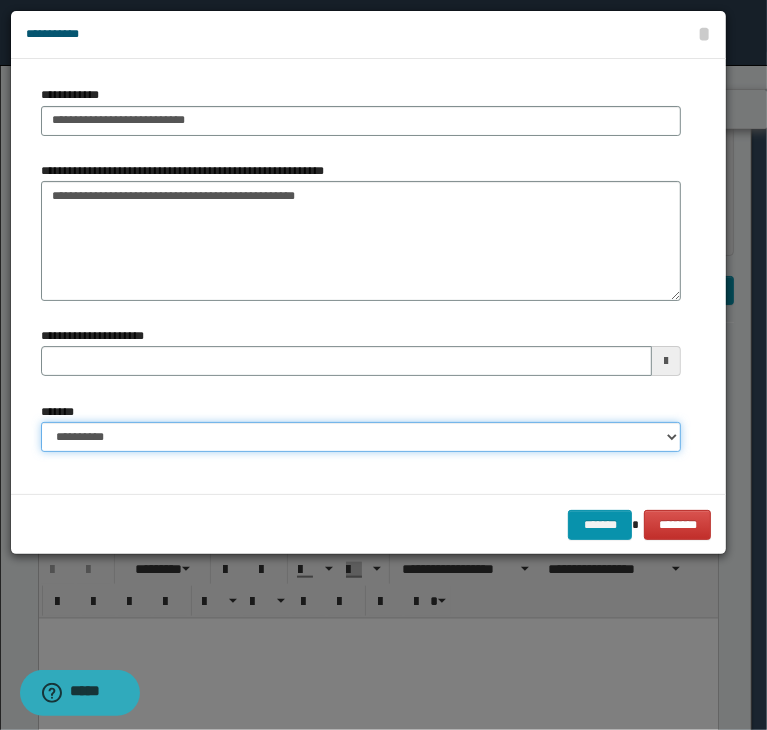 click on "**********" at bounding box center [361, 437] 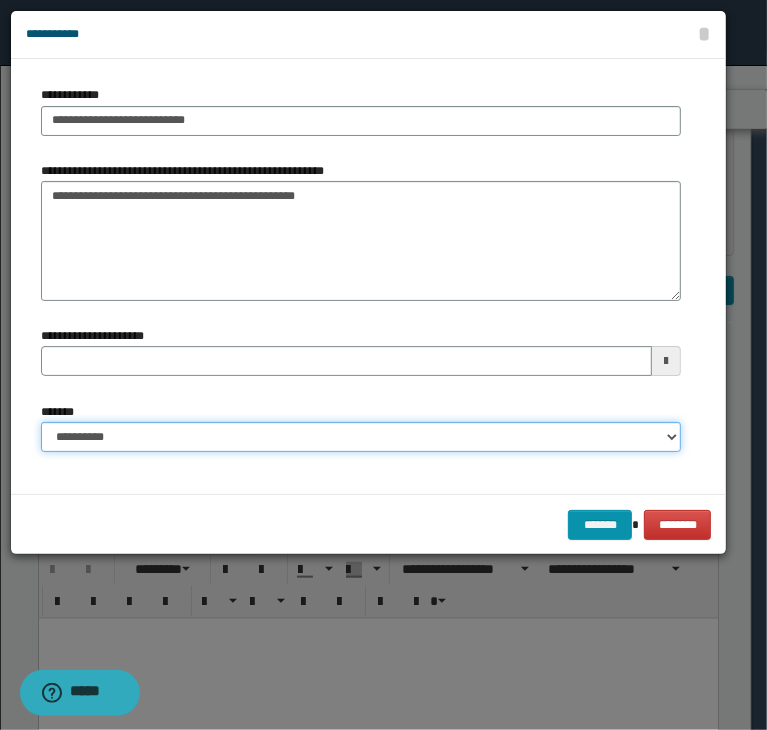 select on "*" 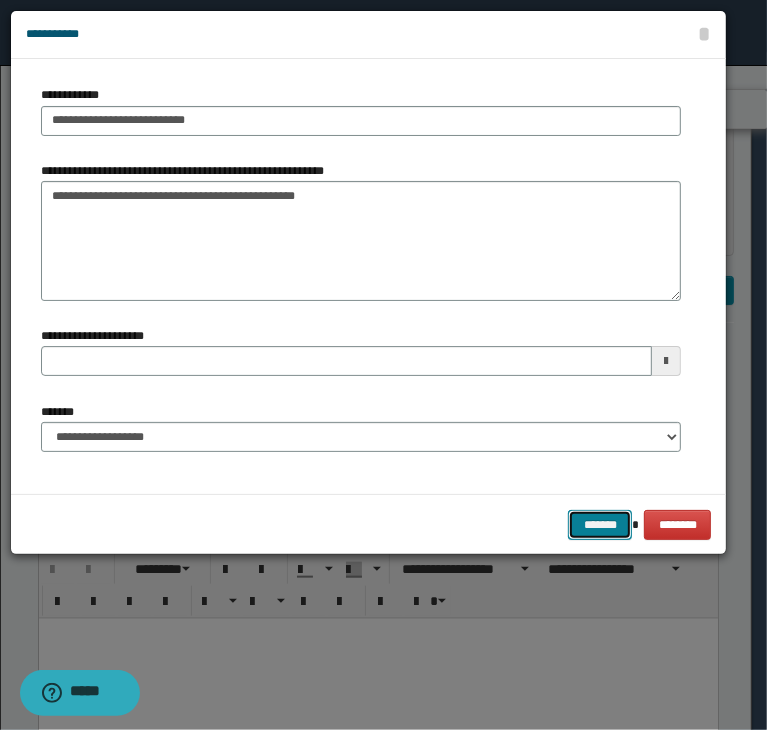 click on "*******" at bounding box center (600, 525) 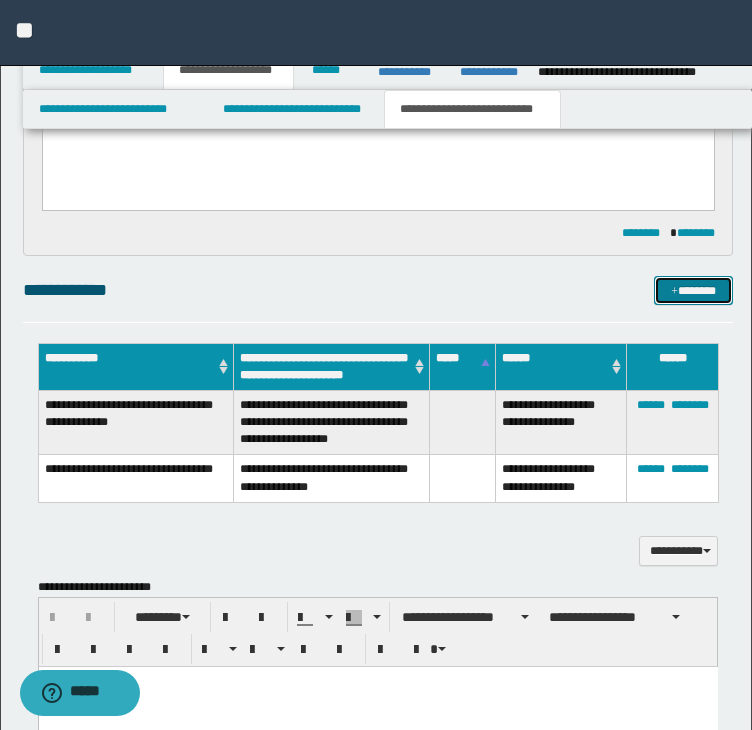 click on "*******" at bounding box center (693, 291) 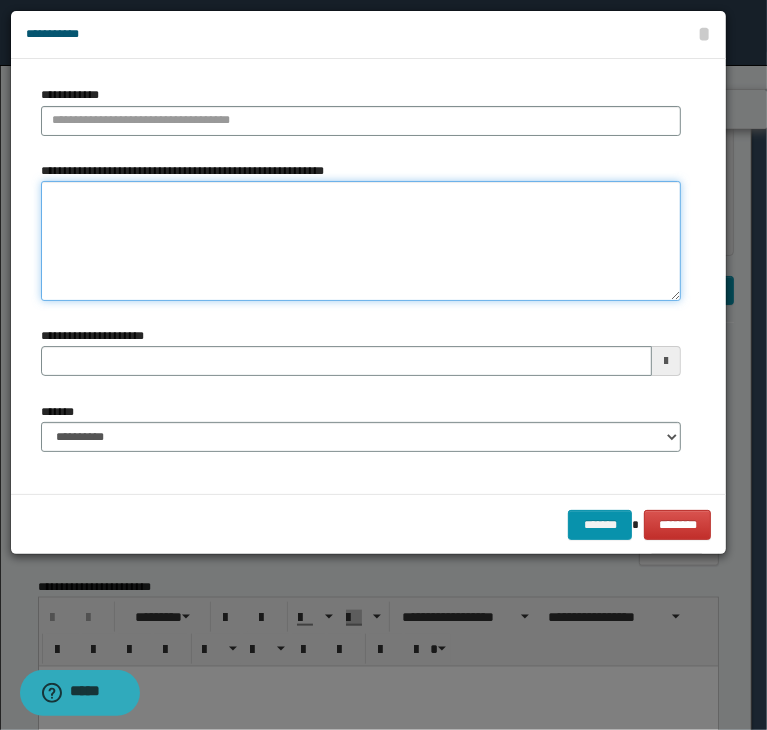 click on "**********" at bounding box center (361, 241) 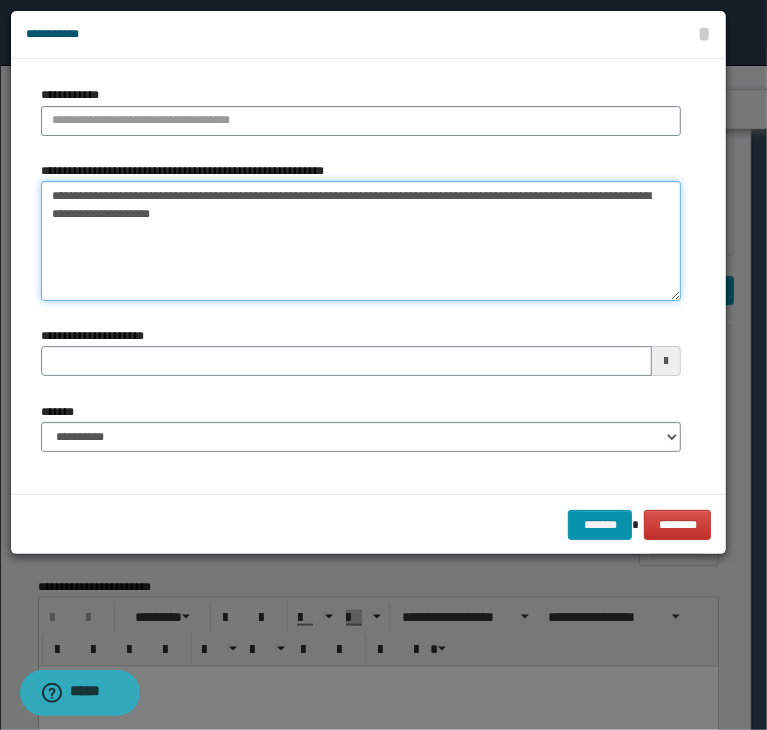drag, startPoint x: 76, startPoint y: 197, endPoint x: 546, endPoint y: 192, distance: 470.02658 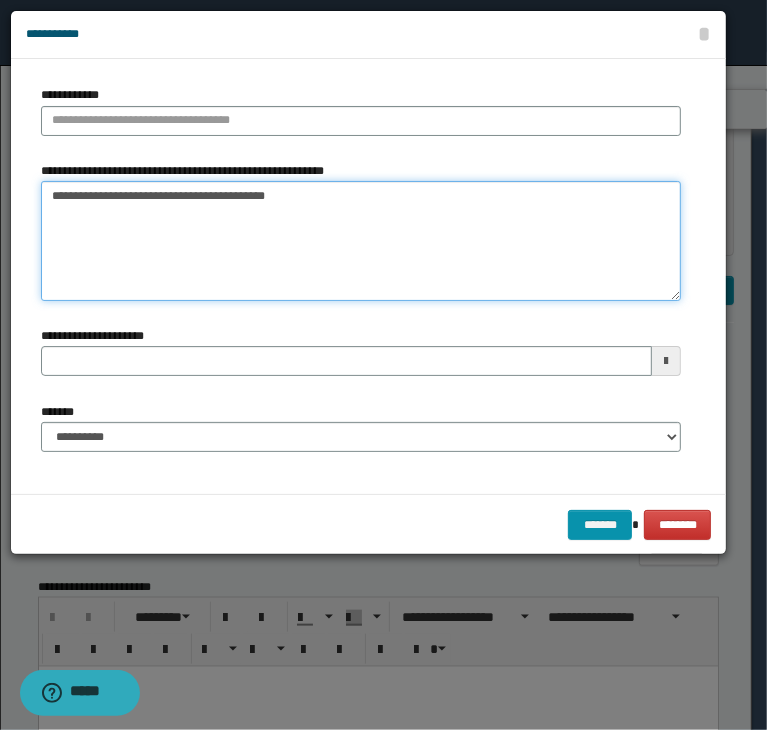 type on "**********" 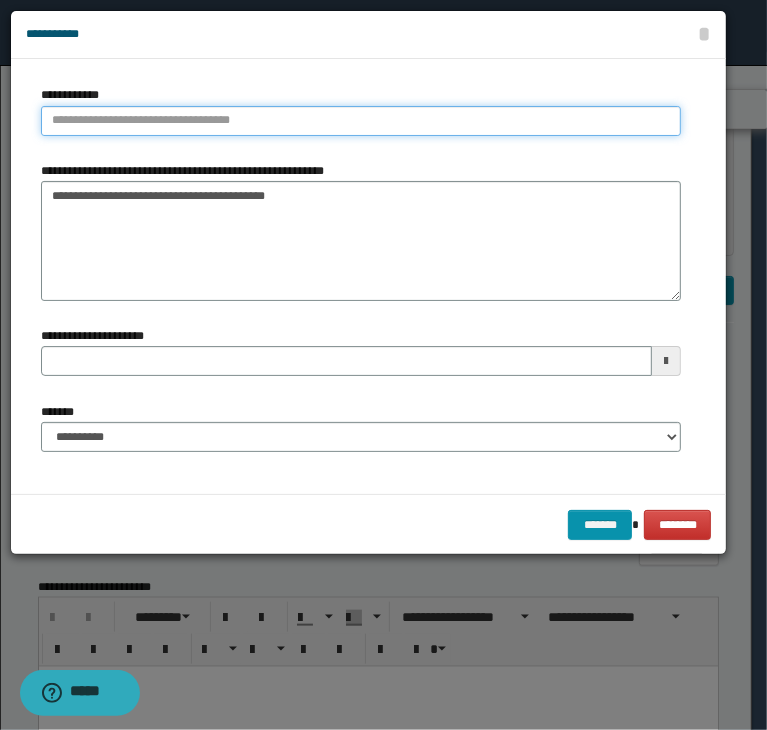 type on "**********" 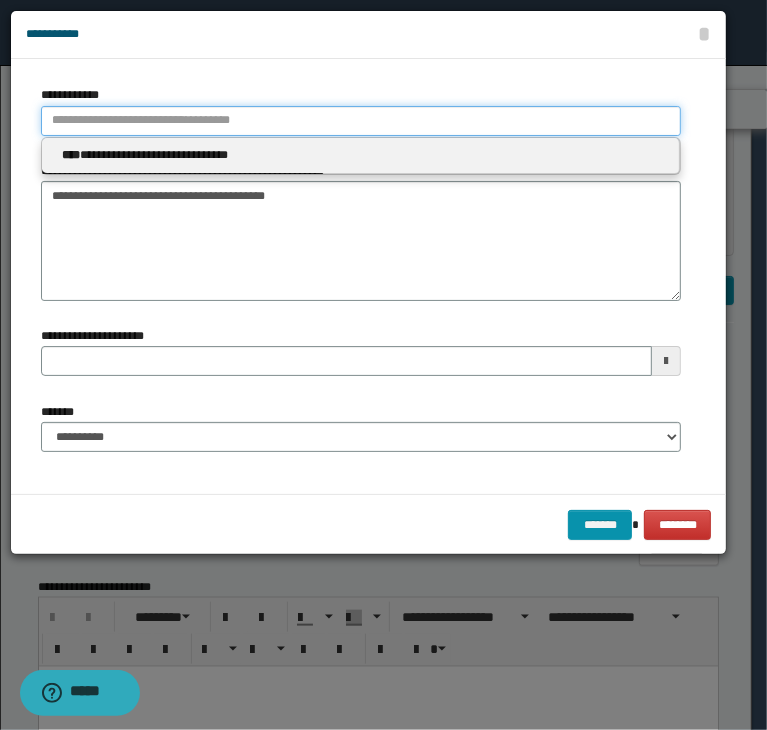 click on "**********" at bounding box center (361, 121) 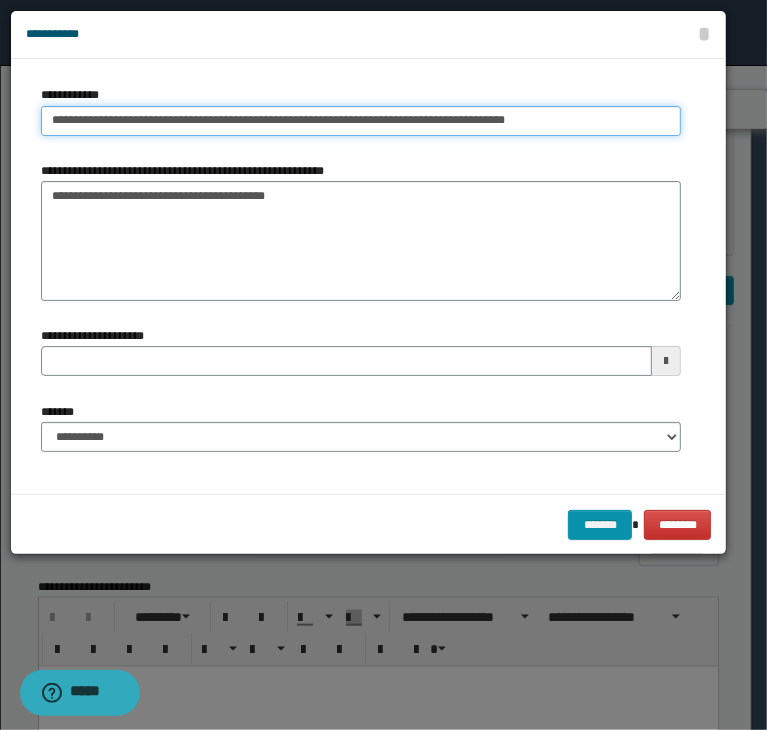 type on "**********" 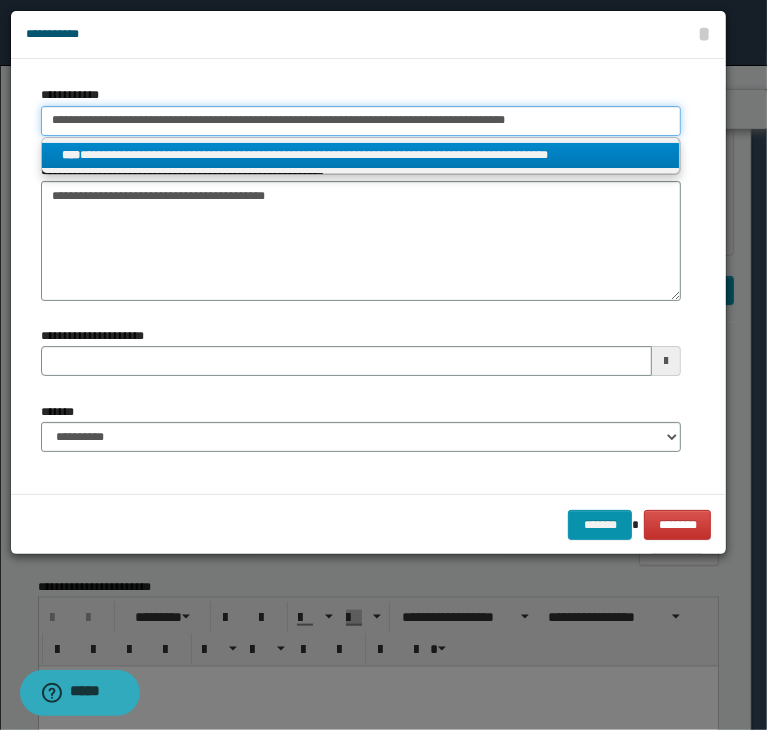 type on "**********" 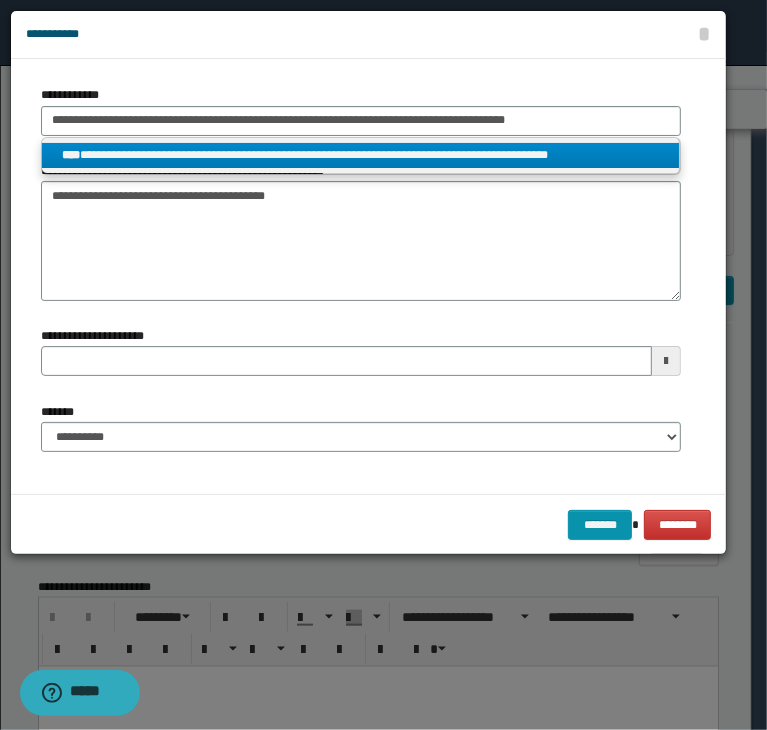 click on "**********" at bounding box center [361, 155] 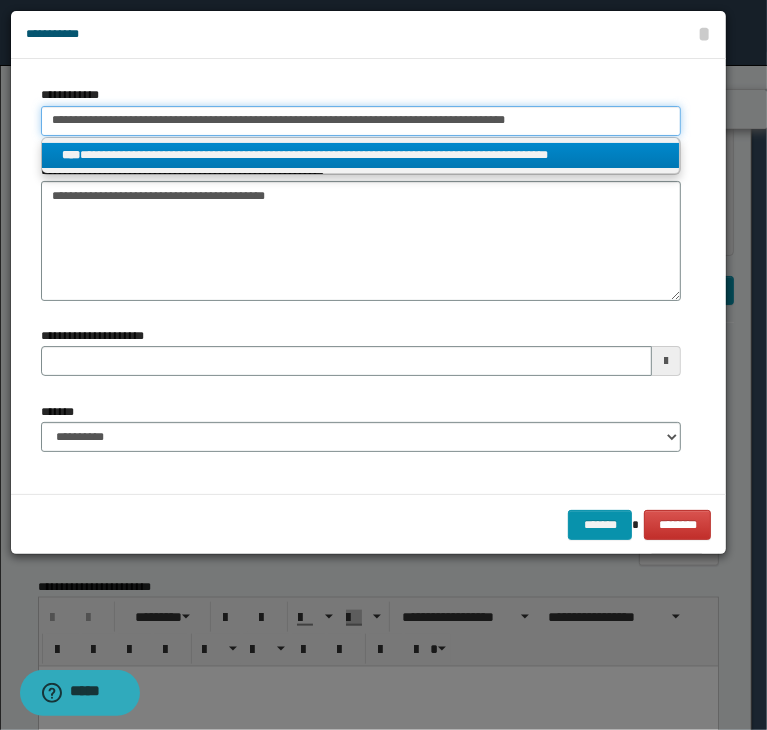 type 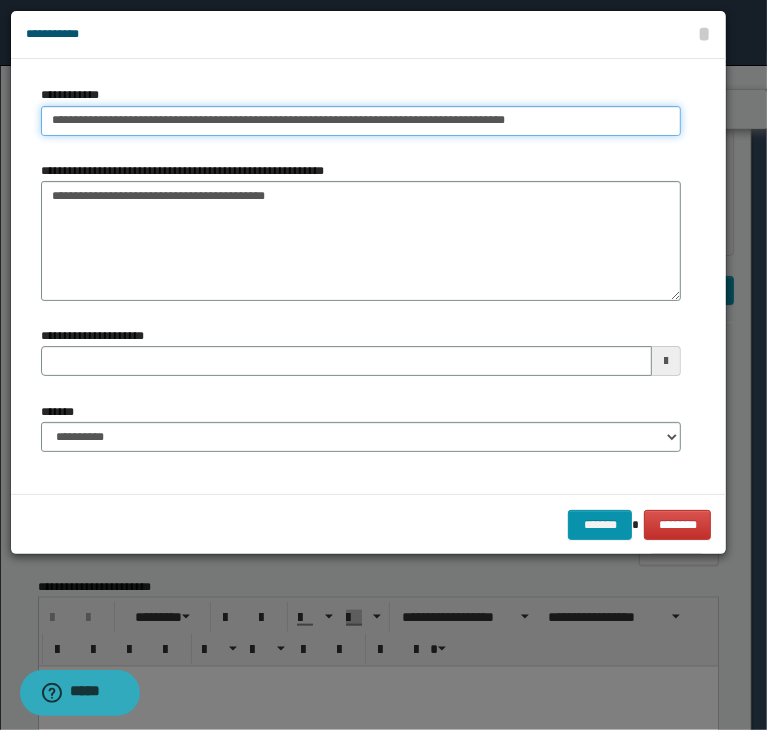 type 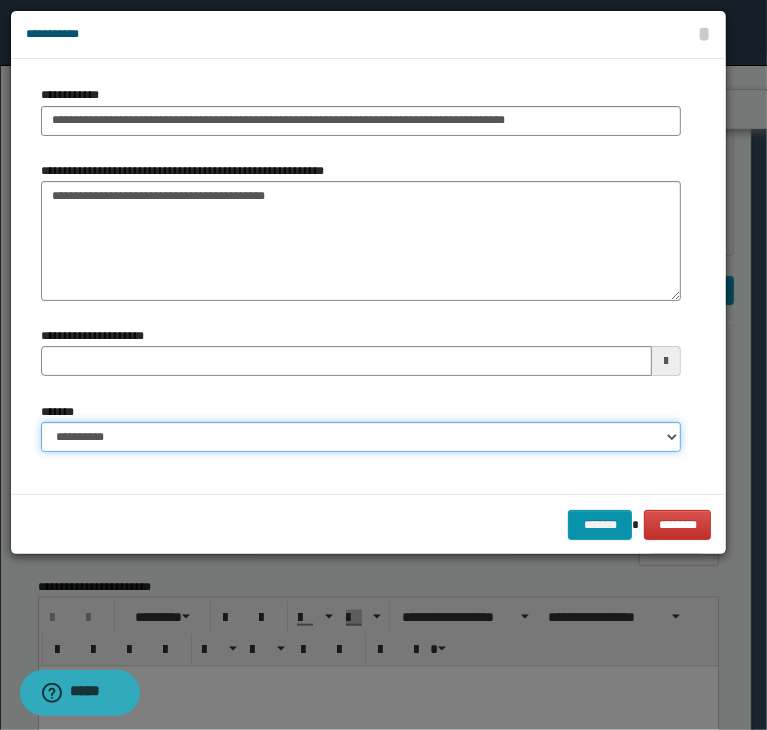 click on "**********" at bounding box center [361, 437] 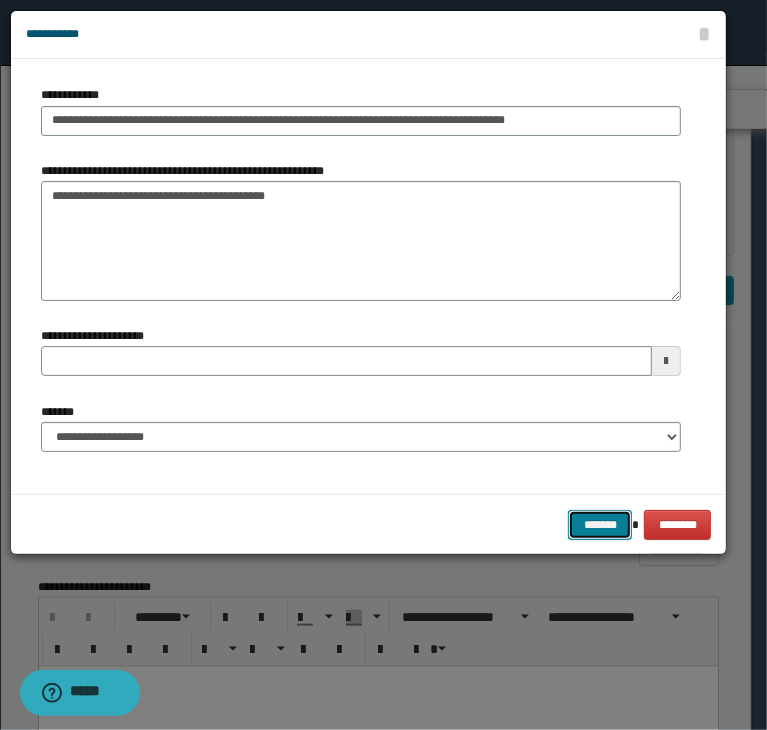 click on "*******" at bounding box center [600, 525] 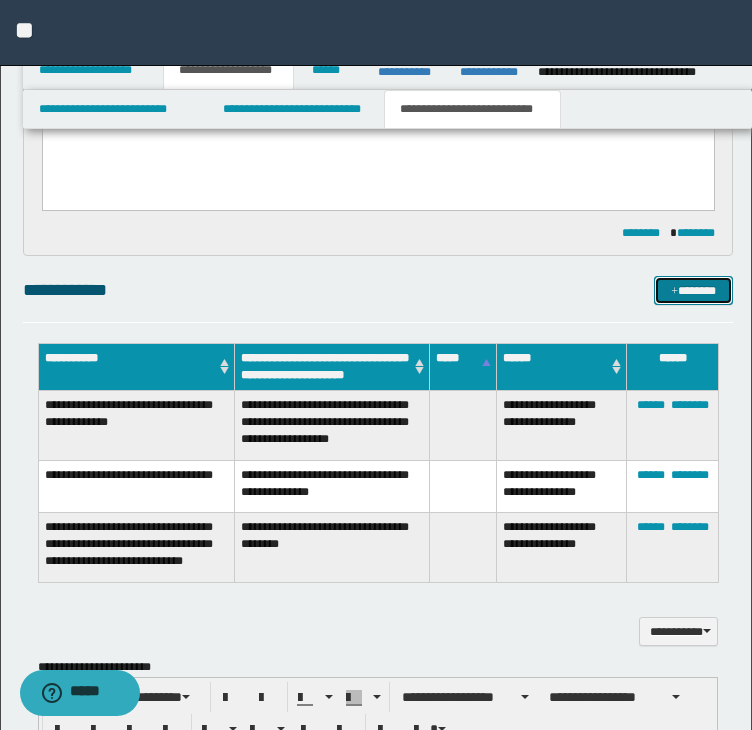 click on "*******" at bounding box center (693, 291) 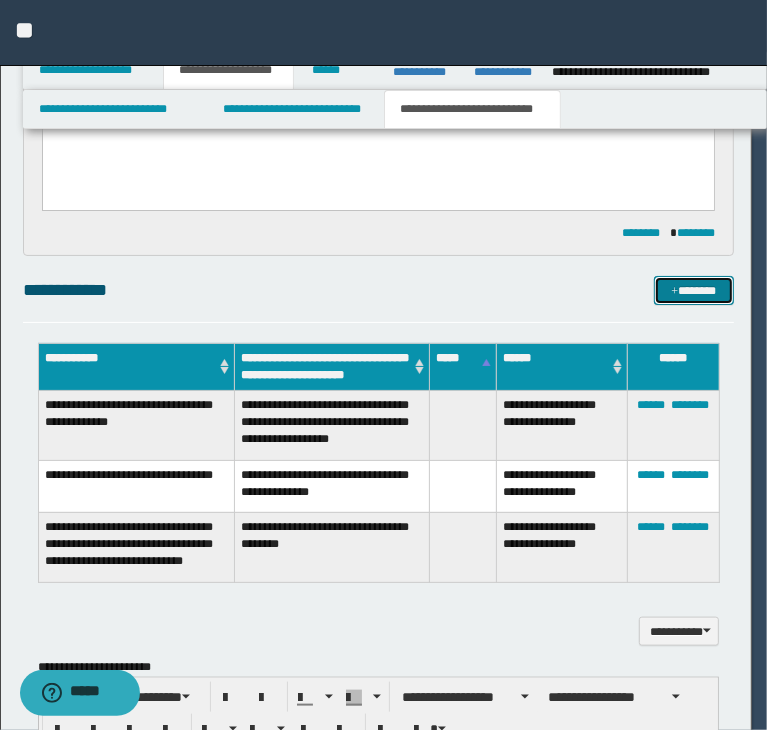 type 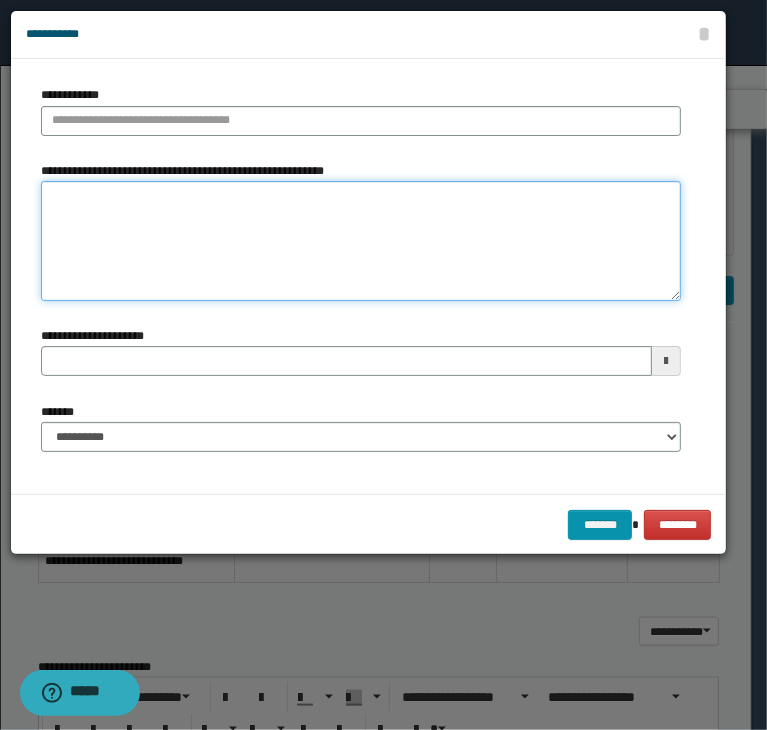 click on "**********" at bounding box center (361, 241) 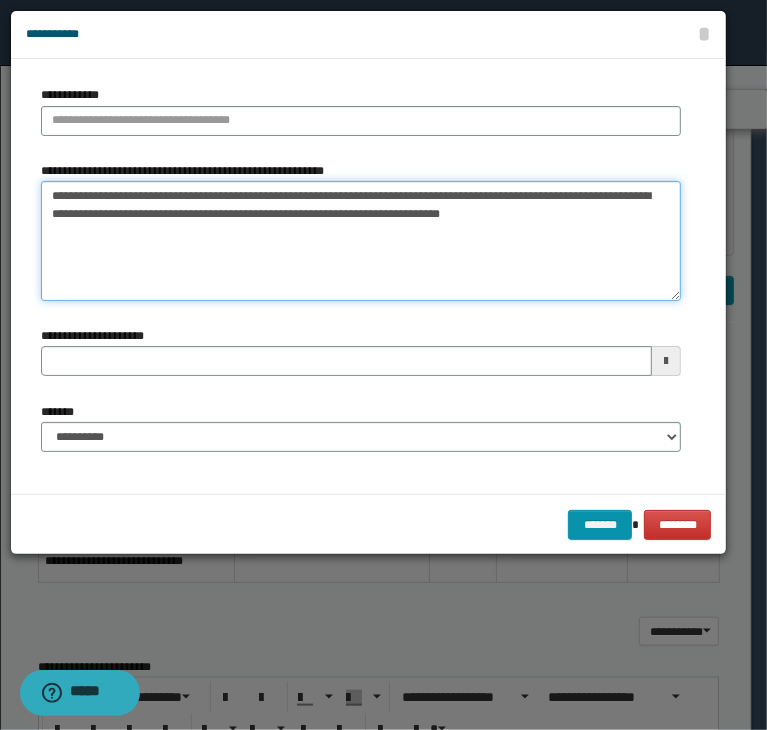 drag, startPoint x: 73, startPoint y: 194, endPoint x: 400, endPoint y: 189, distance: 327.03824 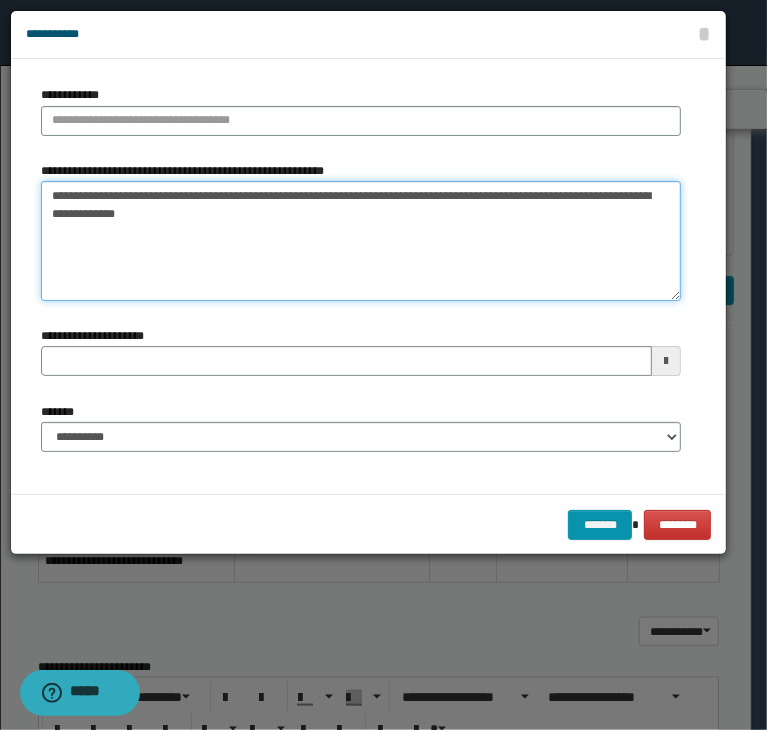 type on "**********" 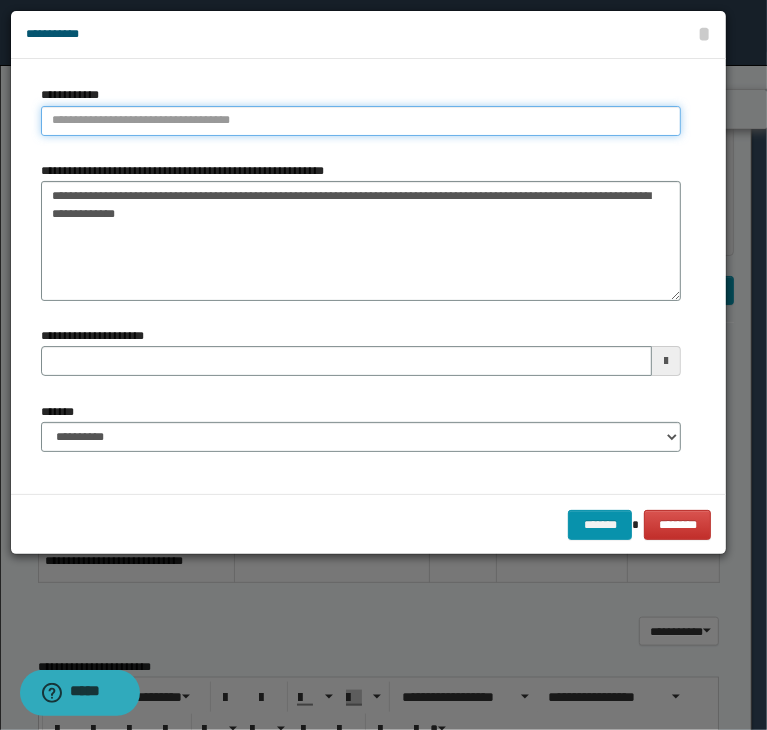 type on "**********" 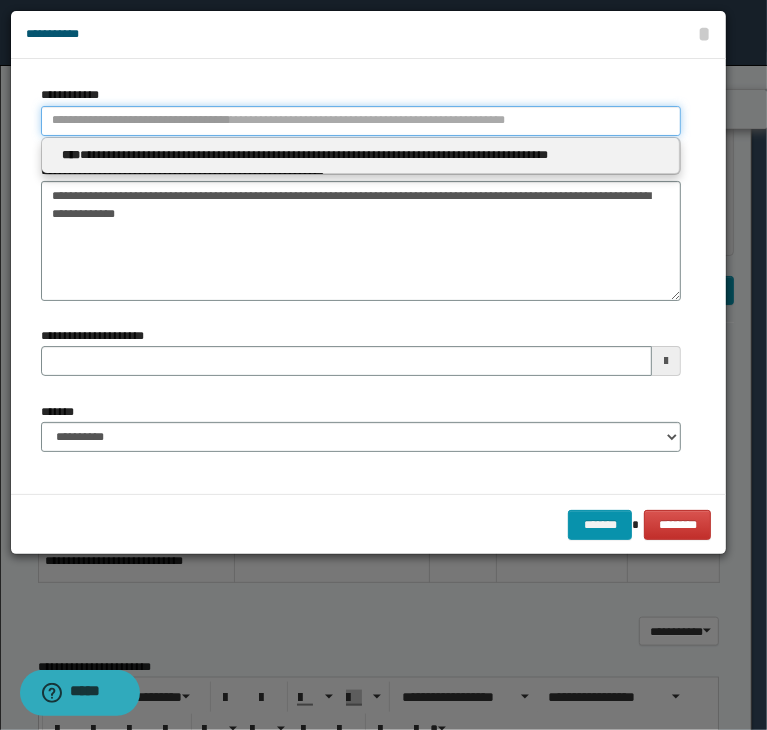 click on "**********" at bounding box center [361, 121] 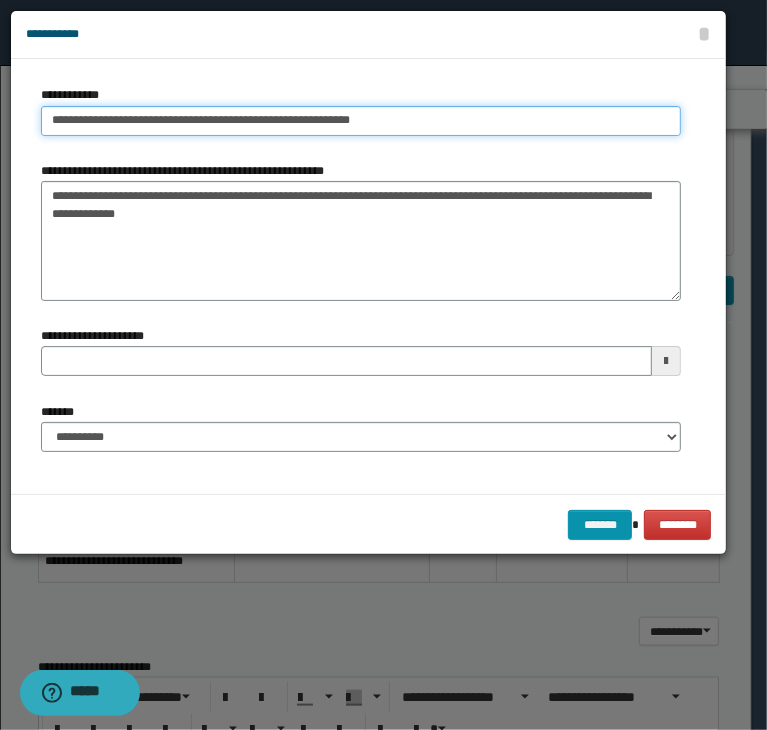 type on "**********" 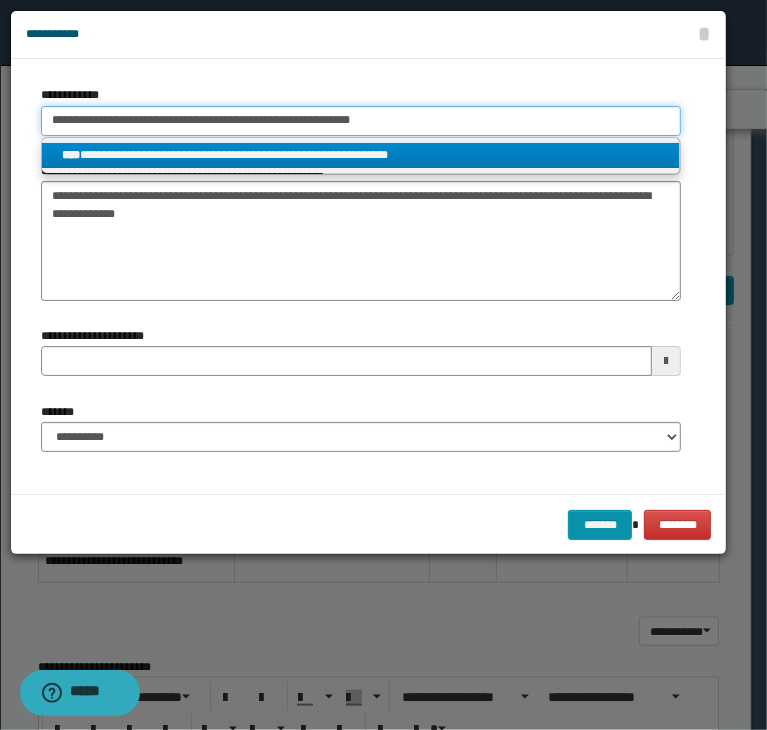 type on "**********" 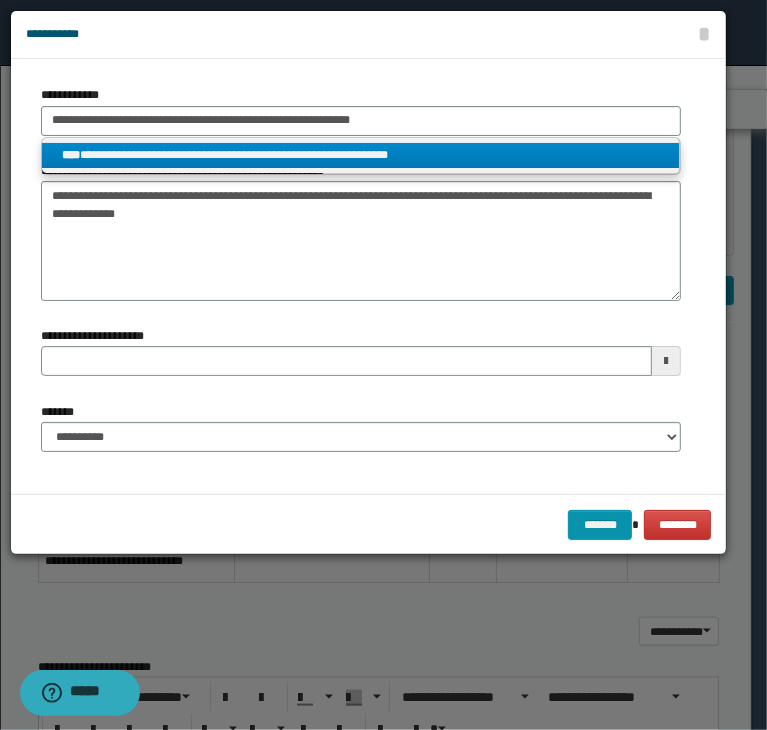 click on "**********" at bounding box center (361, 155) 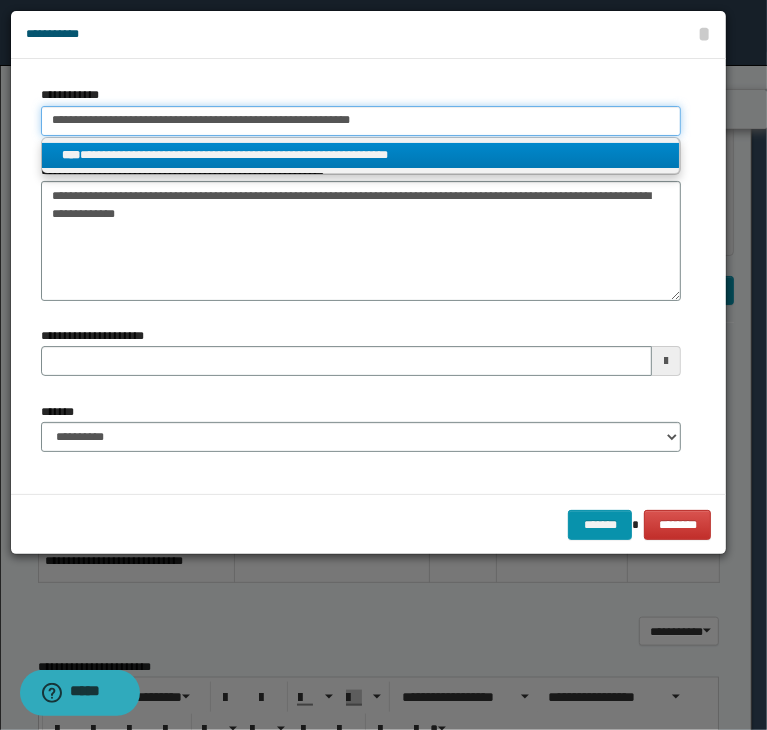 type 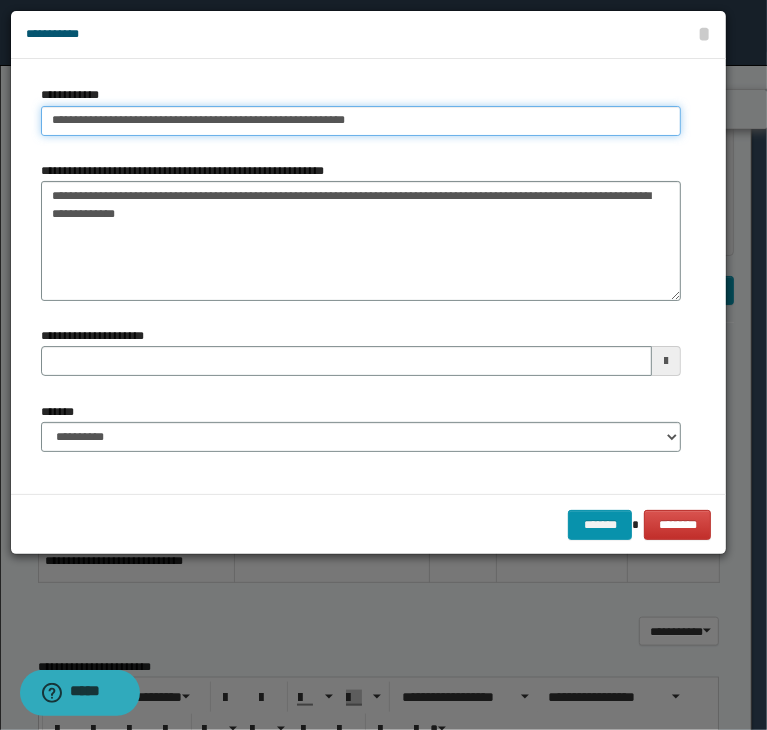 type 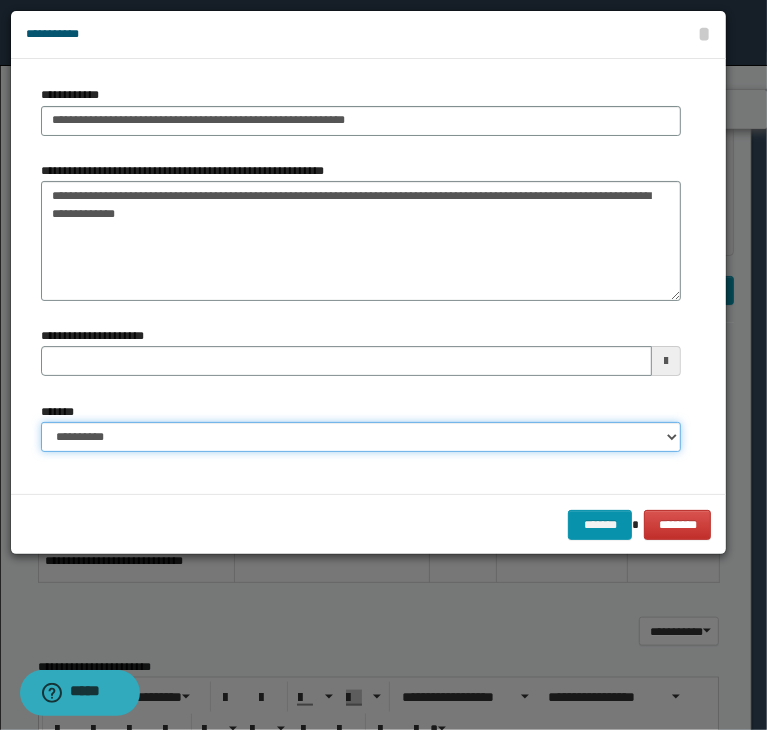 click on "**********" at bounding box center [361, 437] 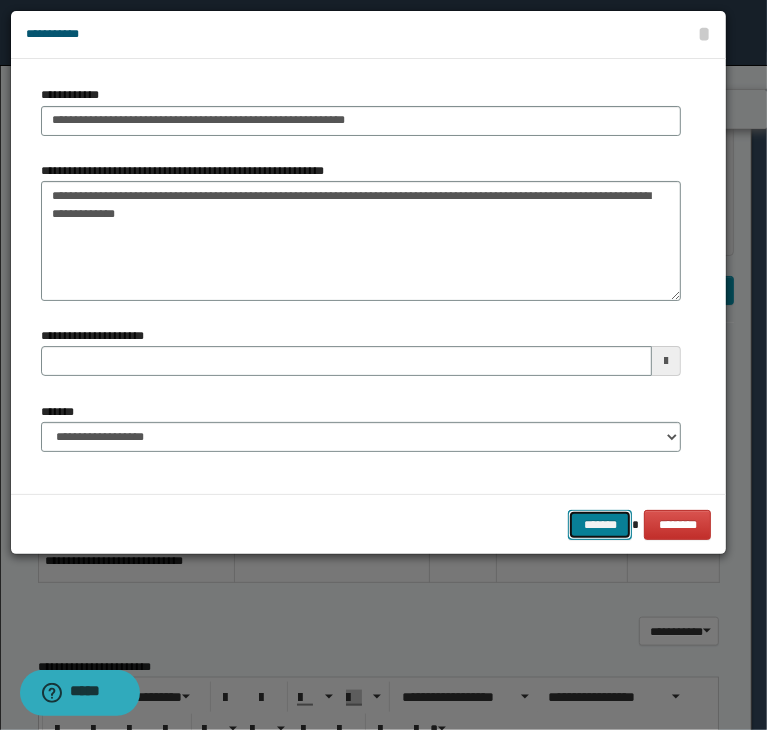 click on "*******" at bounding box center (600, 525) 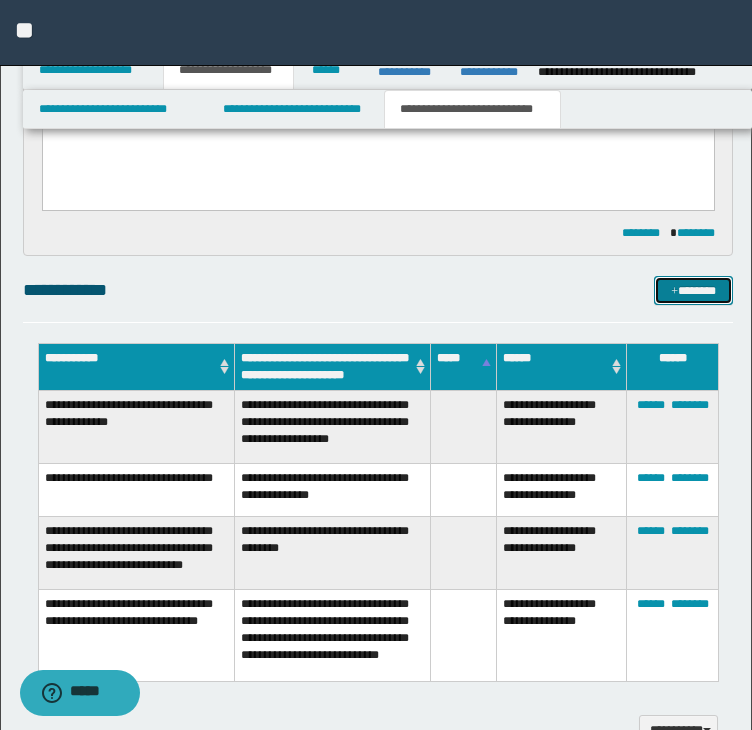 click at bounding box center [674, 292] 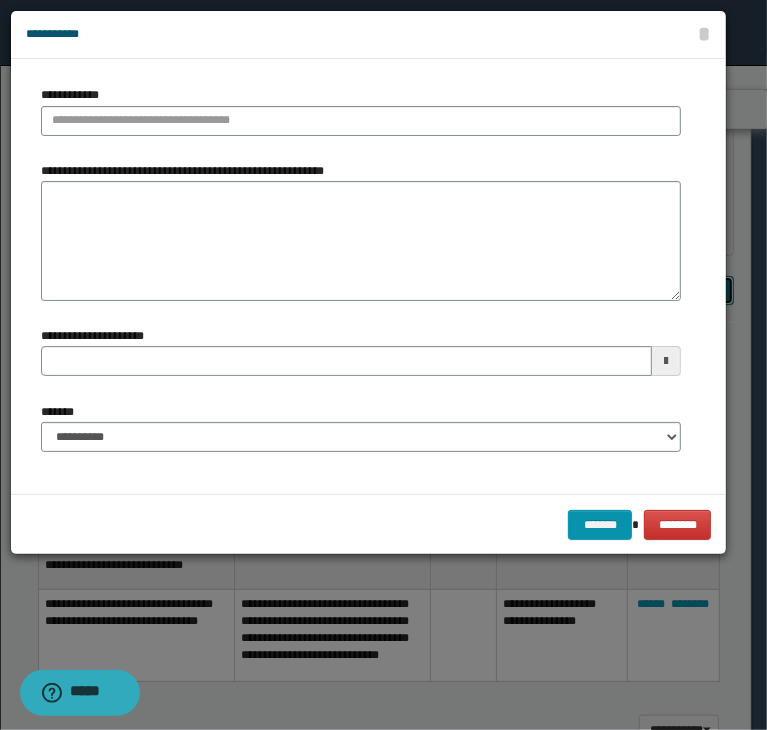 type 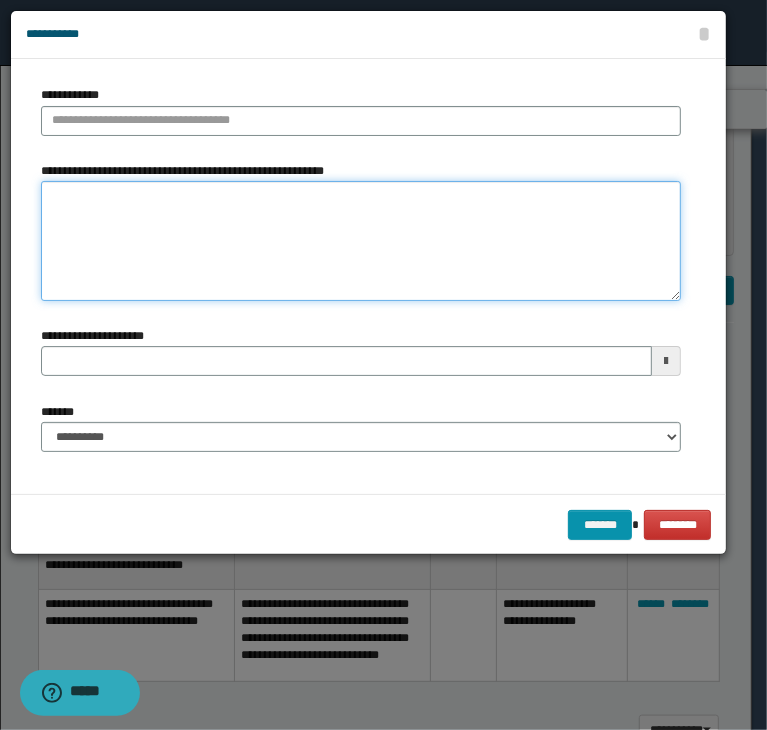 click on "**********" at bounding box center [361, 241] 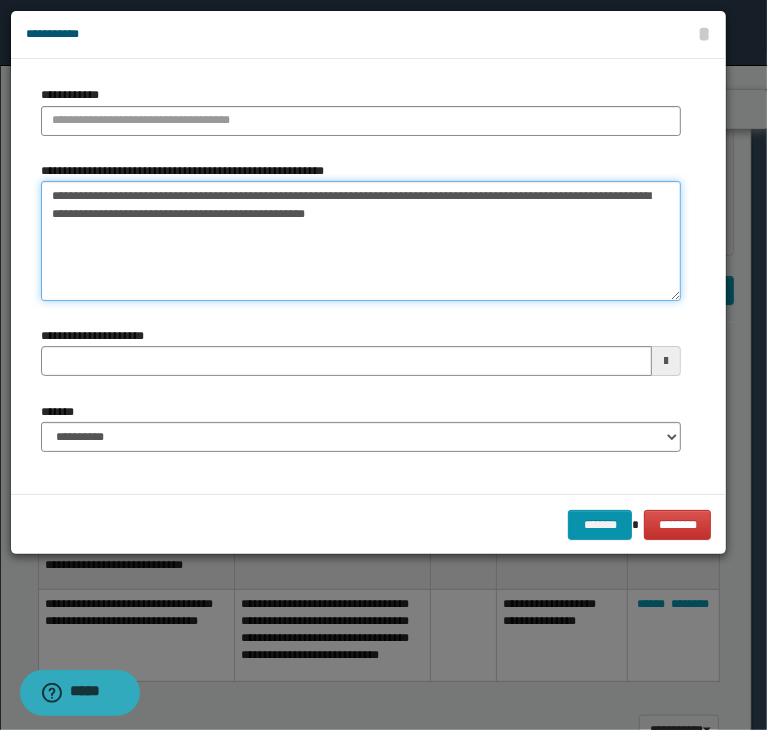 drag, startPoint x: 77, startPoint y: 195, endPoint x: 356, endPoint y: 184, distance: 279.21677 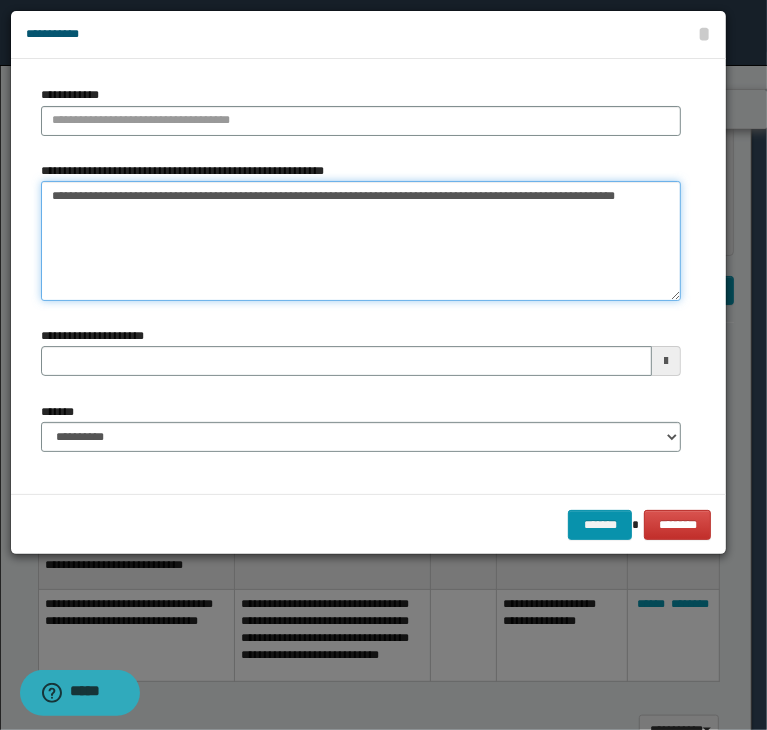 type on "**********" 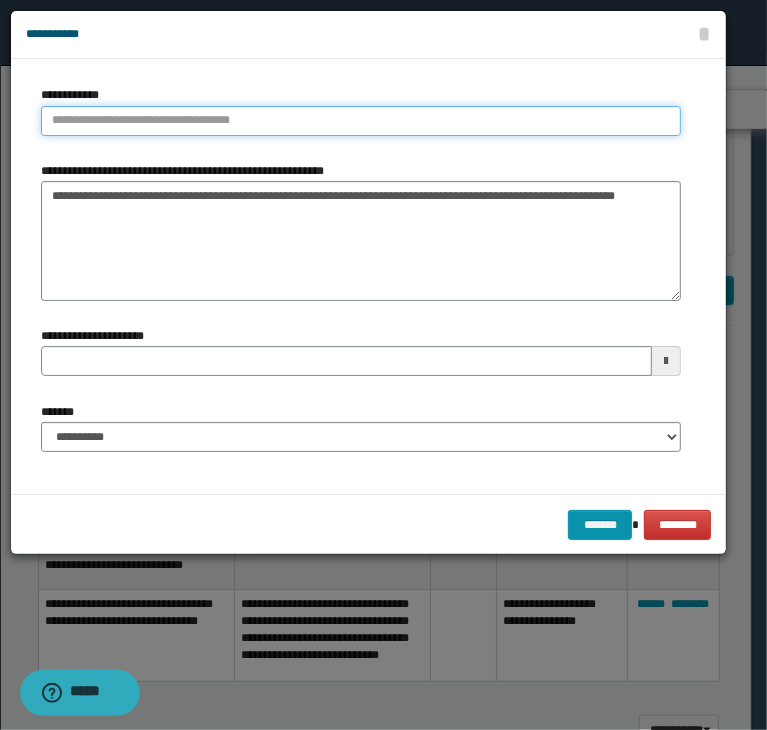 type on "**********" 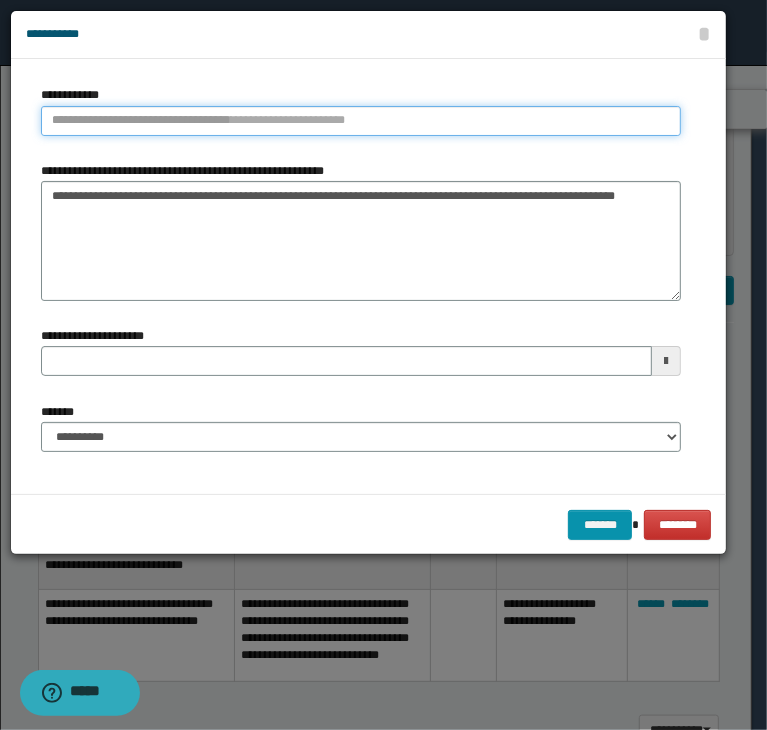 click on "**********" at bounding box center [361, 121] 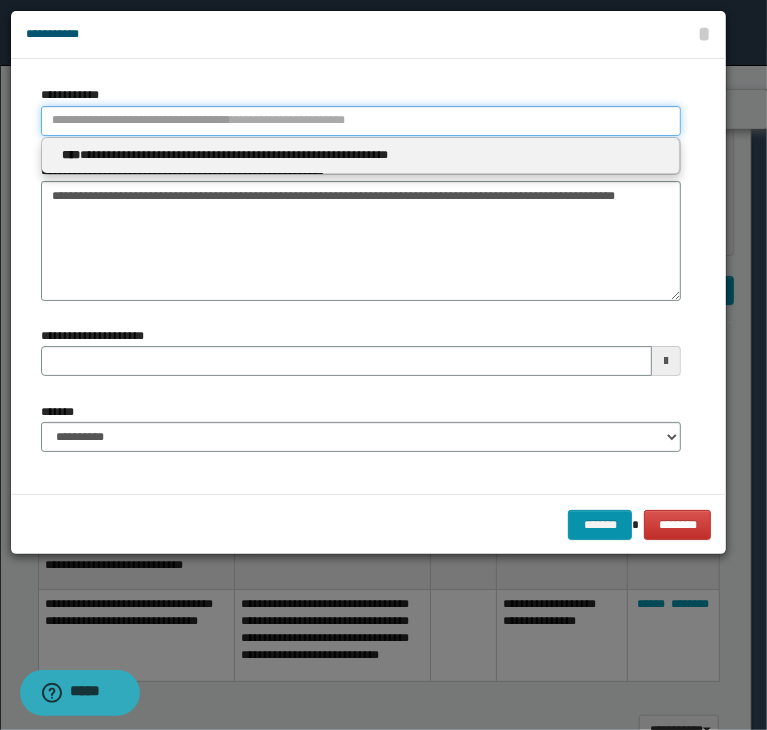 paste on "**********" 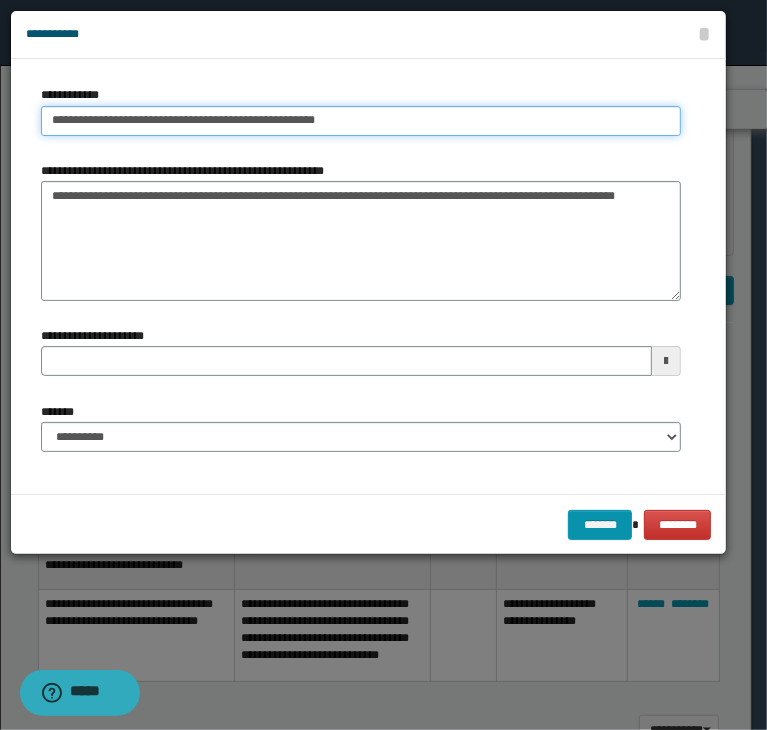 type on "**********" 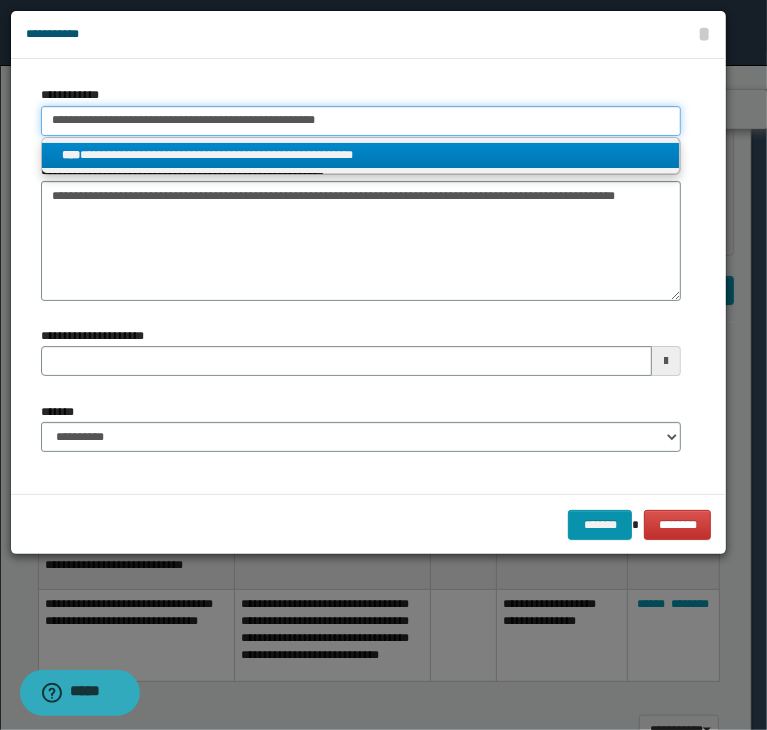 type on "**********" 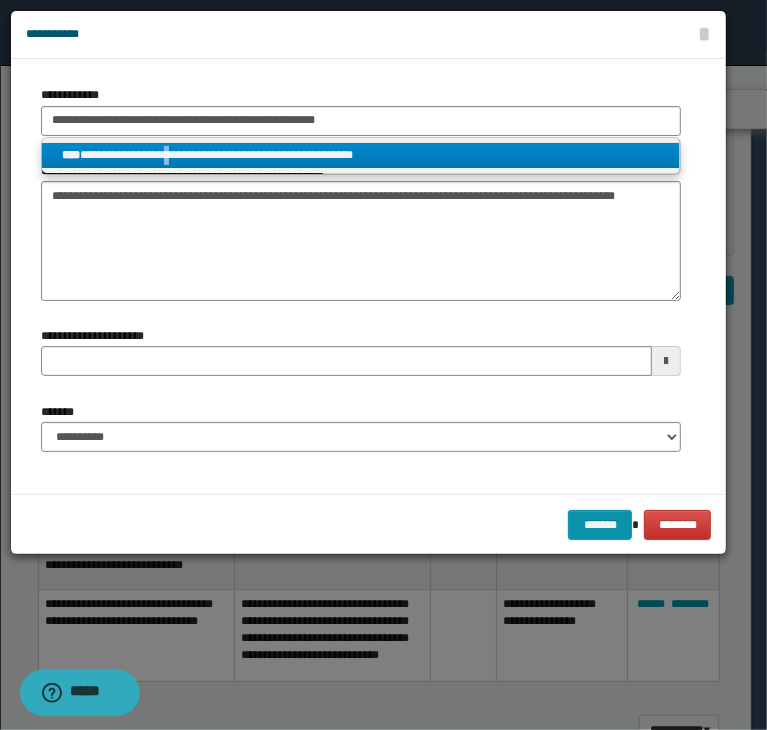 click on "**********" at bounding box center [361, 155] 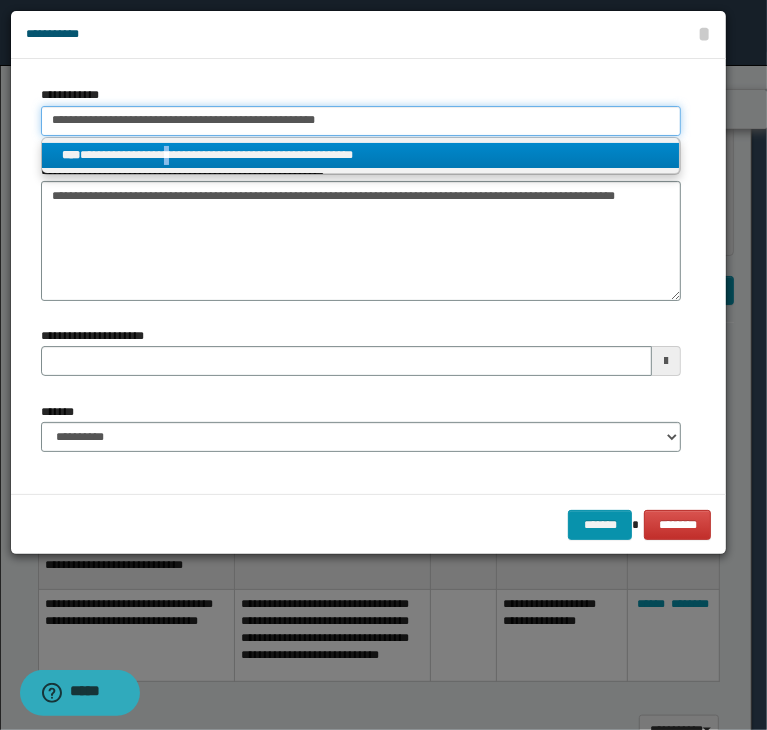 type 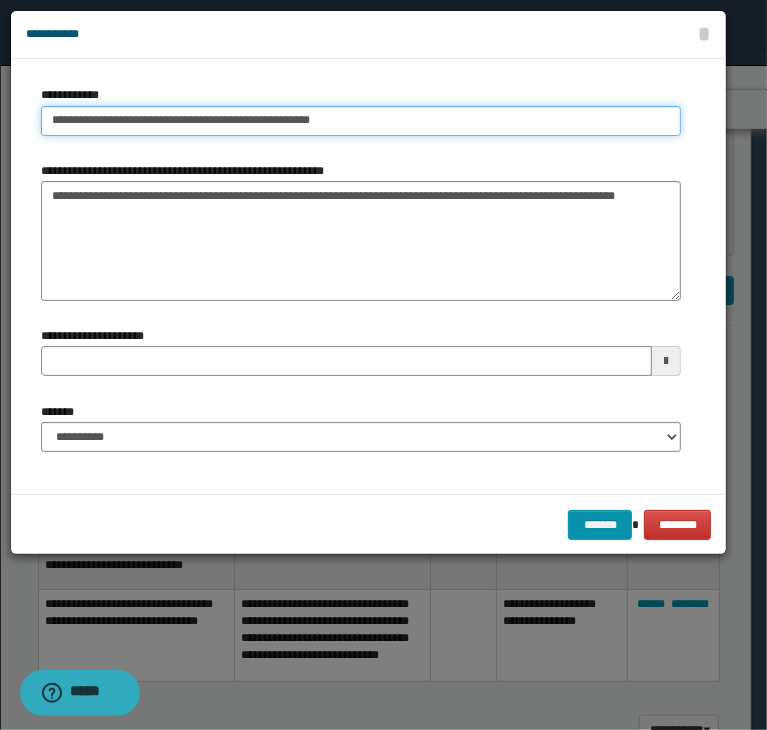 type 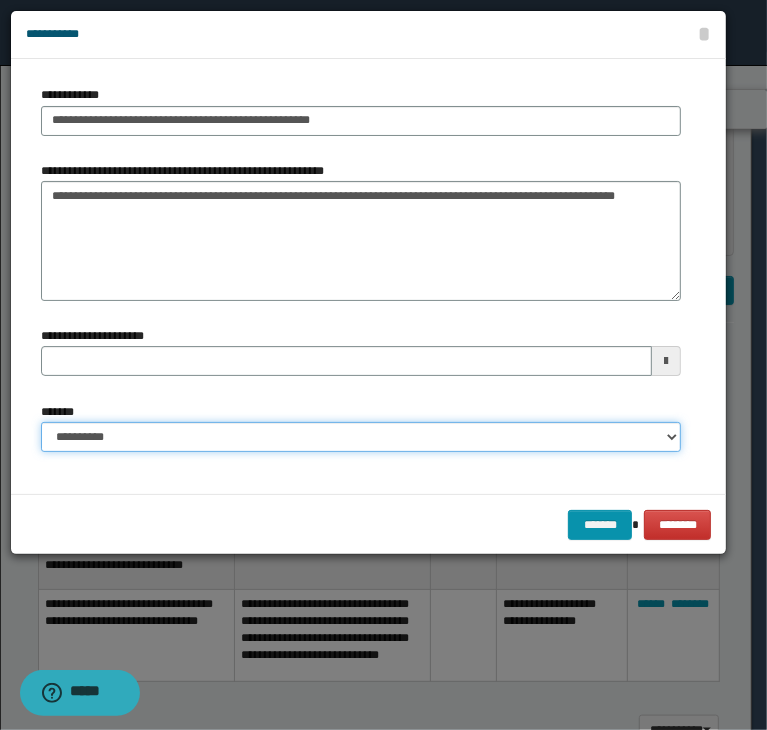 click on "**********" at bounding box center (361, 437) 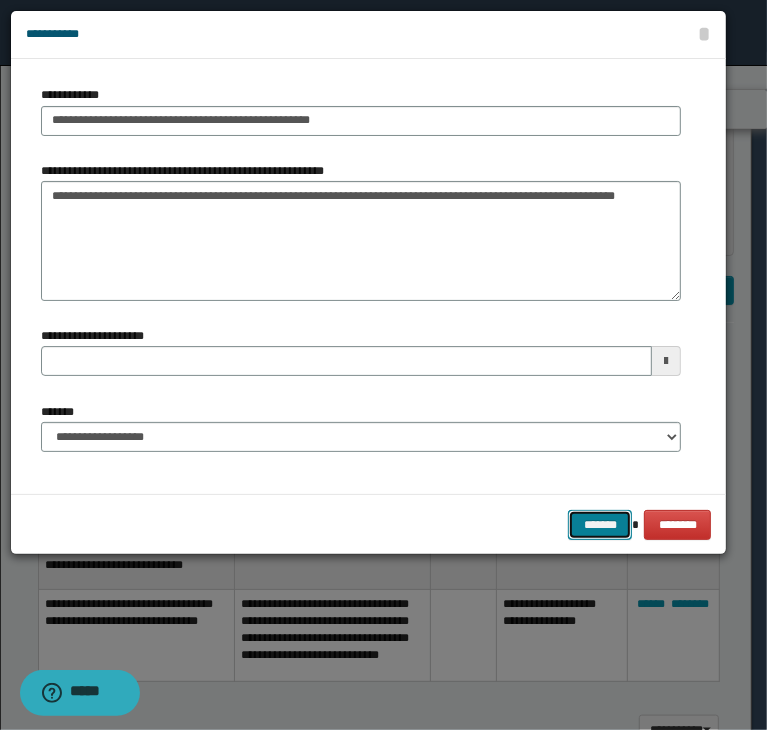 click on "*******" at bounding box center [600, 525] 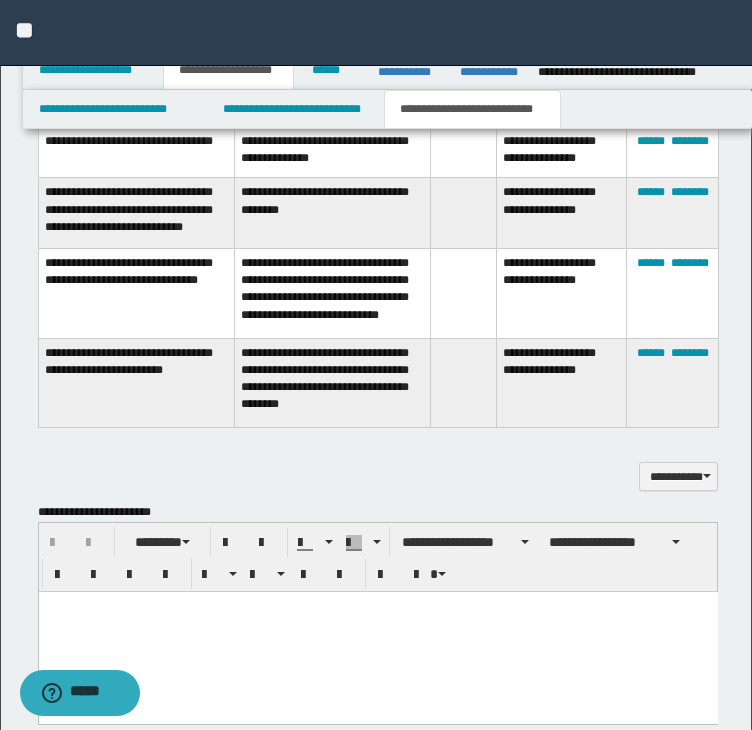 scroll, scrollTop: 1028, scrollLeft: 0, axis: vertical 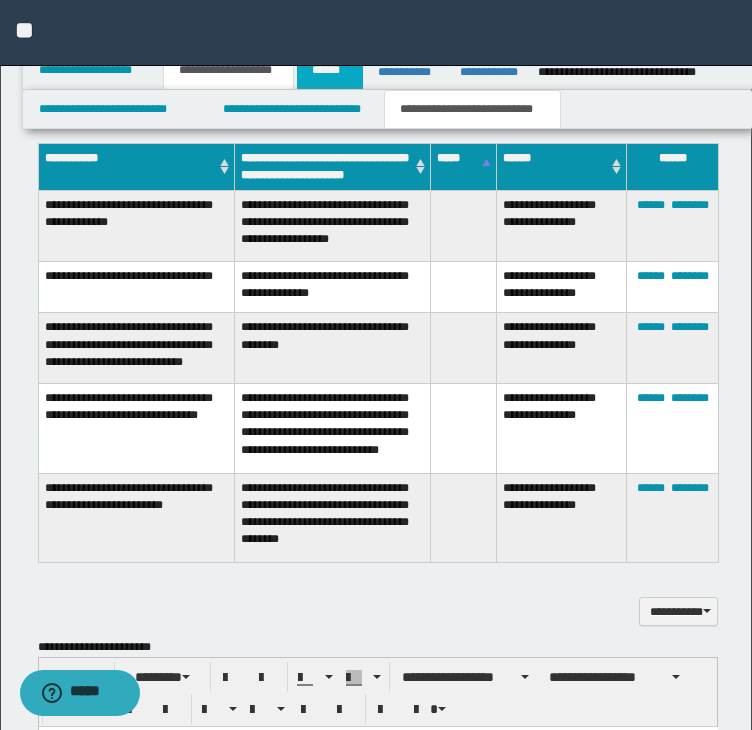 click on "******" at bounding box center [330, 70] 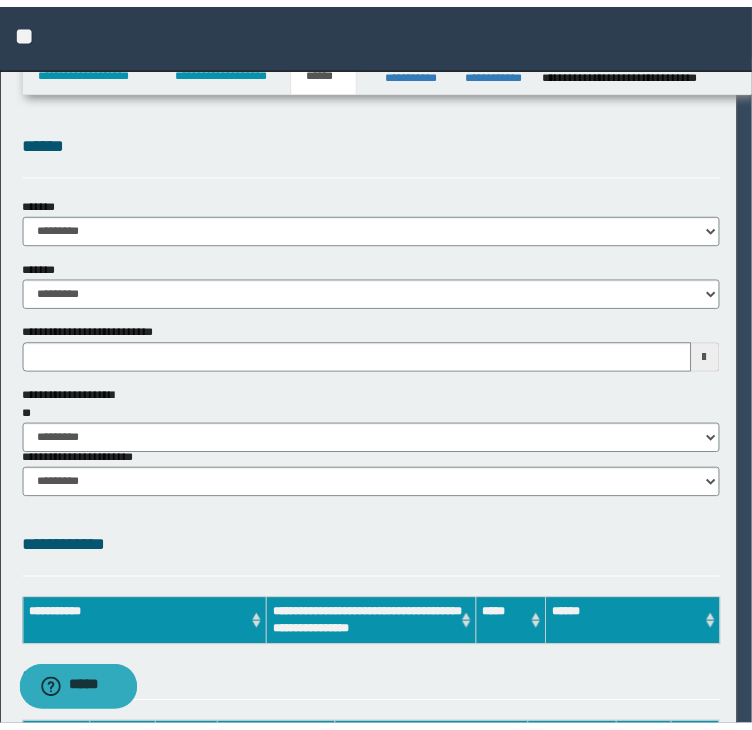 scroll, scrollTop: 0, scrollLeft: 0, axis: both 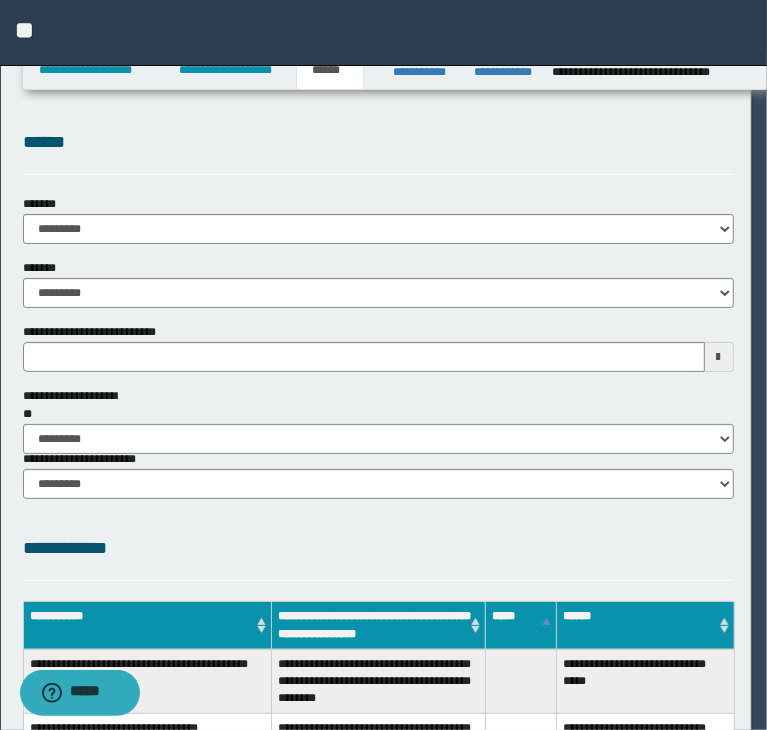 type 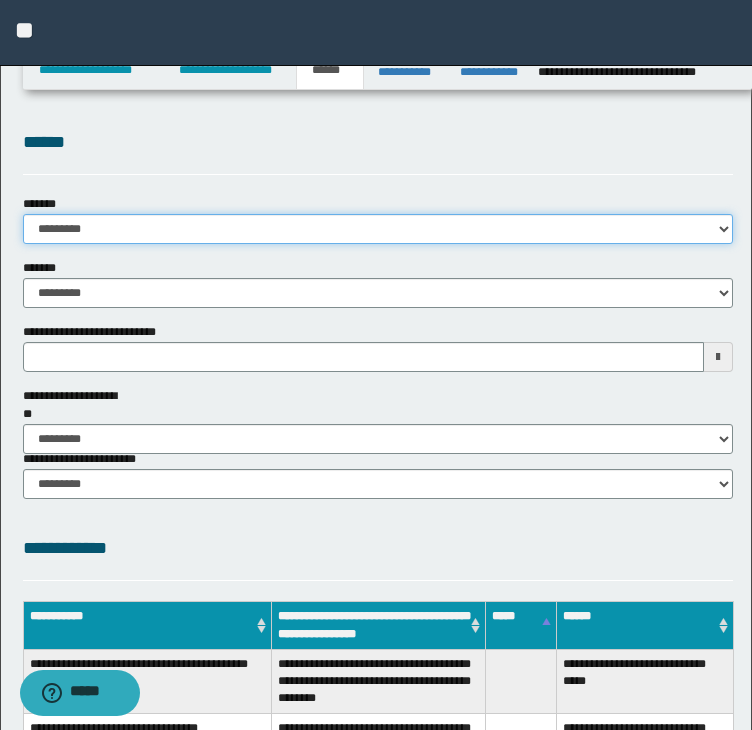 click on "**********" at bounding box center [378, 229] 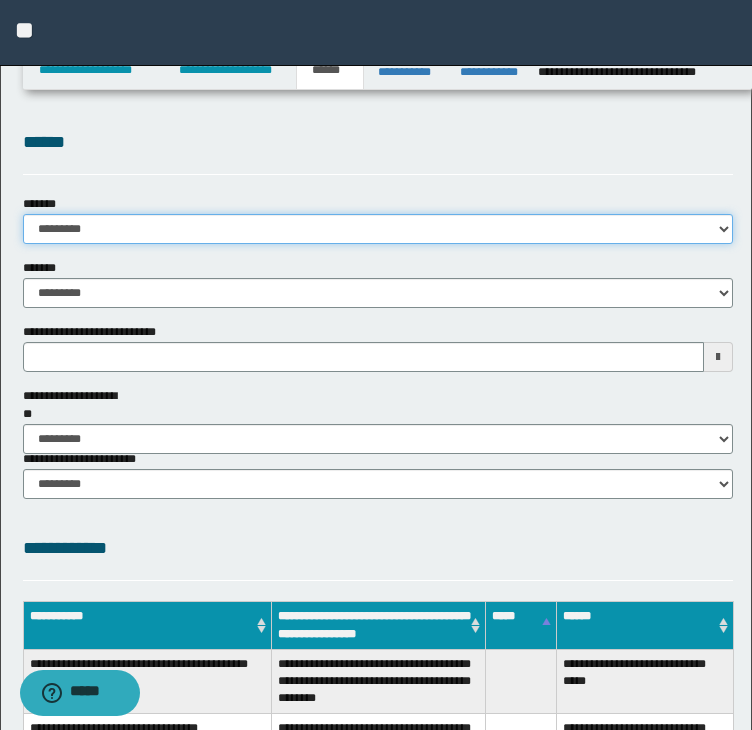 click on "**********" at bounding box center (378, 229) 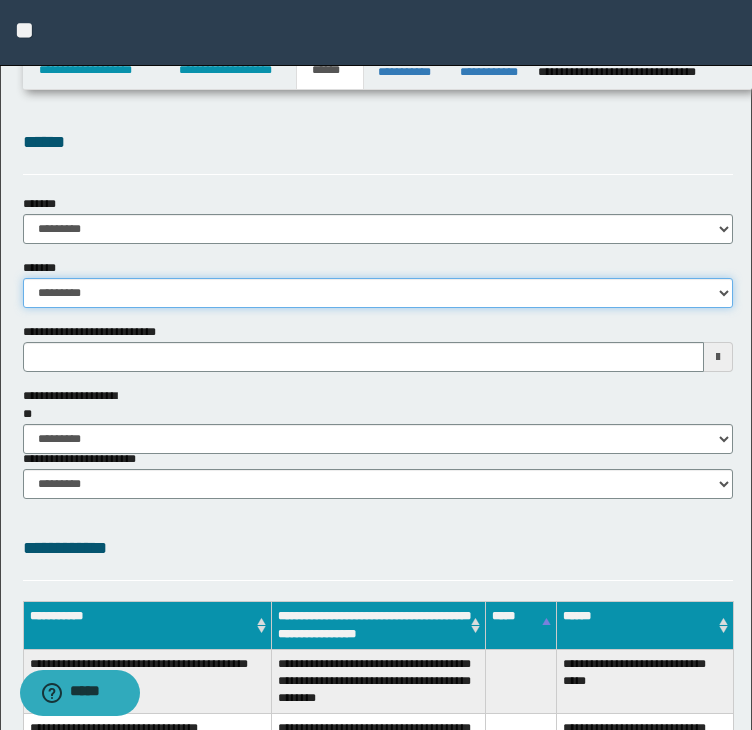click on "**********" at bounding box center [378, 293] 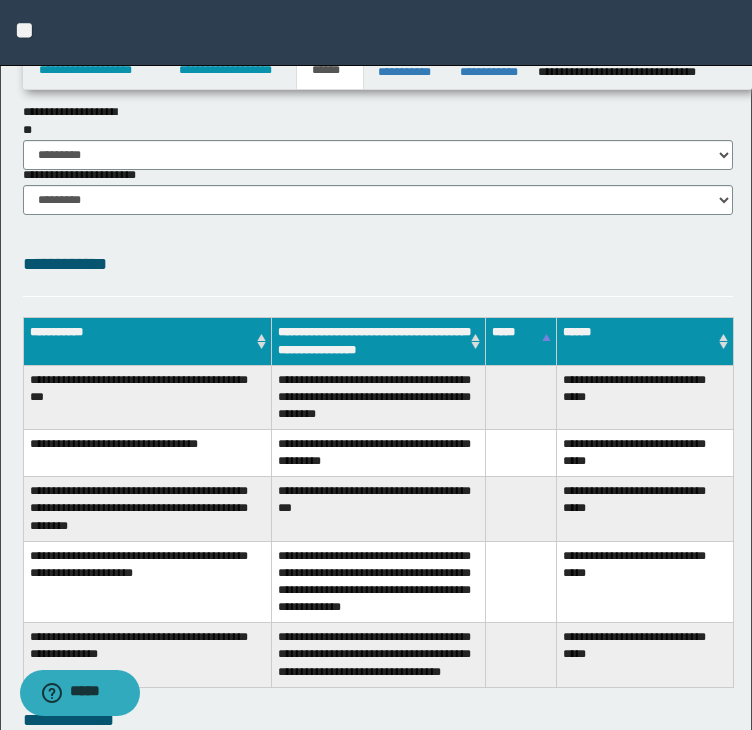 scroll, scrollTop: 300, scrollLeft: 0, axis: vertical 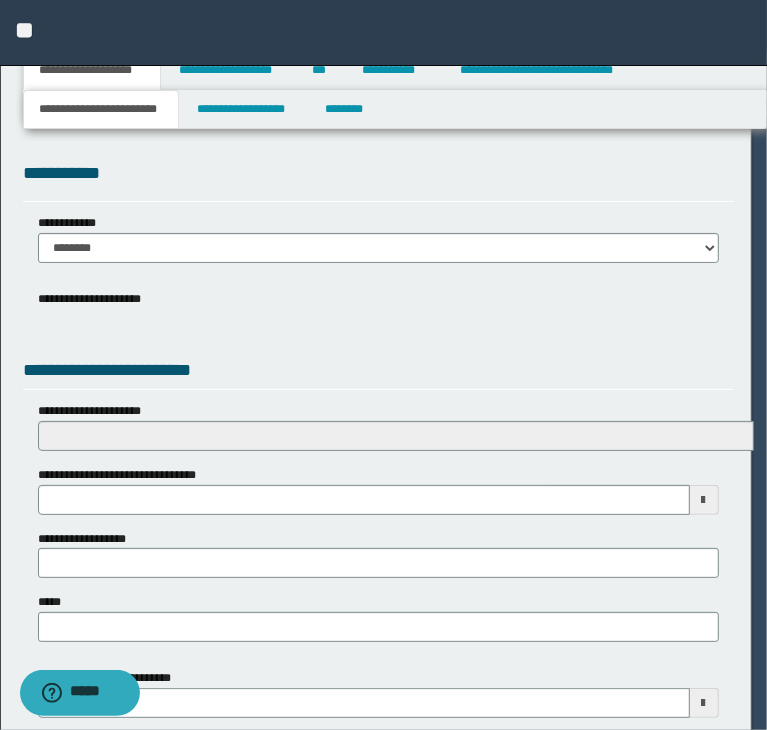select on "*" 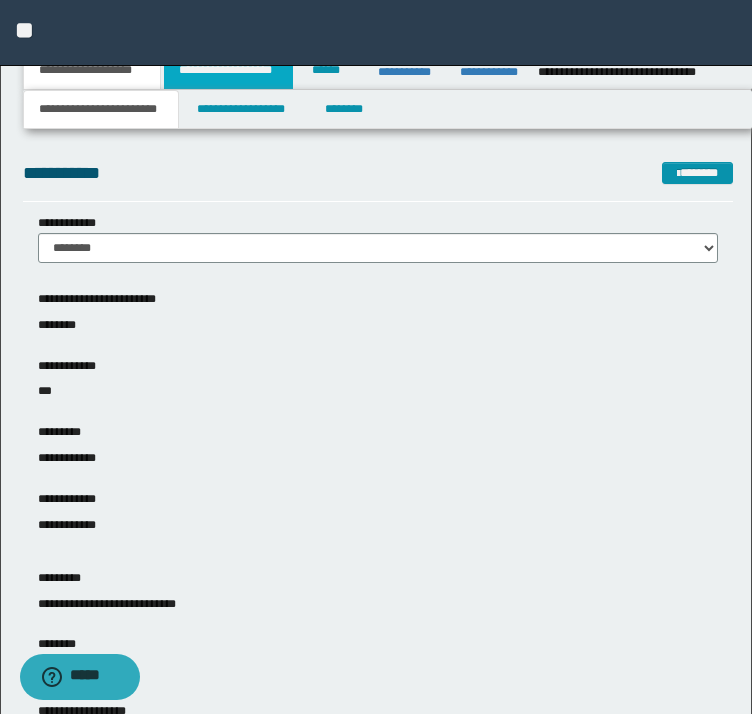 click on "**********" at bounding box center [228, 70] 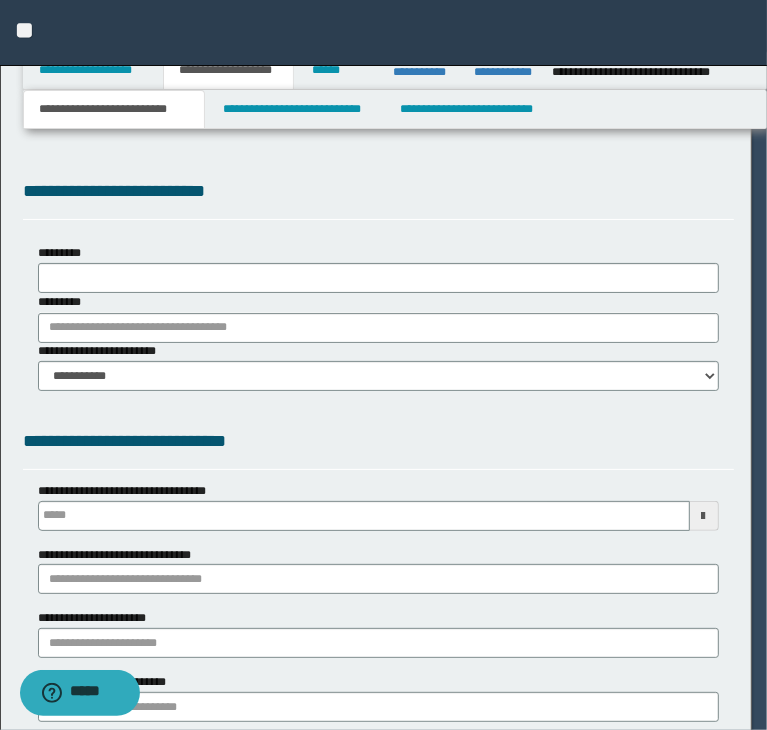 scroll, scrollTop: 0, scrollLeft: 0, axis: both 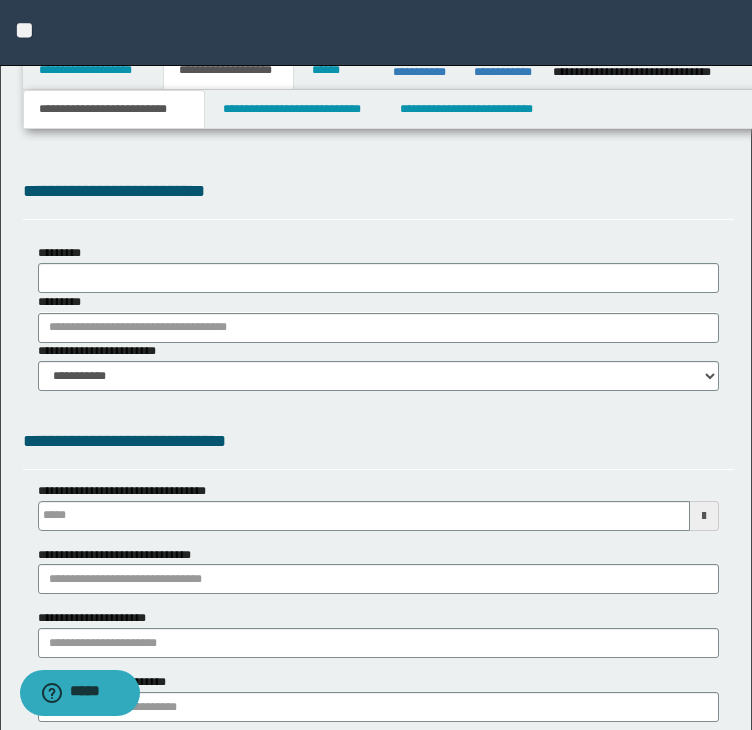 select on "*" 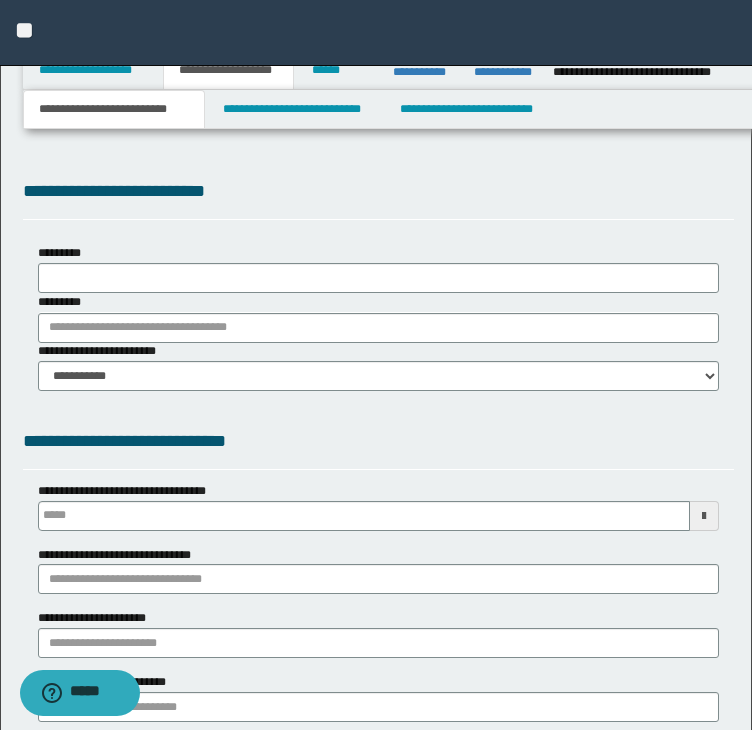 type 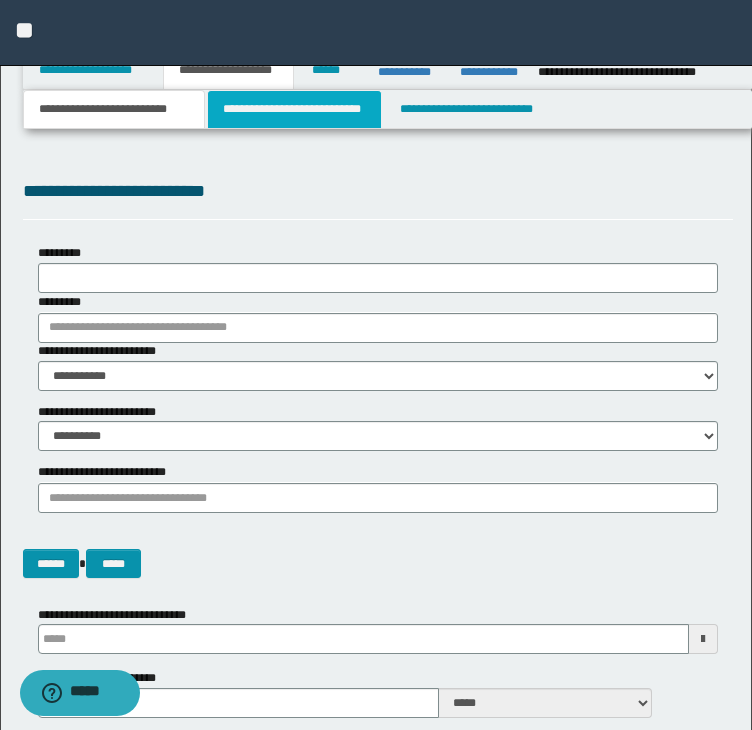 click on "**********" at bounding box center (294, 109) 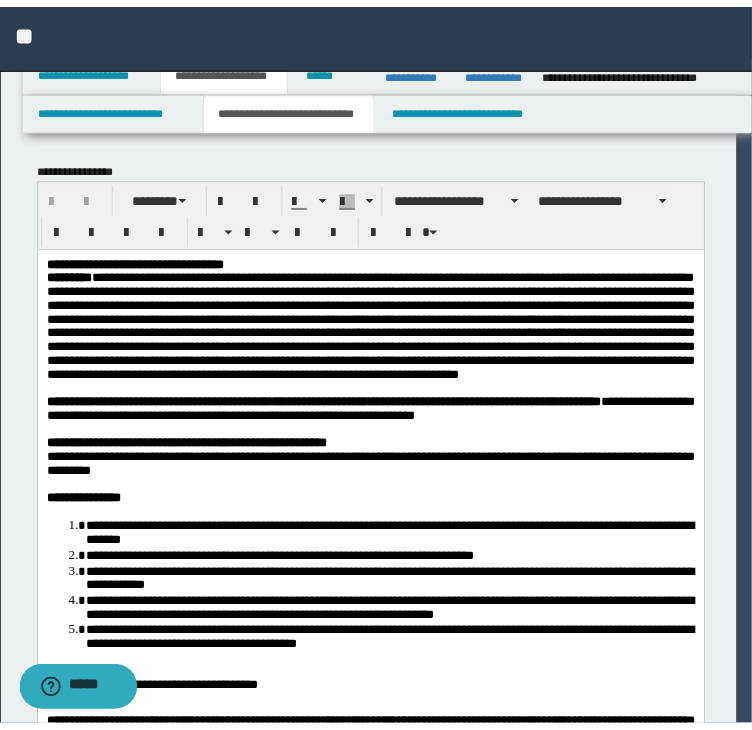 scroll, scrollTop: 0, scrollLeft: 0, axis: both 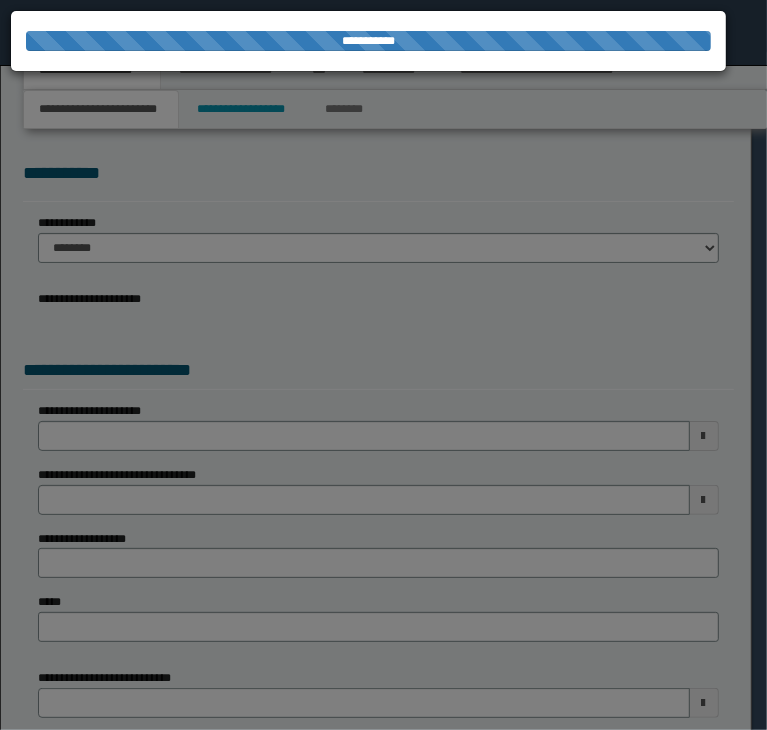 select on "*" 